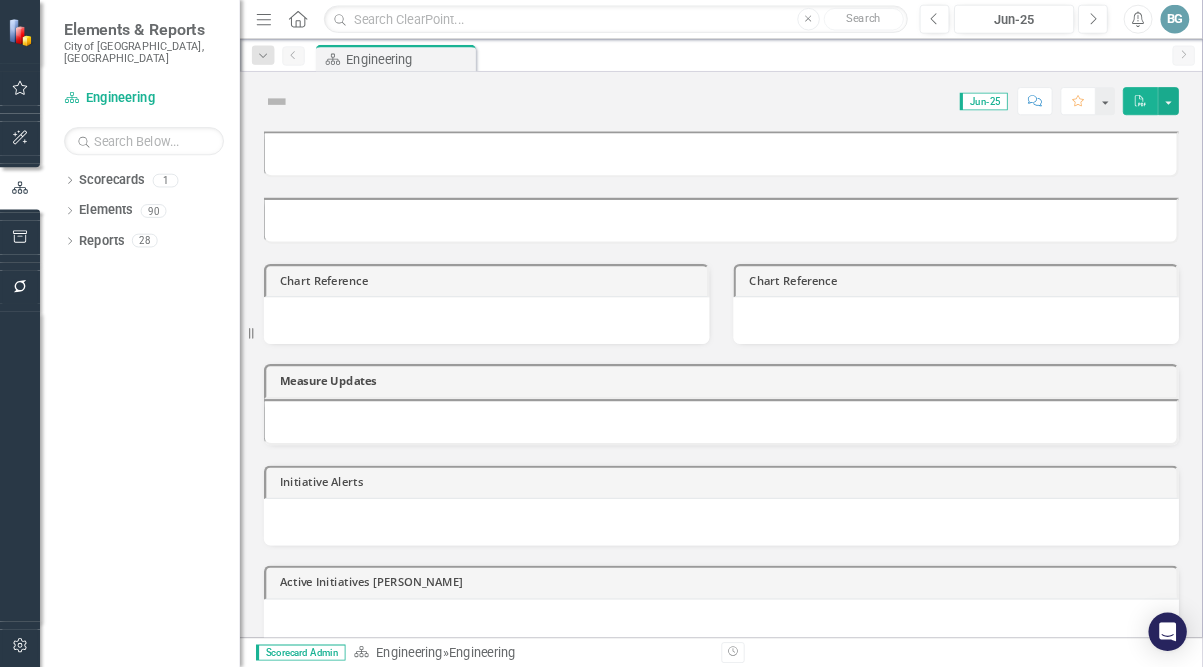 scroll, scrollTop: 0, scrollLeft: 0, axis: both 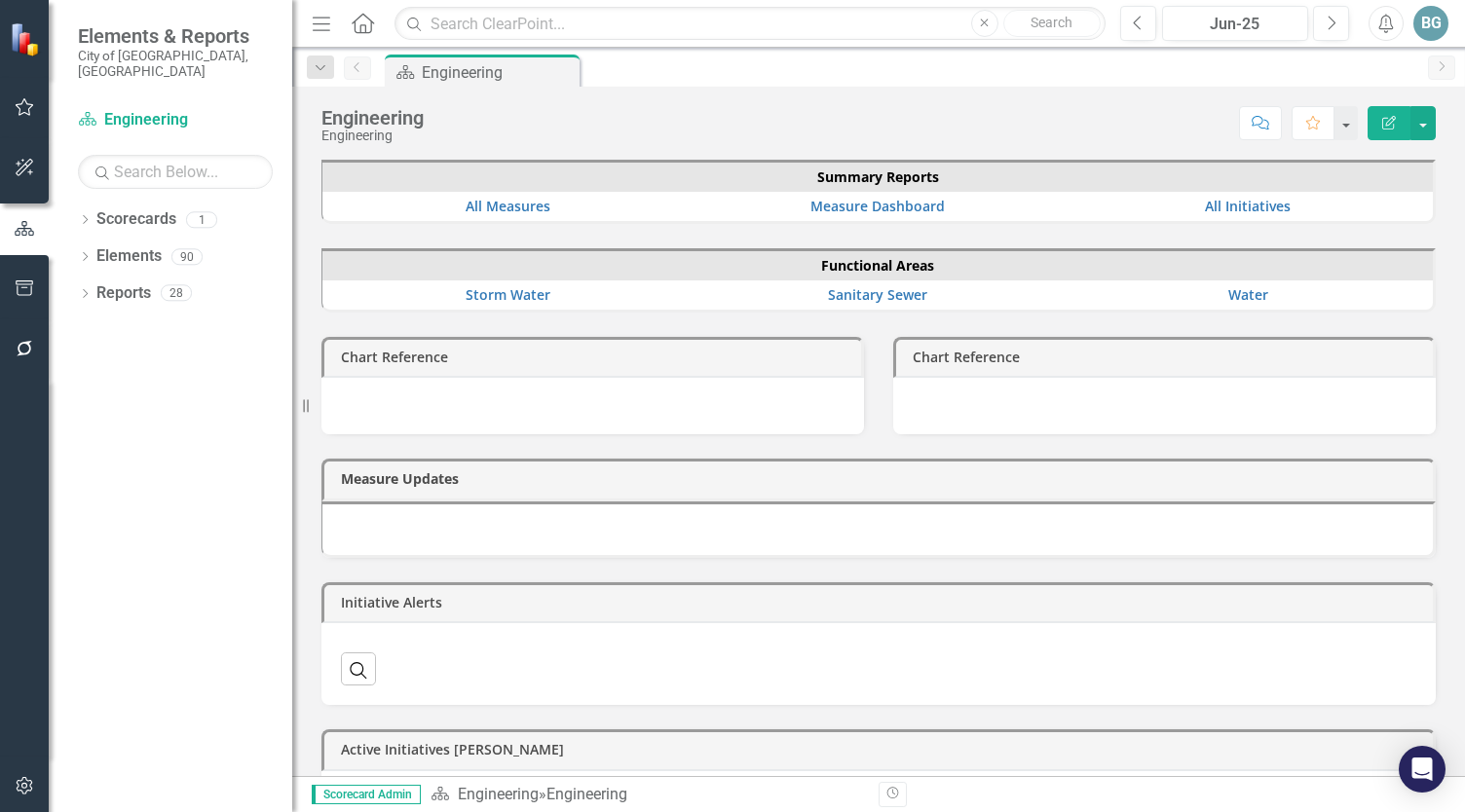click on "Menu" 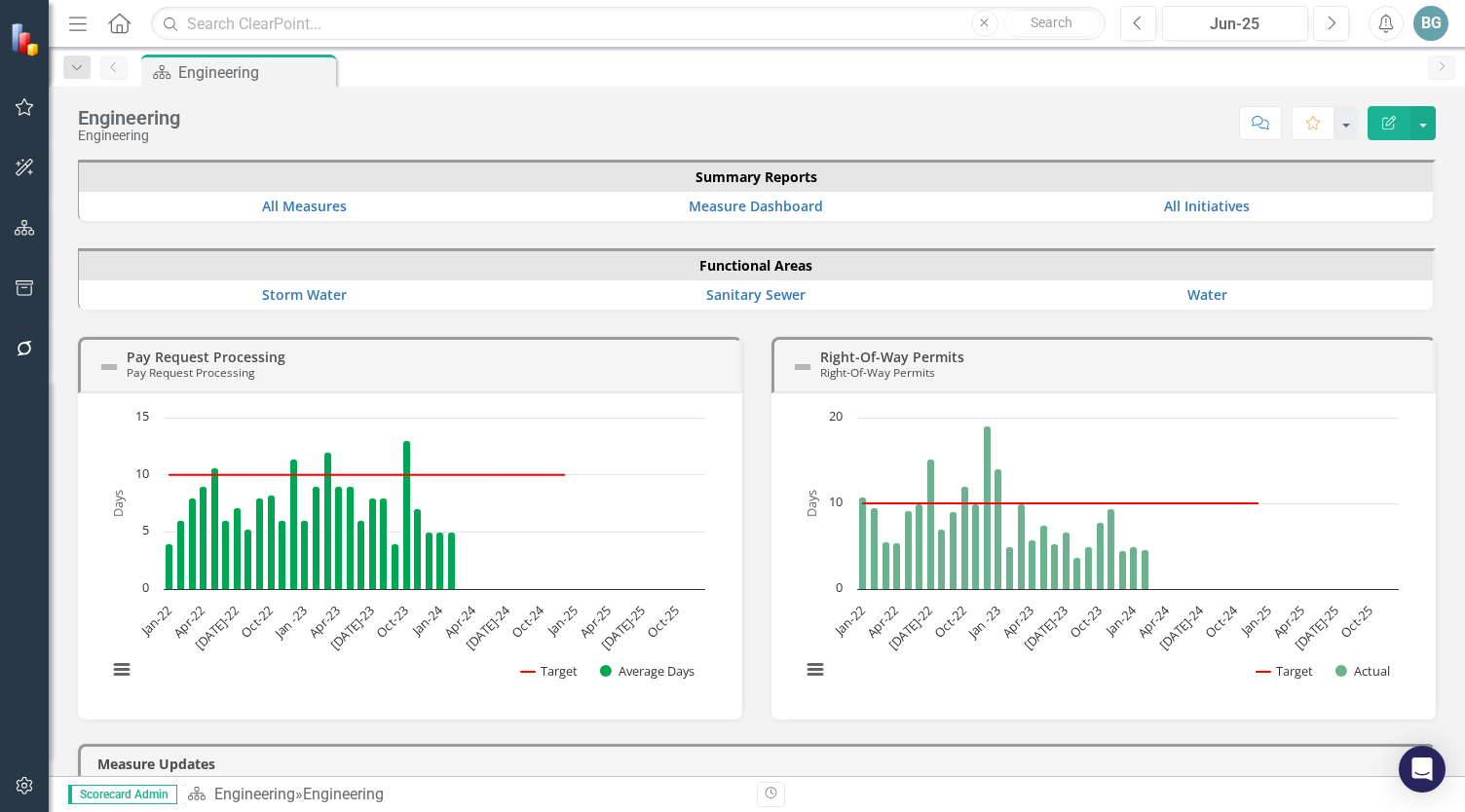 click on "Menu" 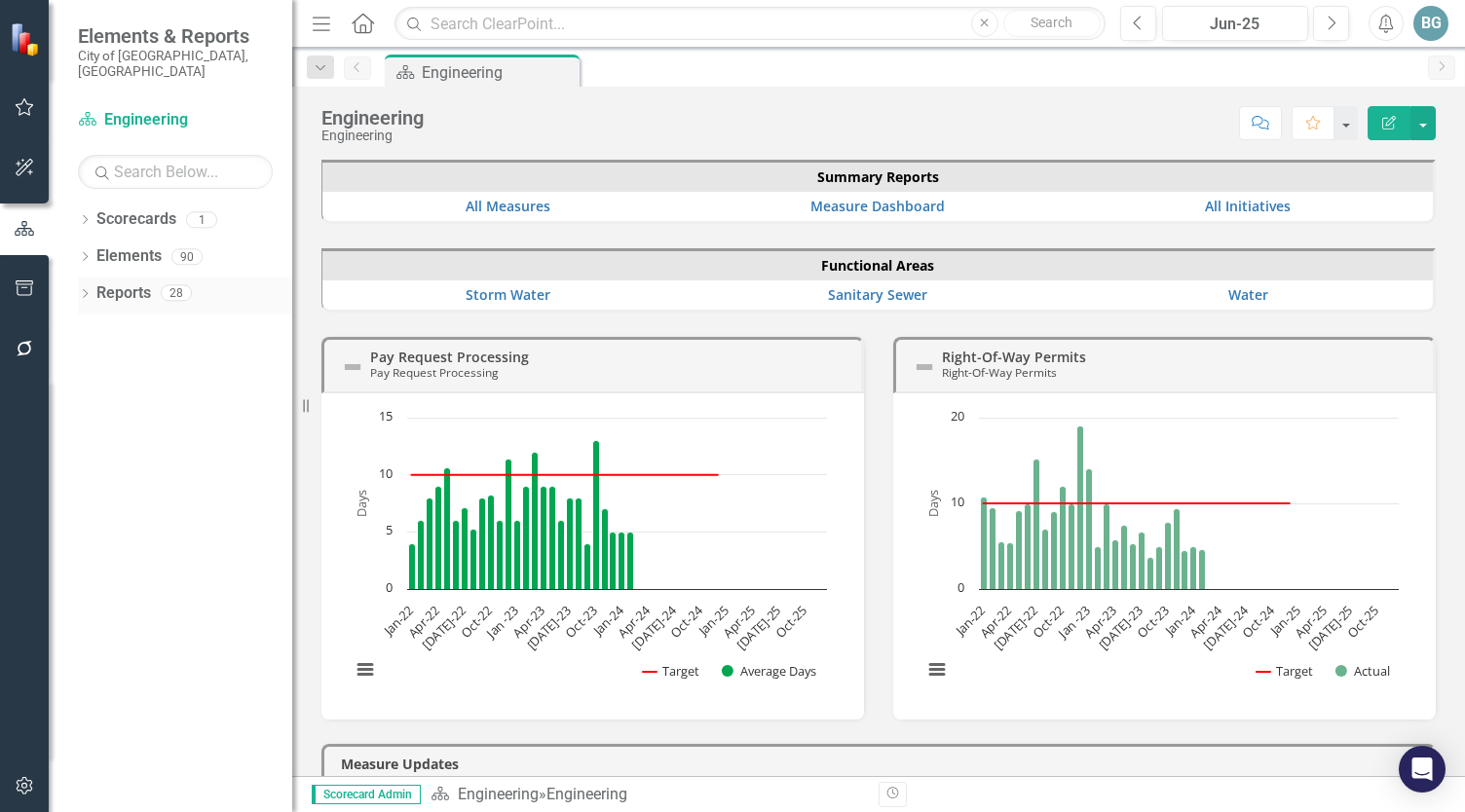click on "Dropdown" 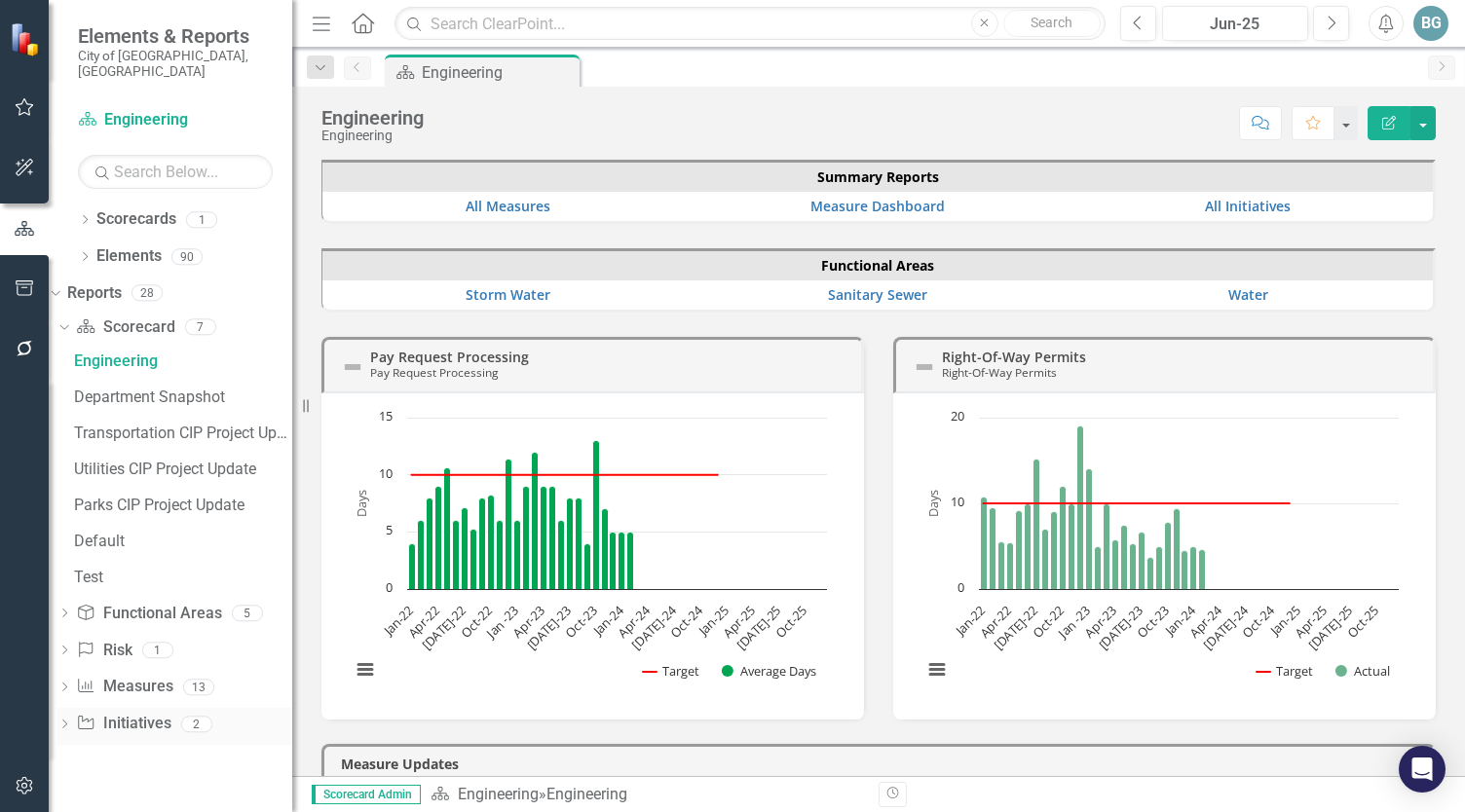 click on "Dropdown" 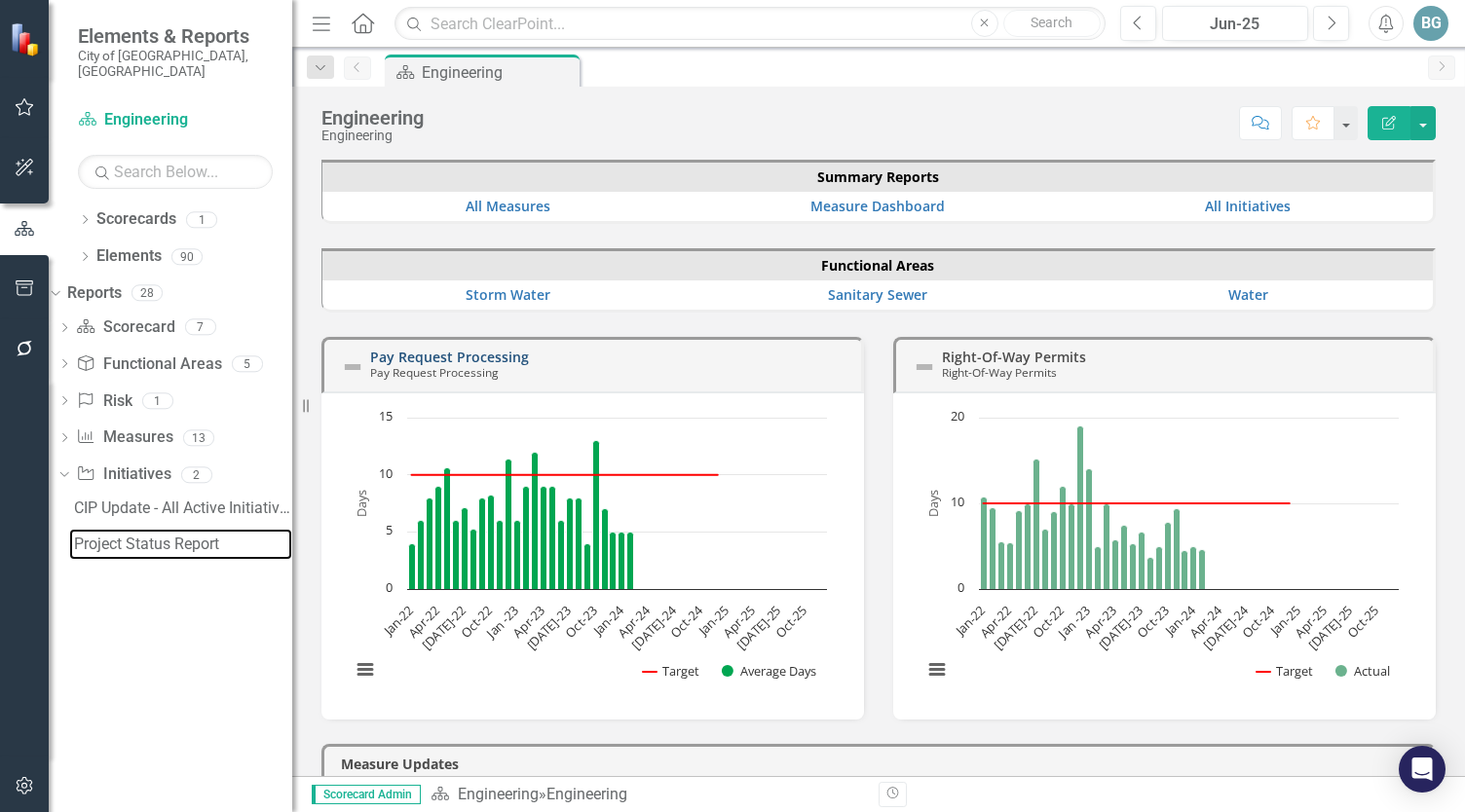 click on "Project Status Report" at bounding box center (183, 544) 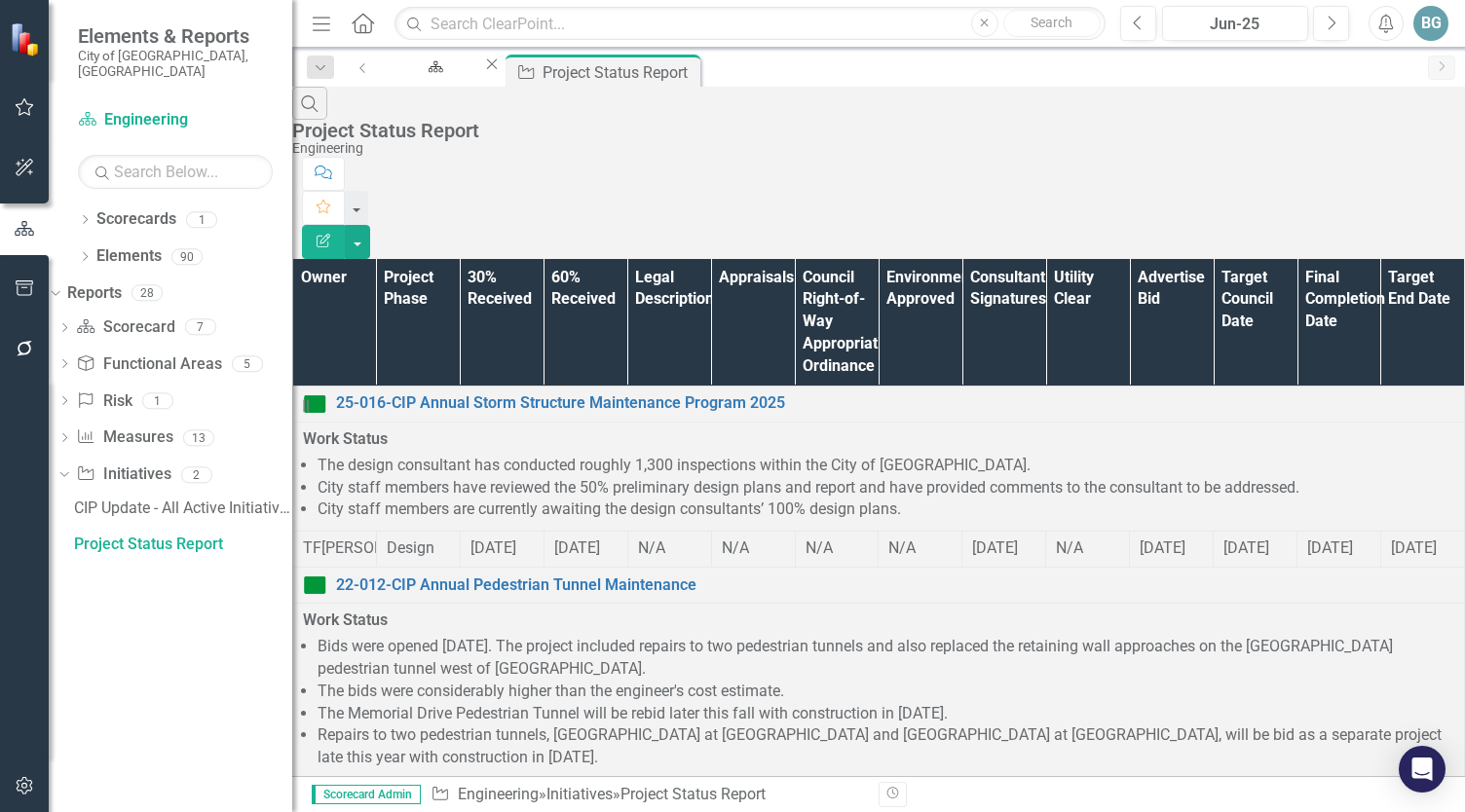 click on "Menu" 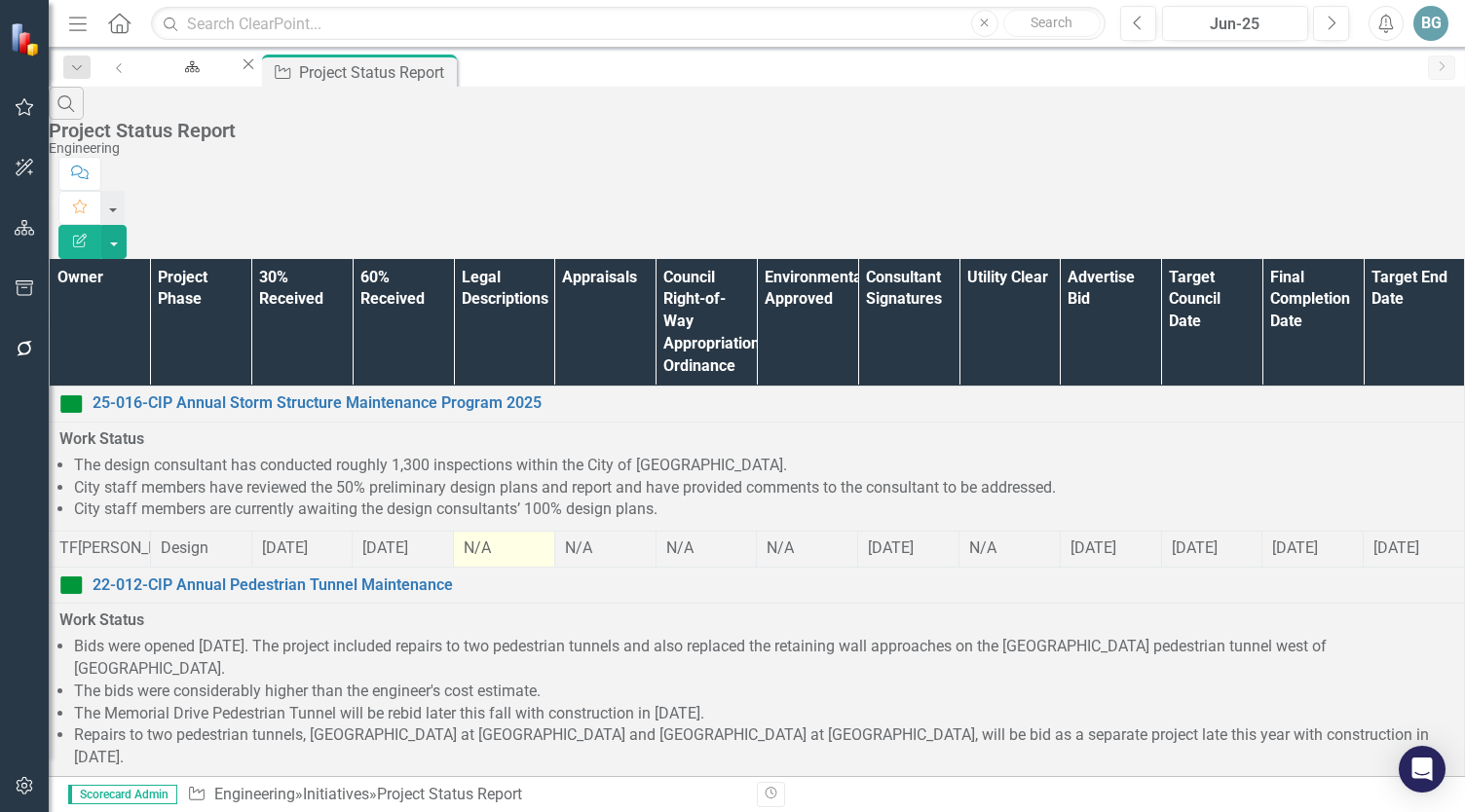 type 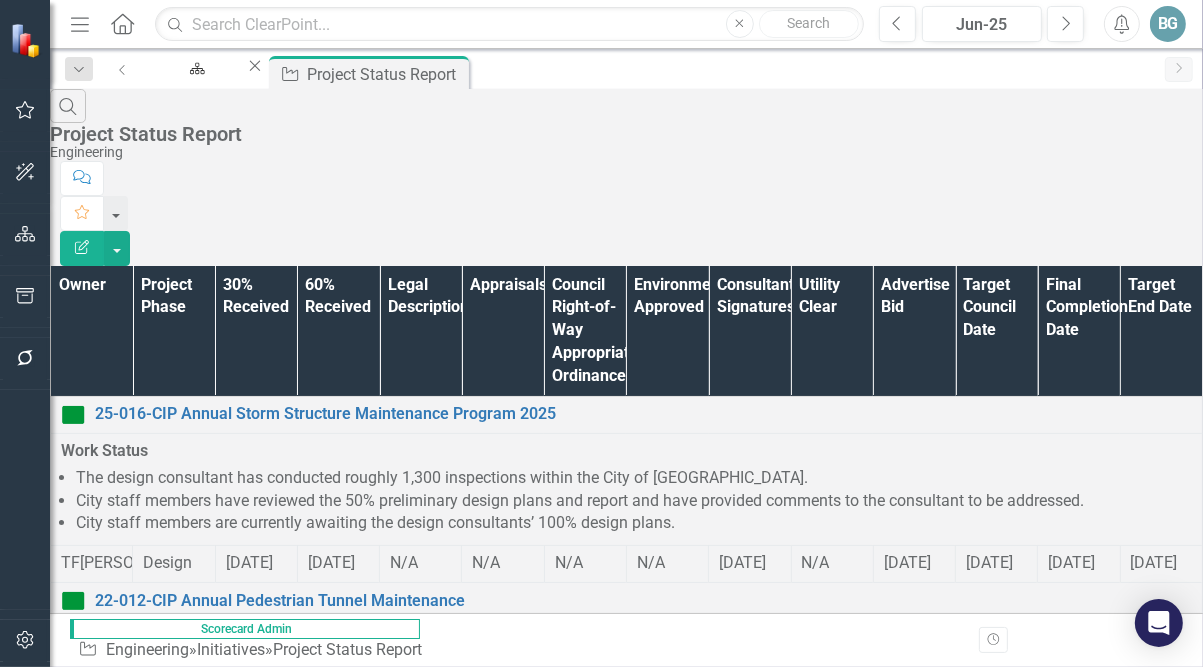 scroll, scrollTop: 0, scrollLeft: 0, axis: both 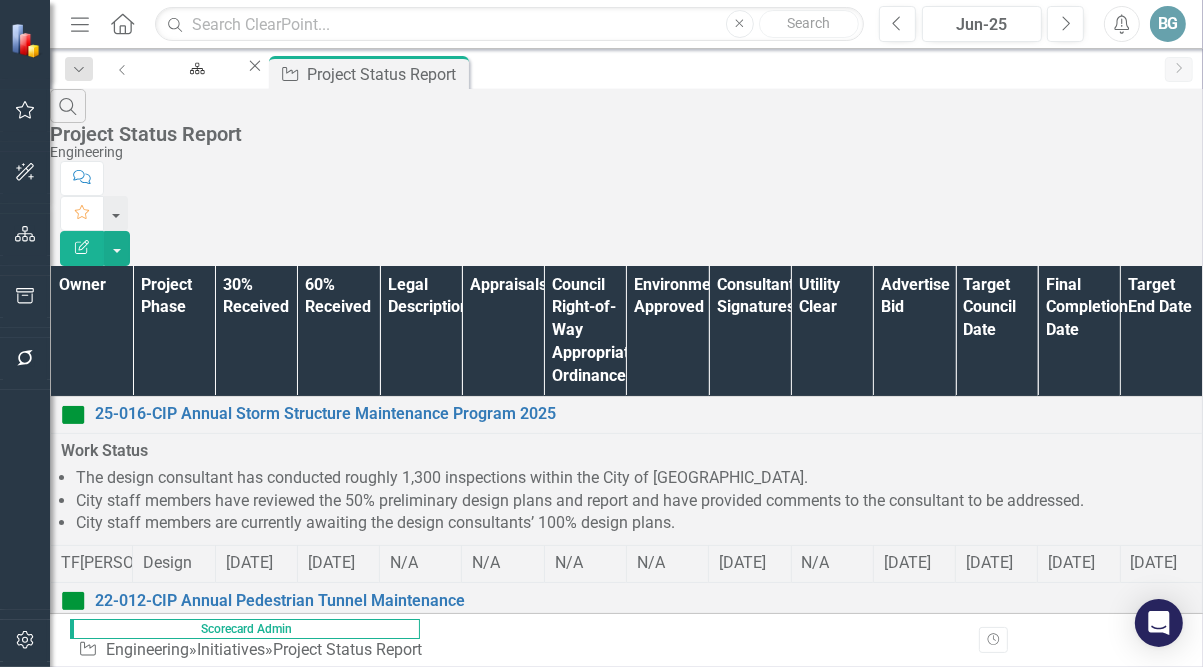 click on "Search Project Status Report Engineering" at bounding box center (626, 125) 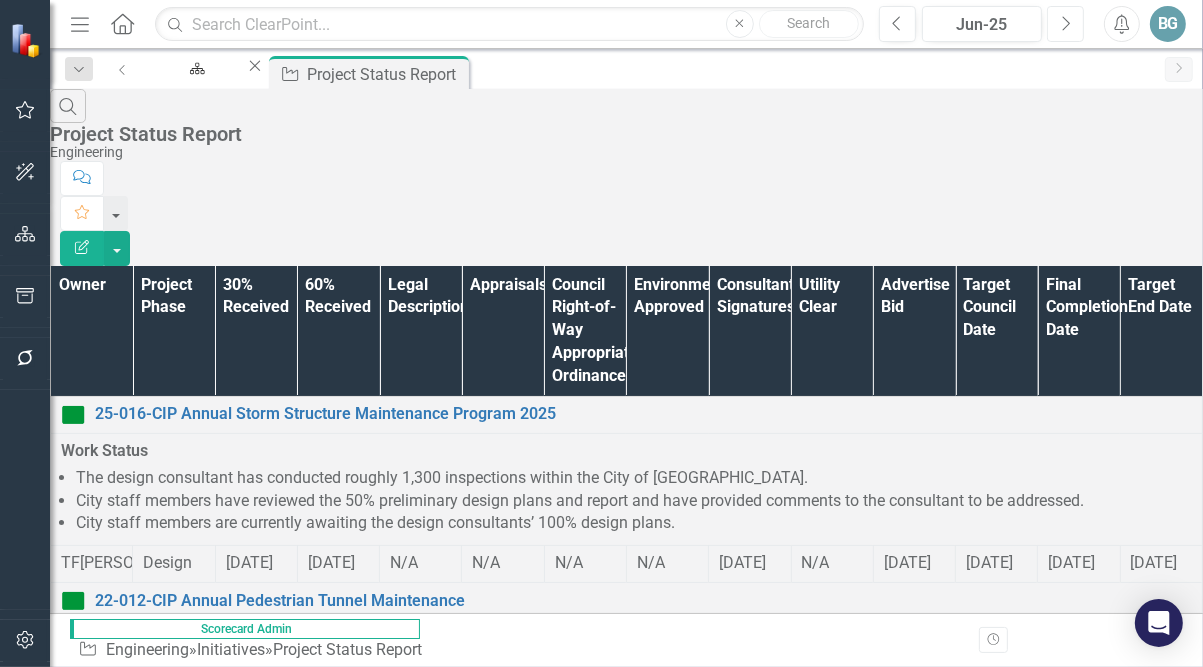 click on "Next" at bounding box center (1065, 24) 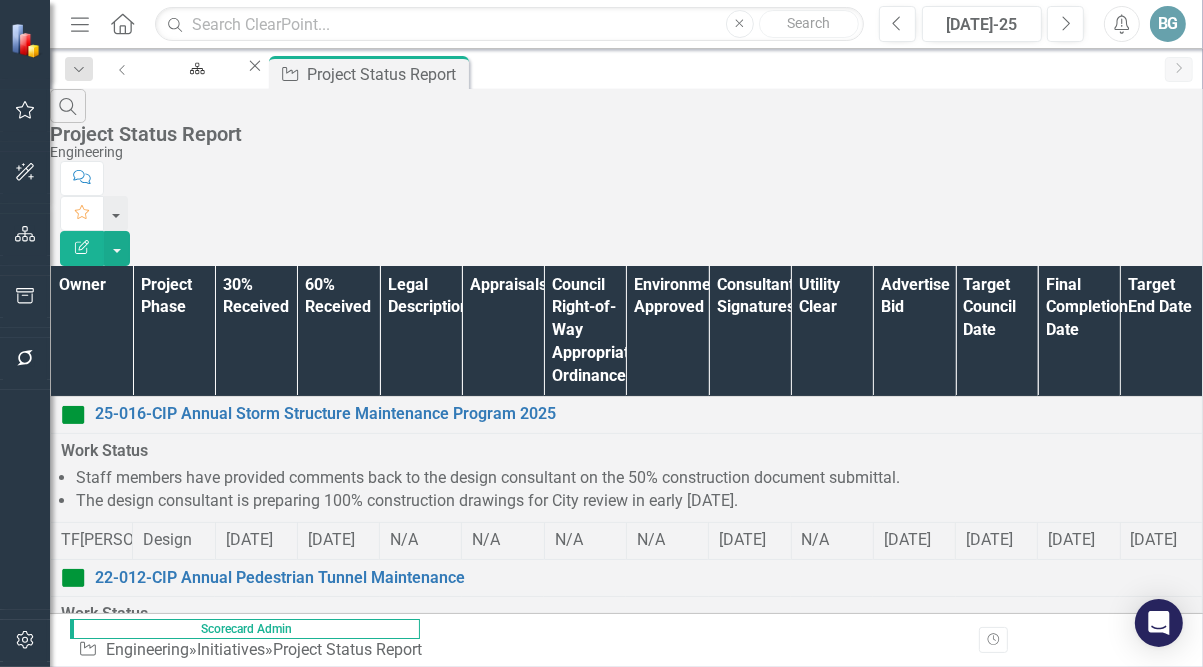 click on "BG" at bounding box center (1168, 24) 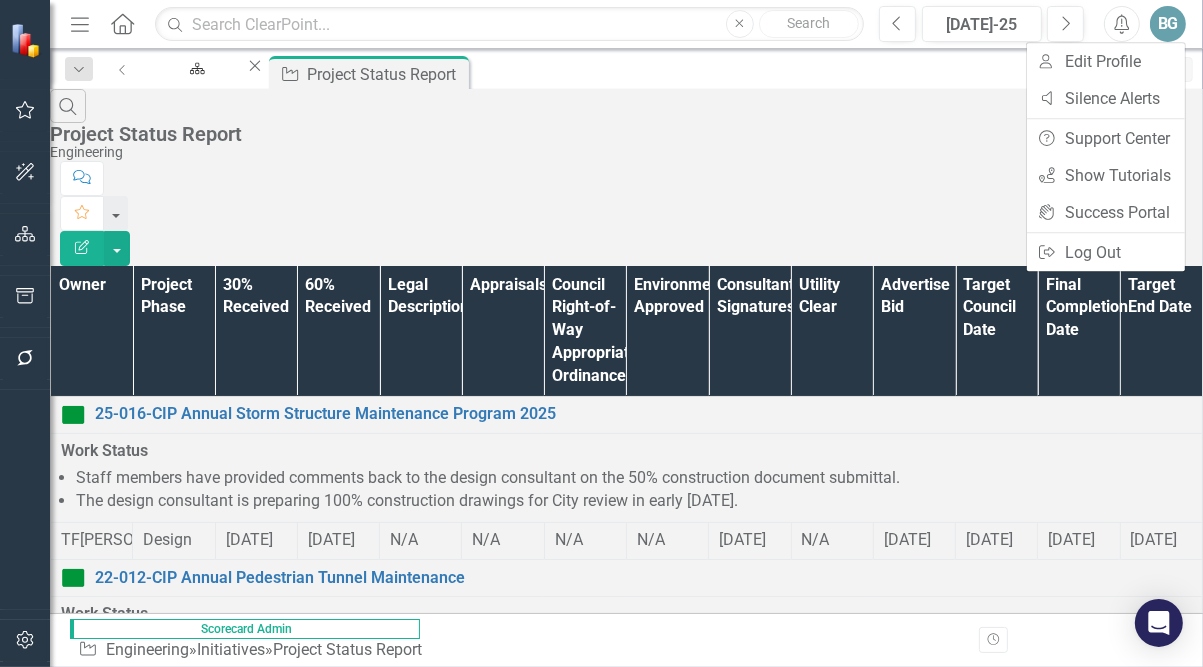 click on "BG" at bounding box center [1168, 24] 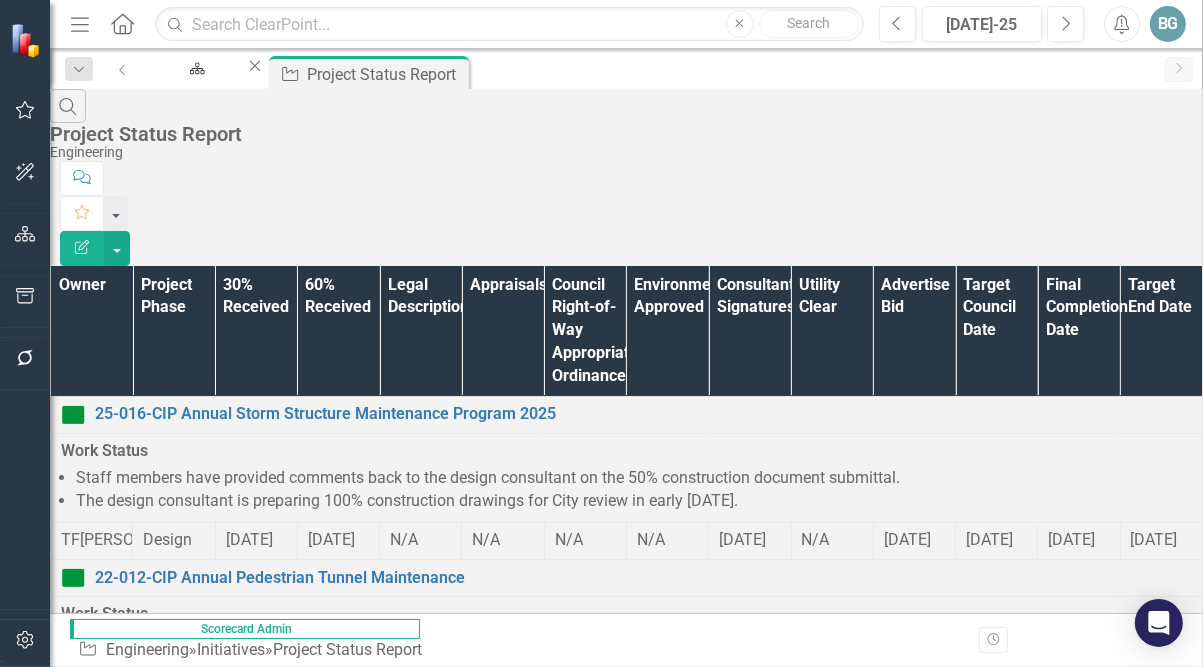 click on "Owner" at bounding box center [92, 331] 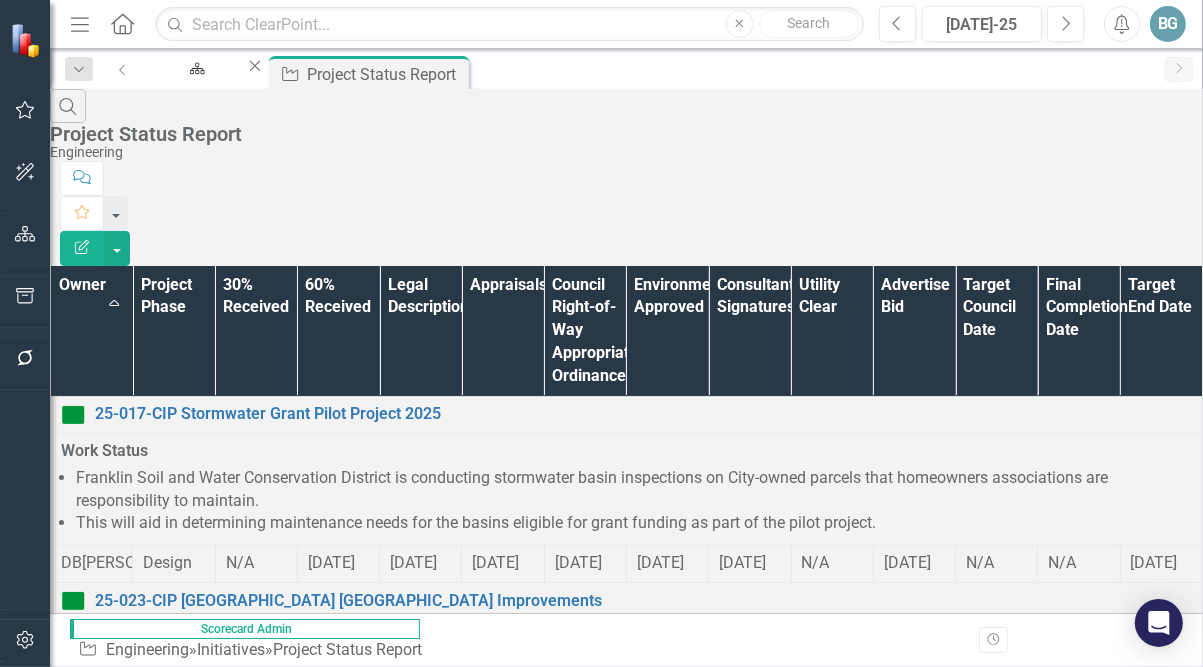 scroll, scrollTop: 0, scrollLeft: 0, axis: both 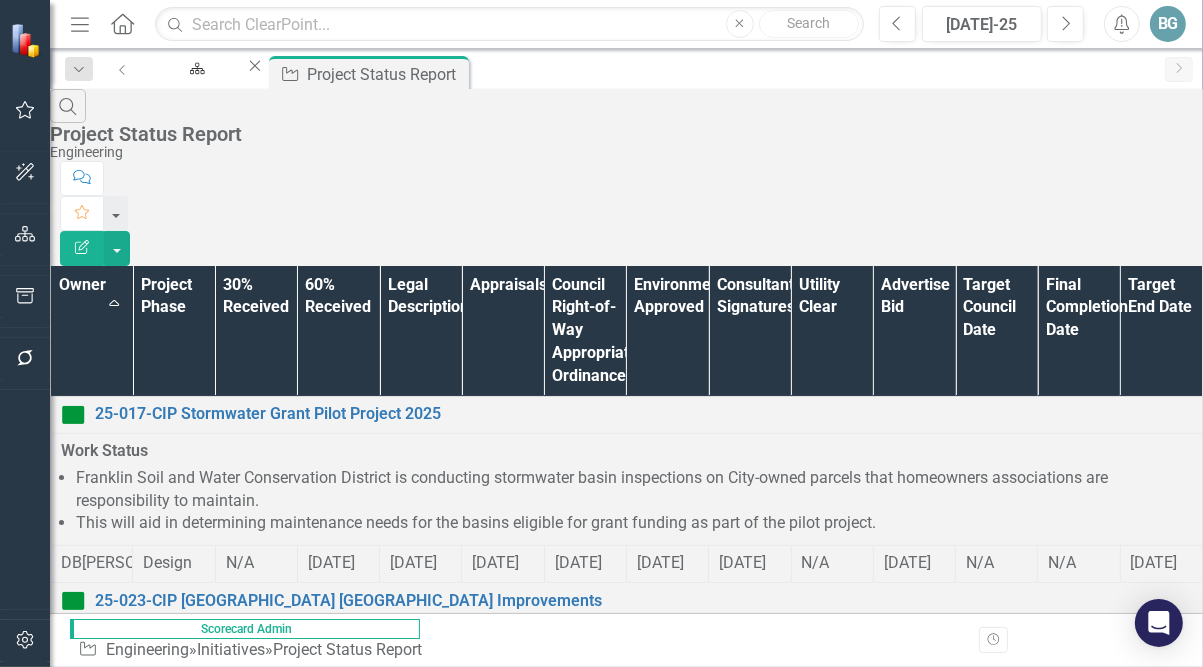 drag, startPoint x: 130, startPoint y: 404, endPoint x: 480, endPoint y: 409, distance: 350.0357 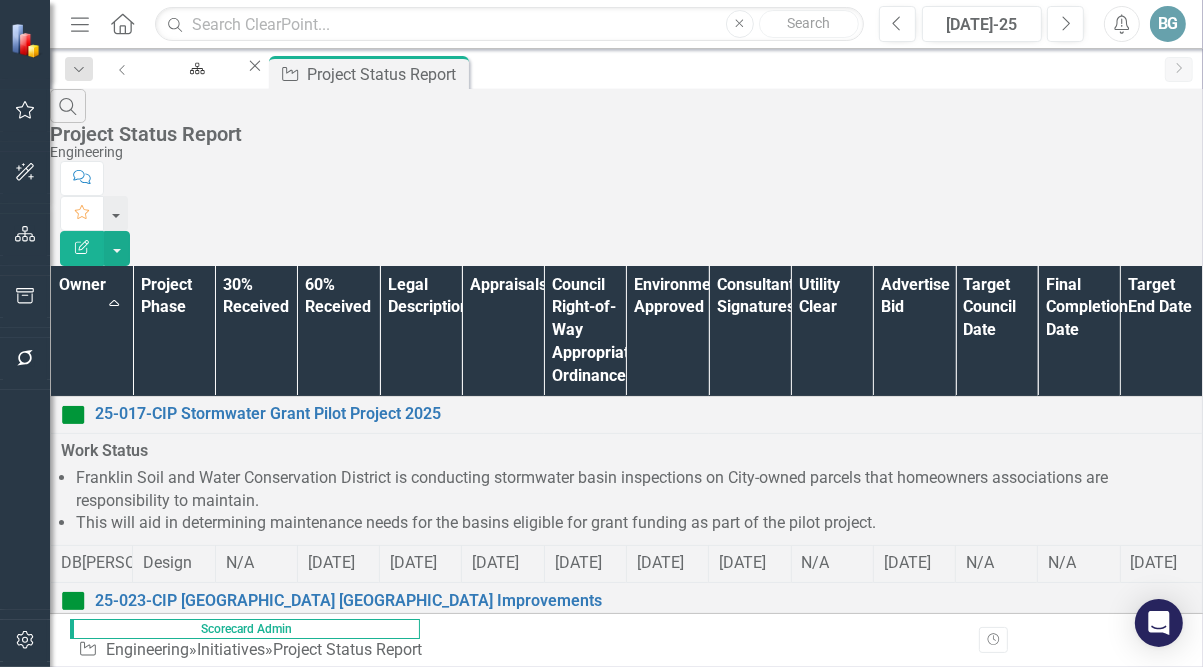 click on "This project will be removed from ClearPoint next month." at bounding box center [634, 1037] 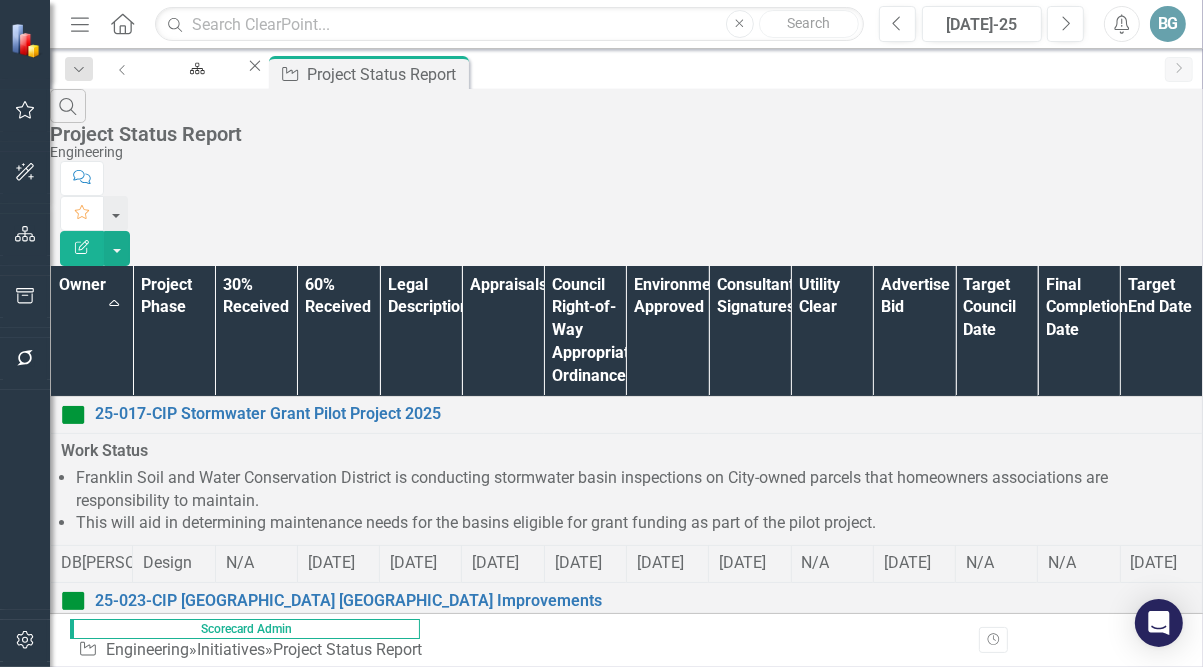 scroll, scrollTop: 729, scrollLeft: 0, axis: vertical 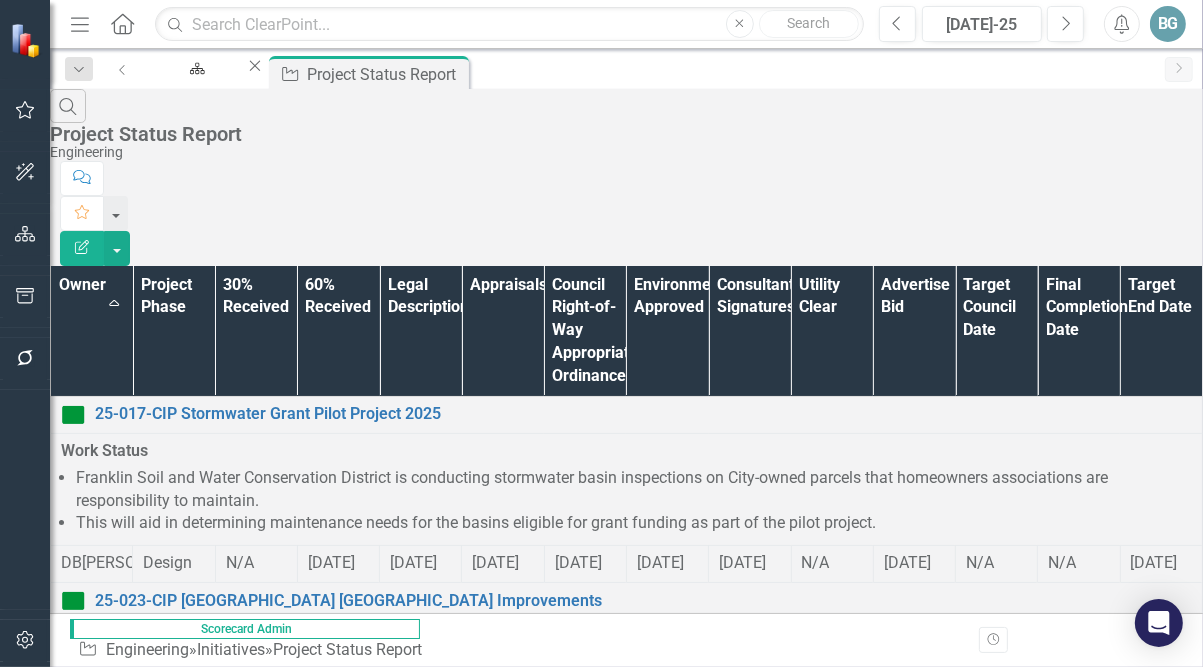 drag, startPoint x: 107, startPoint y: 383, endPoint x: 1152, endPoint y: 381, distance: 1045.002 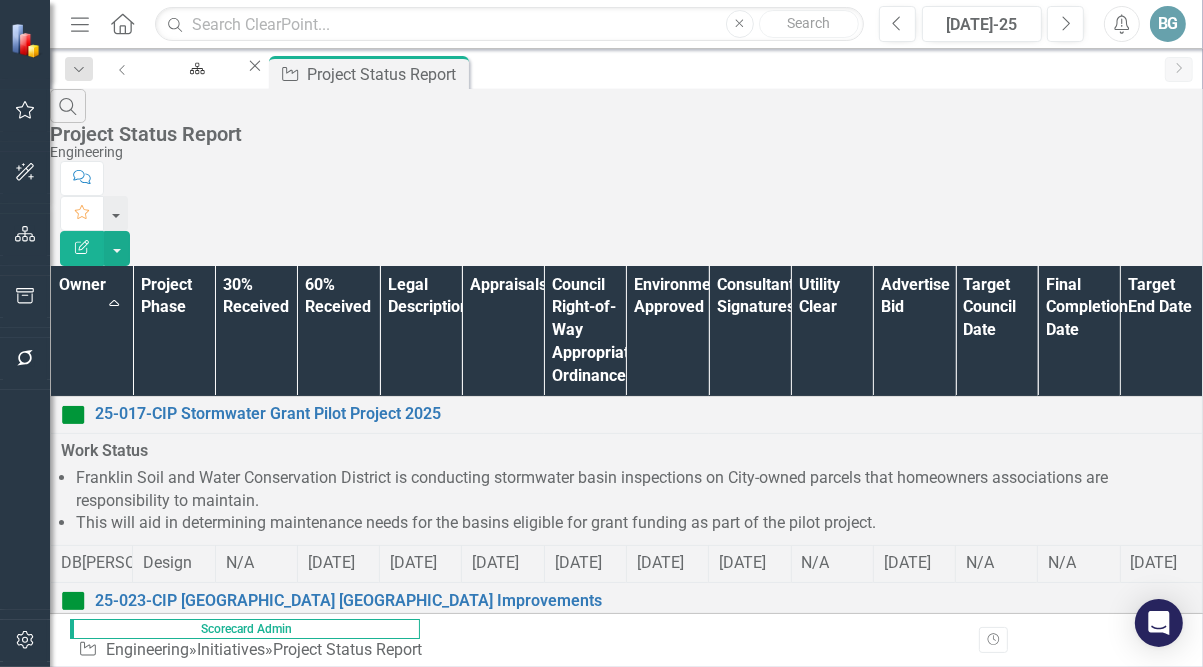 scroll, scrollTop: 729, scrollLeft: 0, axis: vertical 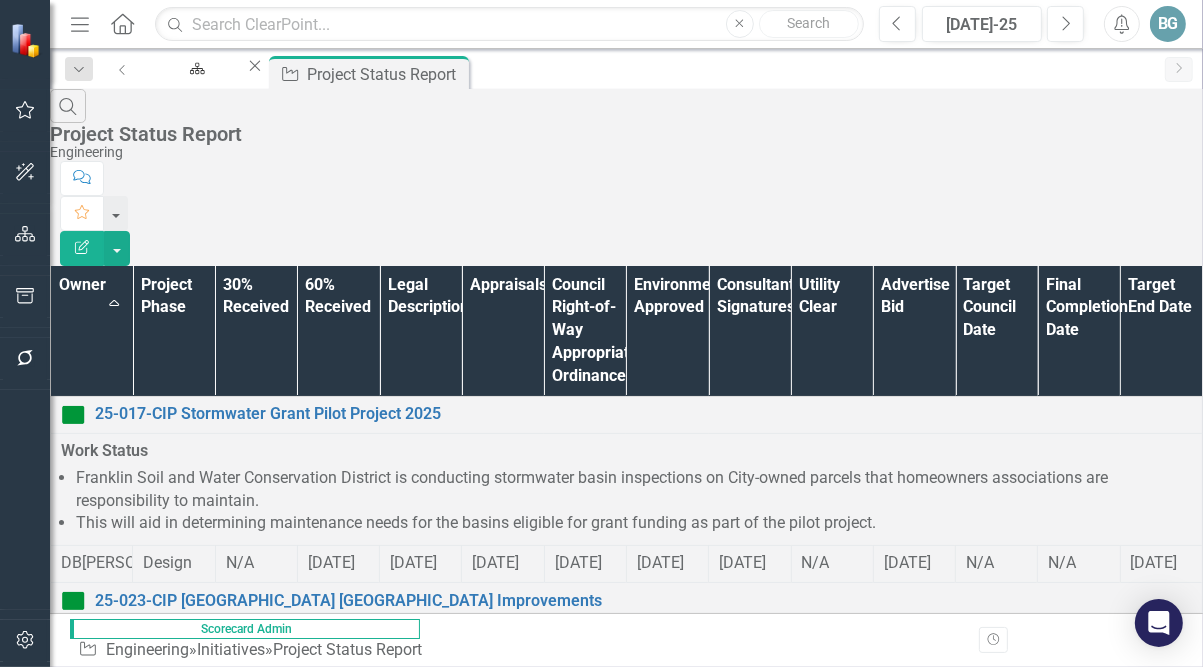 click on "The design consultant is preparing 100% construction drawings for City review in early [DATE]." at bounding box center [634, 1573] 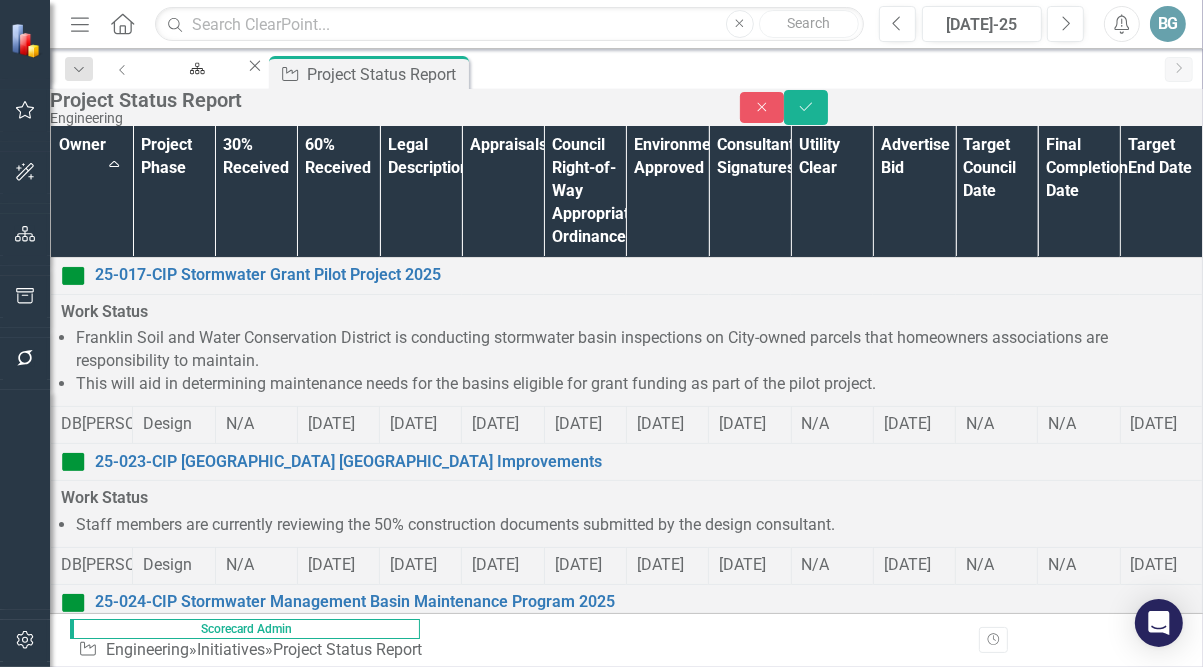 scroll, scrollTop: 0, scrollLeft: 0, axis: both 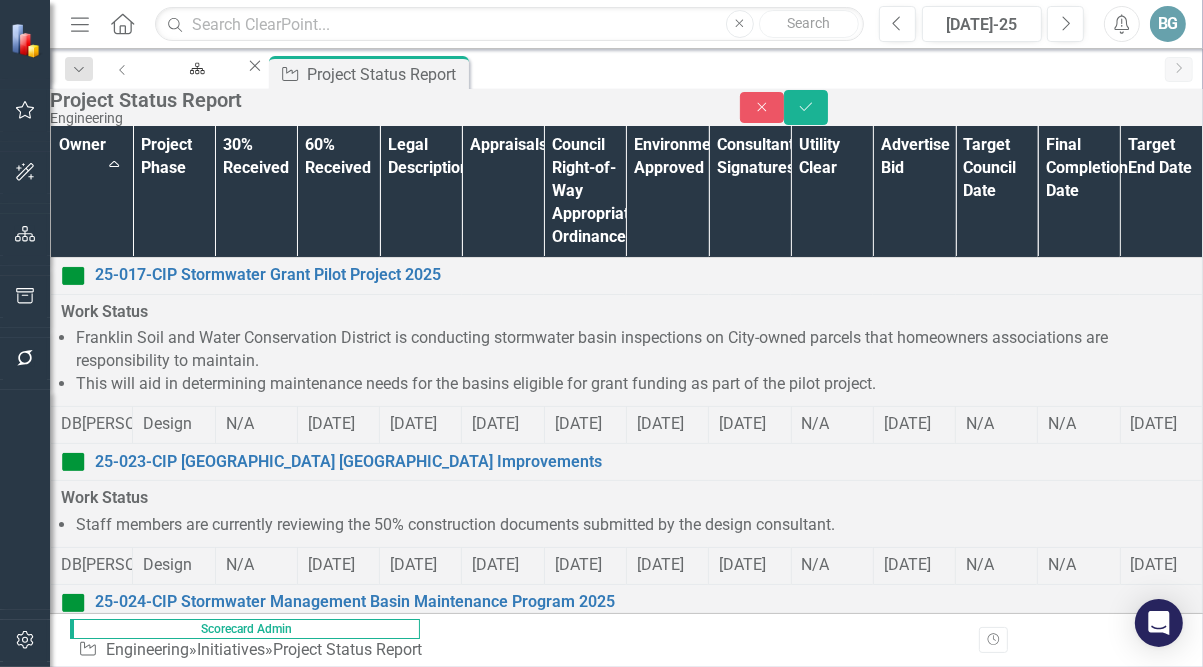 click on "The design consultant is preparing 100% construction drawings for City review in early [DATE]." at bounding box center (645, 1580) 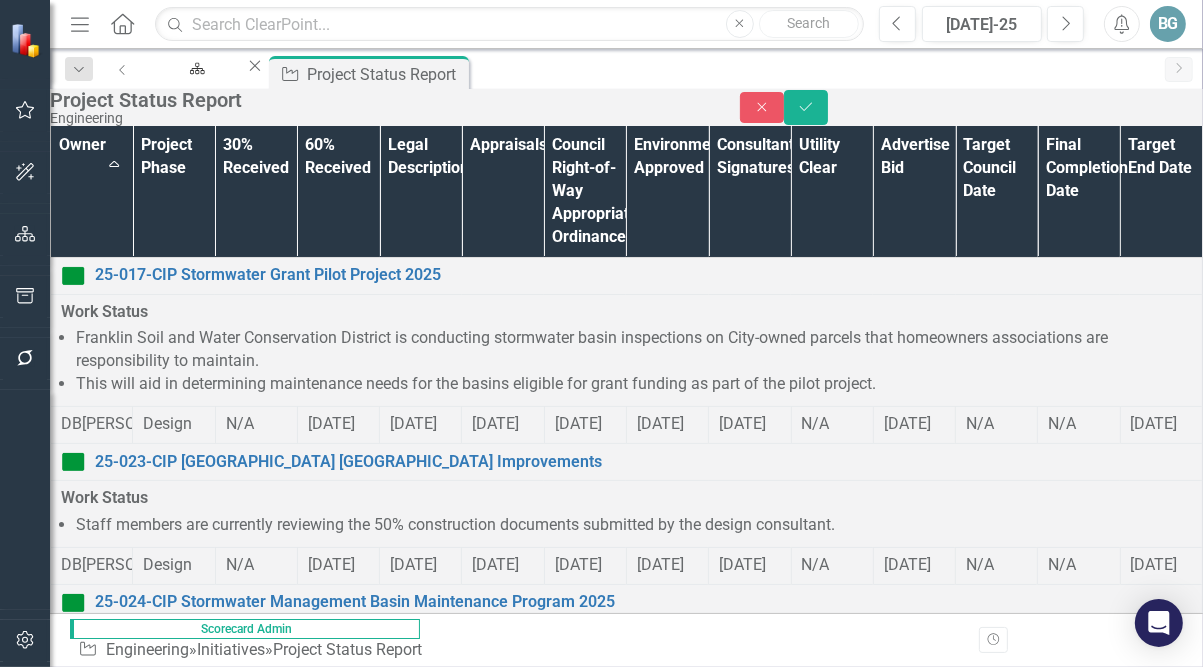 type 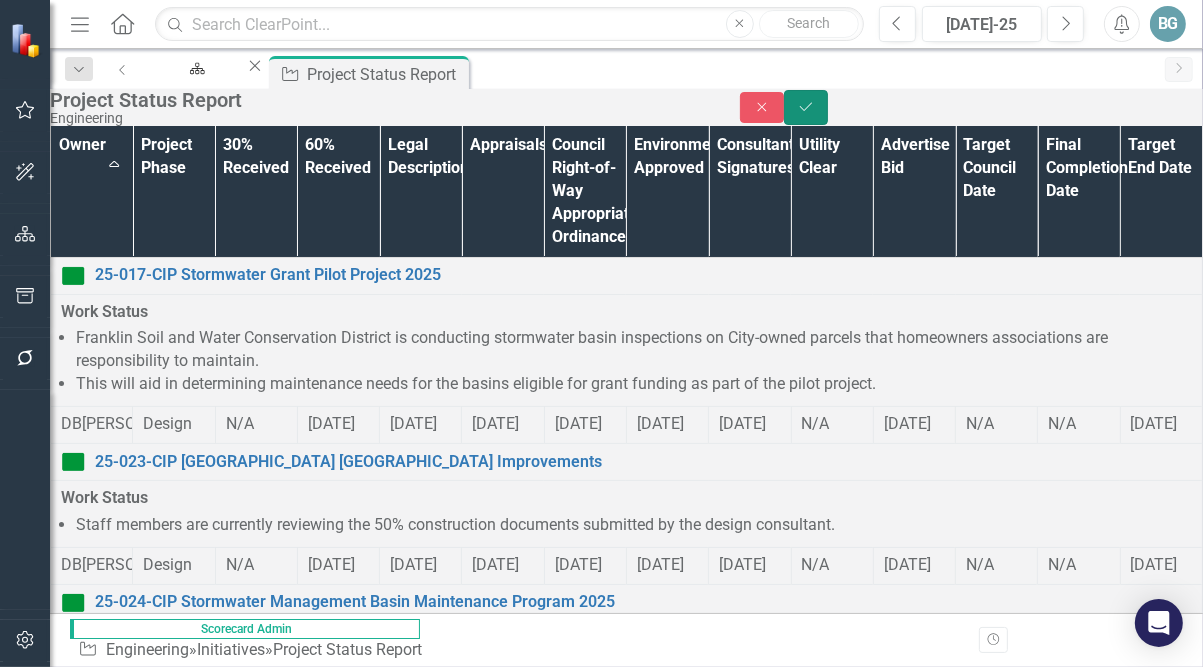 click on "Save" 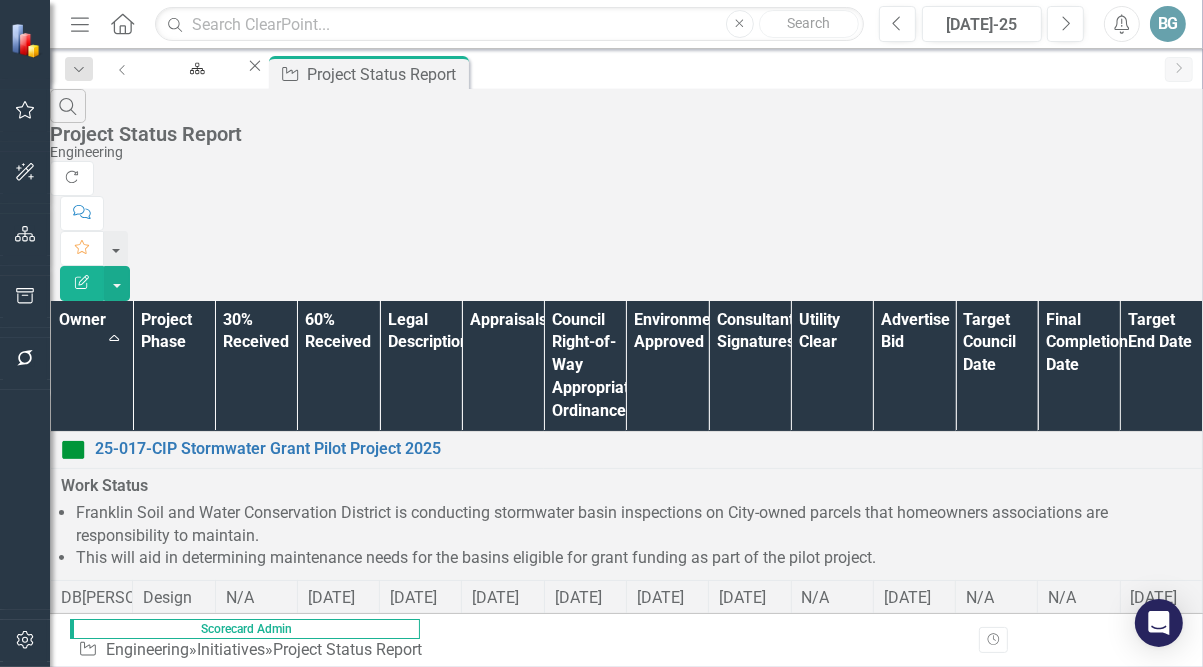 scroll, scrollTop: 0, scrollLeft: 0, axis: both 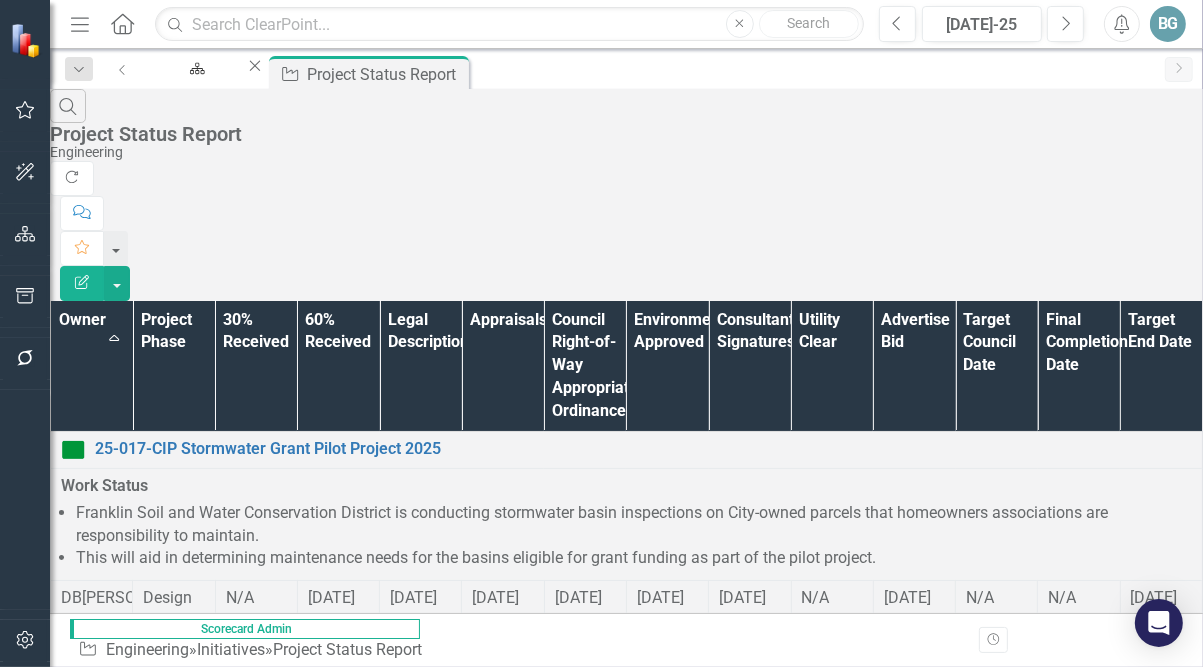 drag, startPoint x: 109, startPoint y: 399, endPoint x: 473, endPoint y: 404, distance: 364.03433 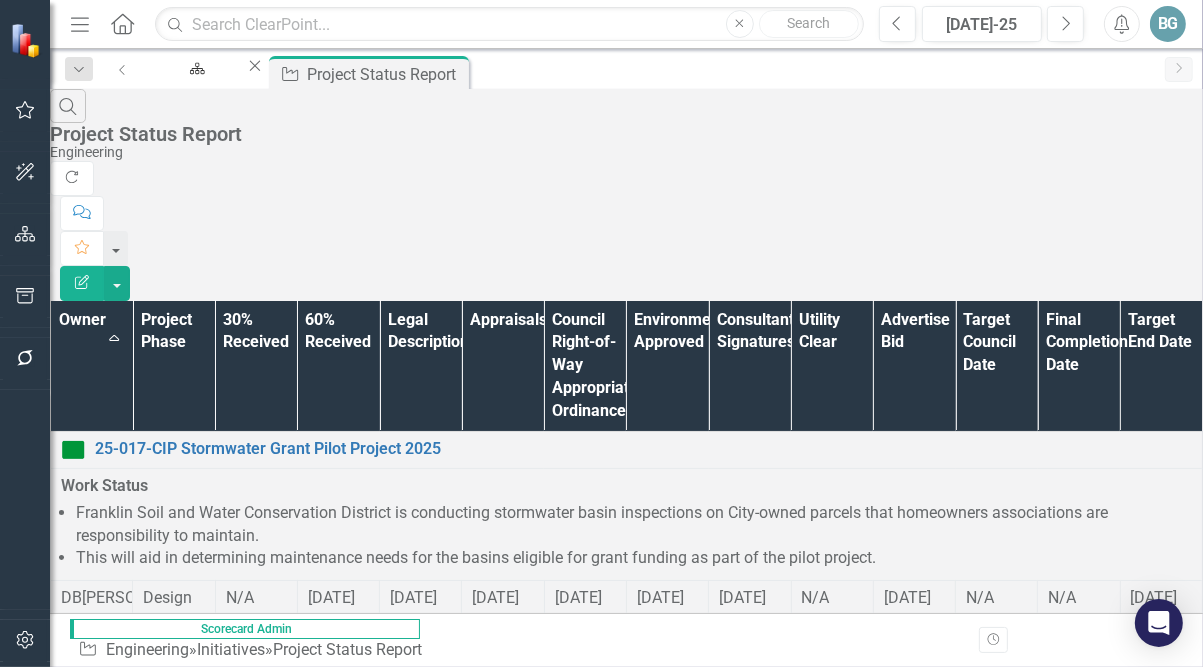 click on "The project is being advertised for bids on [DATE]." at bounding box center [634, 1794] 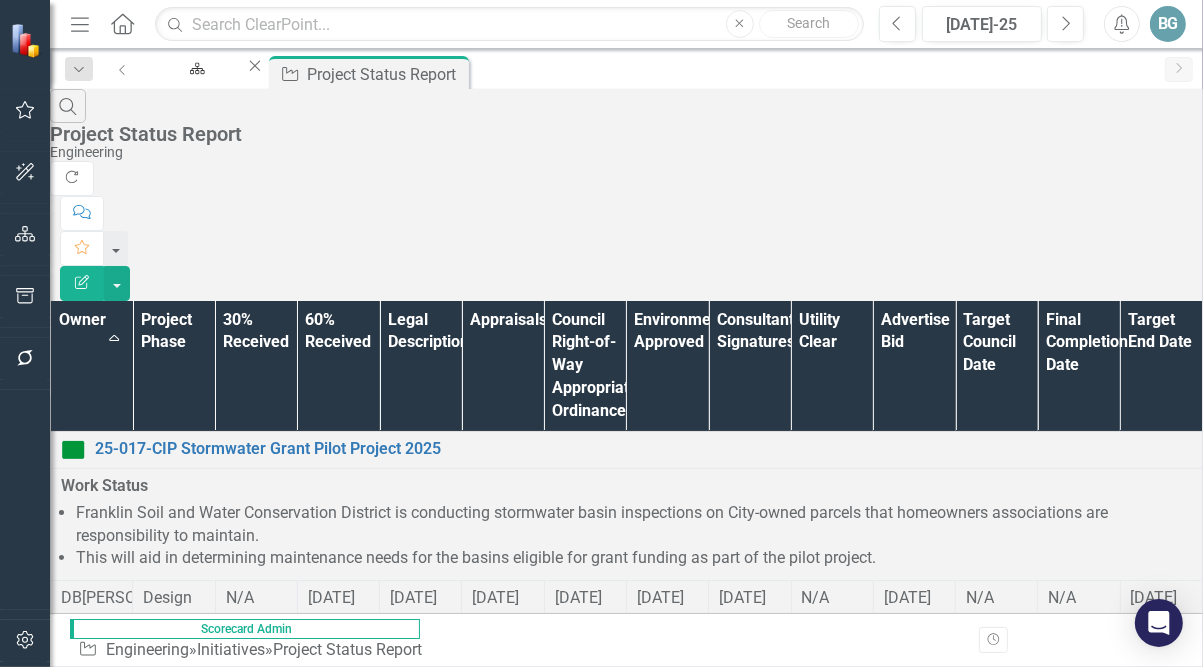 click on "The project is being advertised for bids on [DATE]." at bounding box center [634, 1794] 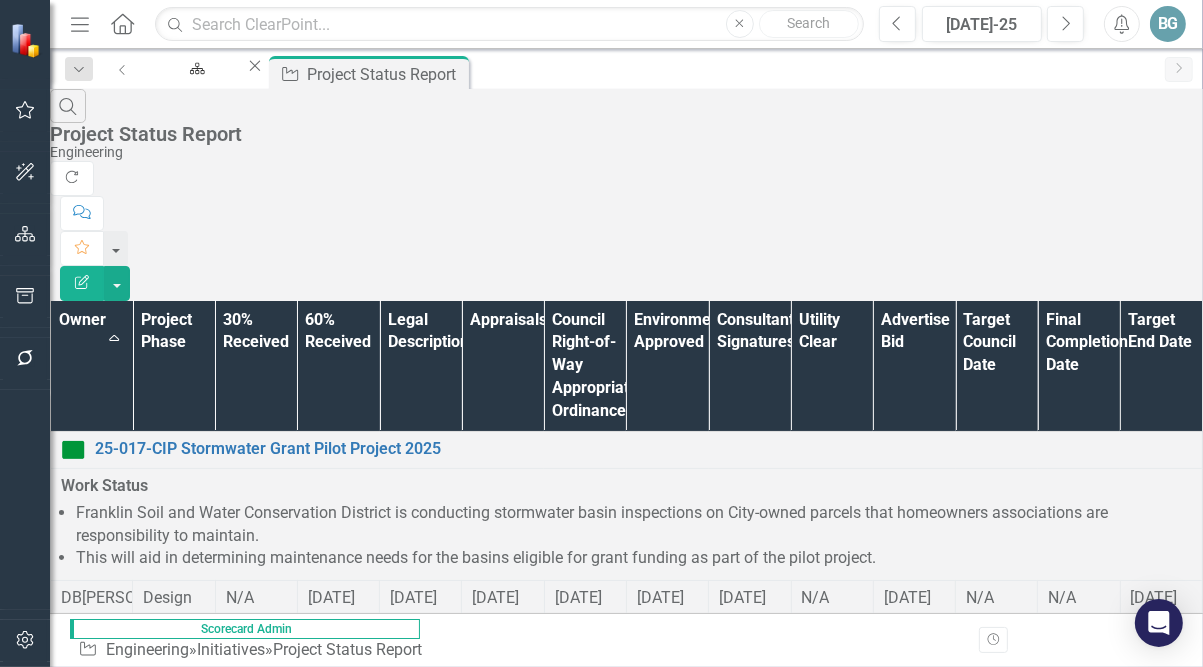 drag, startPoint x: 108, startPoint y: 401, endPoint x: 421, endPoint y: 429, distance: 314.2499 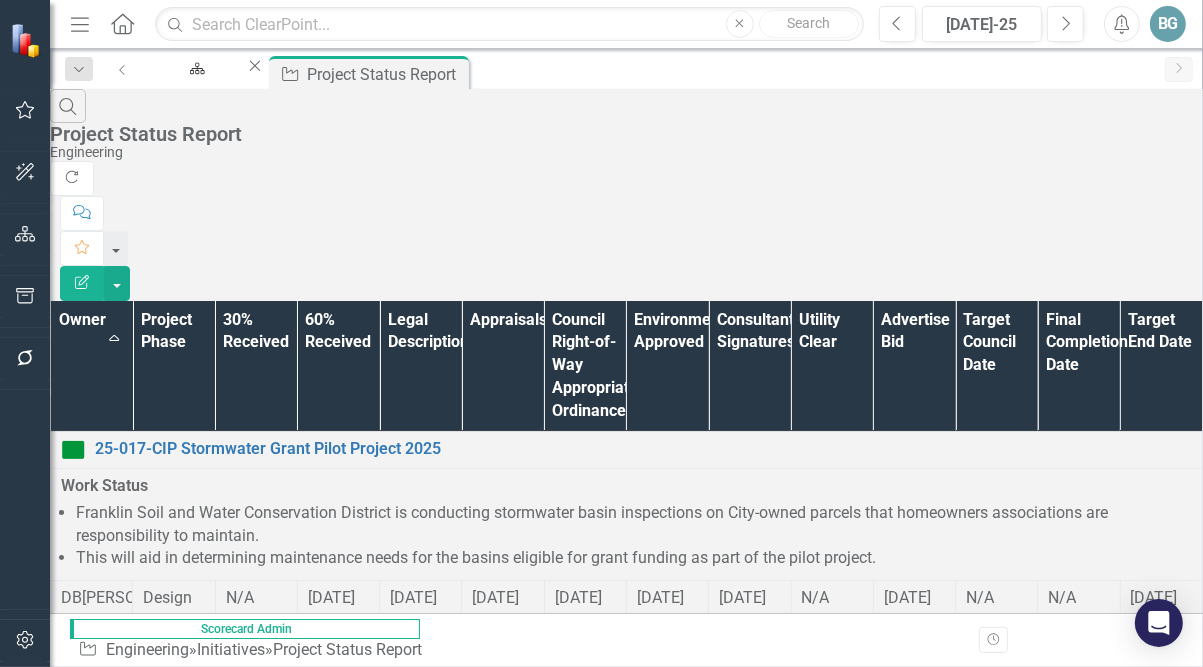 click on "City Council adopted Ordinances 28-25 and 29-25 for the temporary and permanent drainage easements at the [DATE] City Council meeting.
The 100% construction documents have been approved.
The project is being advertised for bids on [DATE].
Bid opening will occur on [DATE]." at bounding box center [634, 1783] 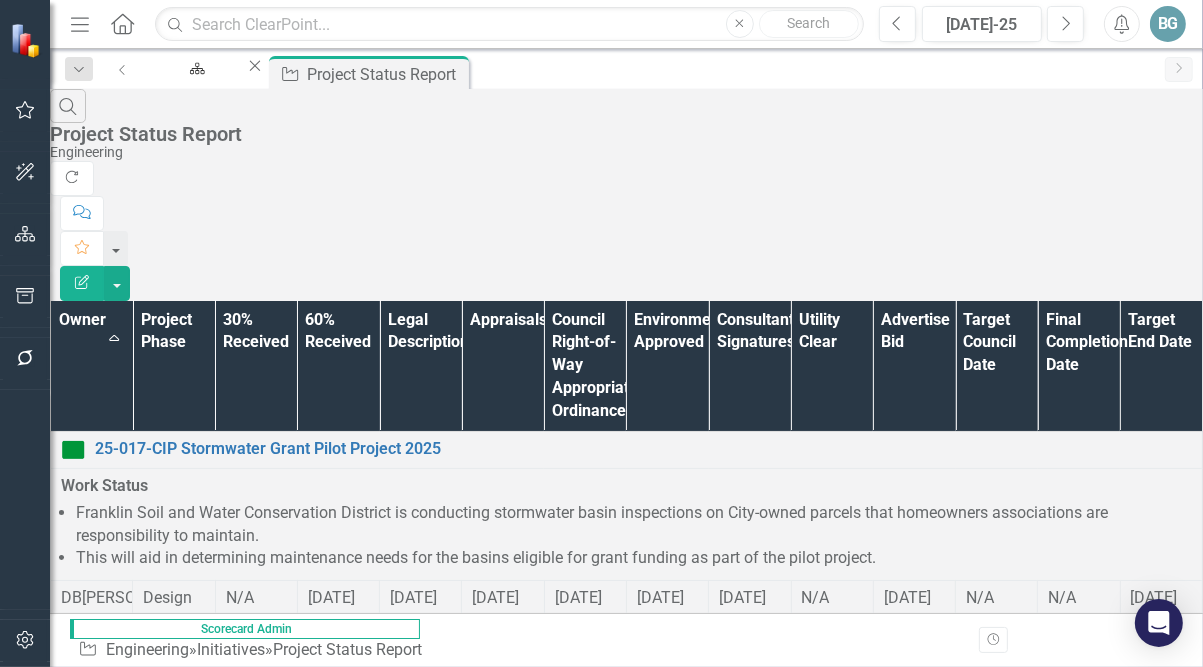 drag, startPoint x: 112, startPoint y: 399, endPoint x: 465, endPoint y: 404, distance: 353.0354 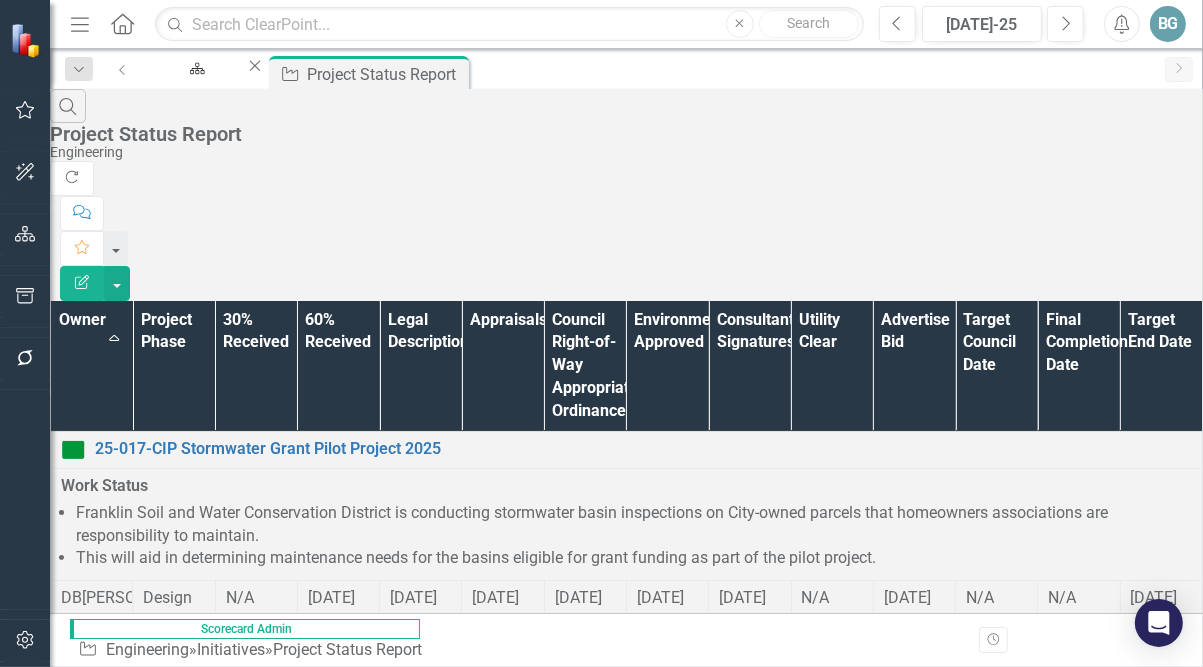 click on "The project is being advertised for bids on [DATE]." at bounding box center (634, 1794) 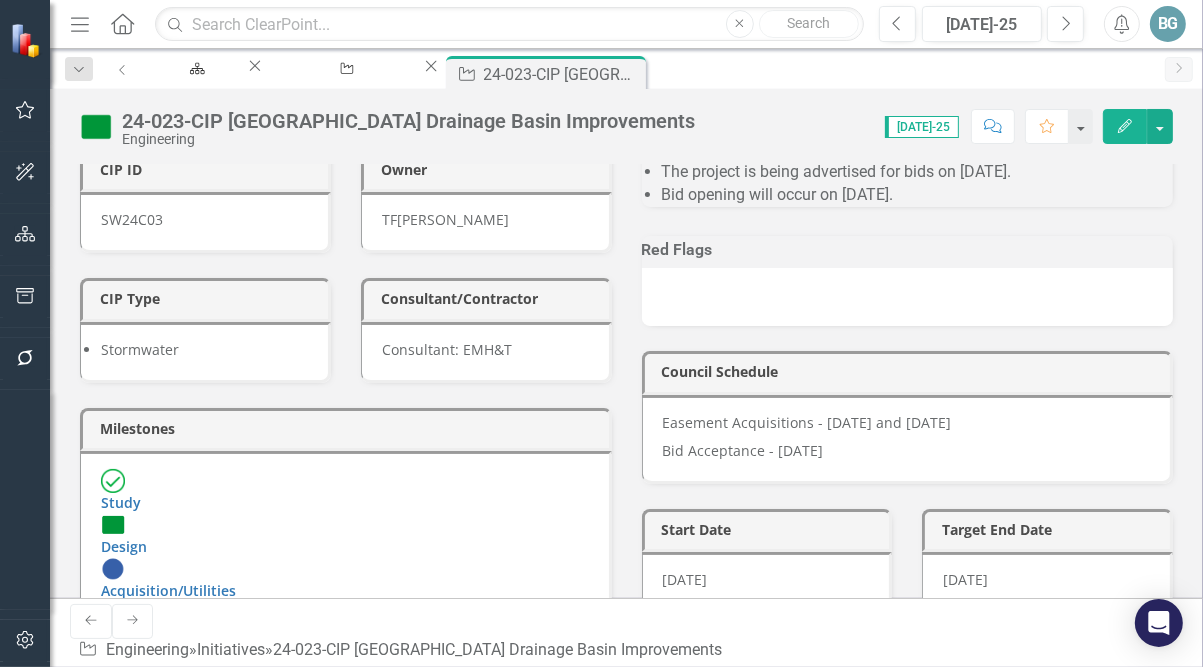 scroll, scrollTop: 0, scrollLeft: 0, axis: both 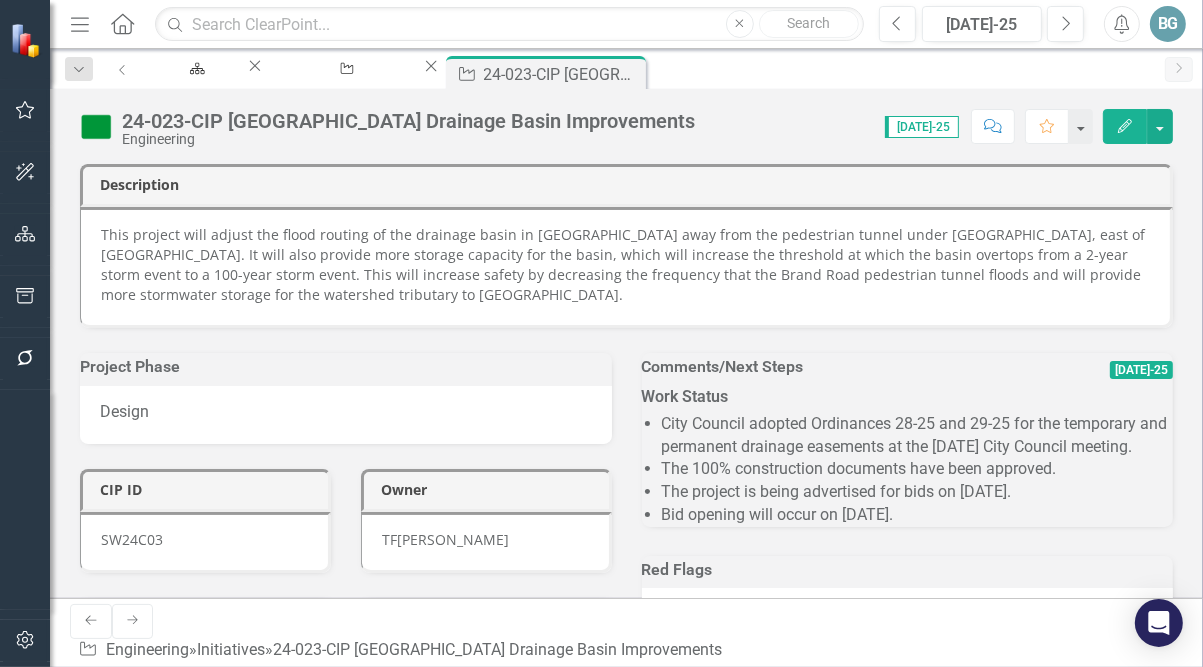 click on "Design" at bounding box center (346, 415) 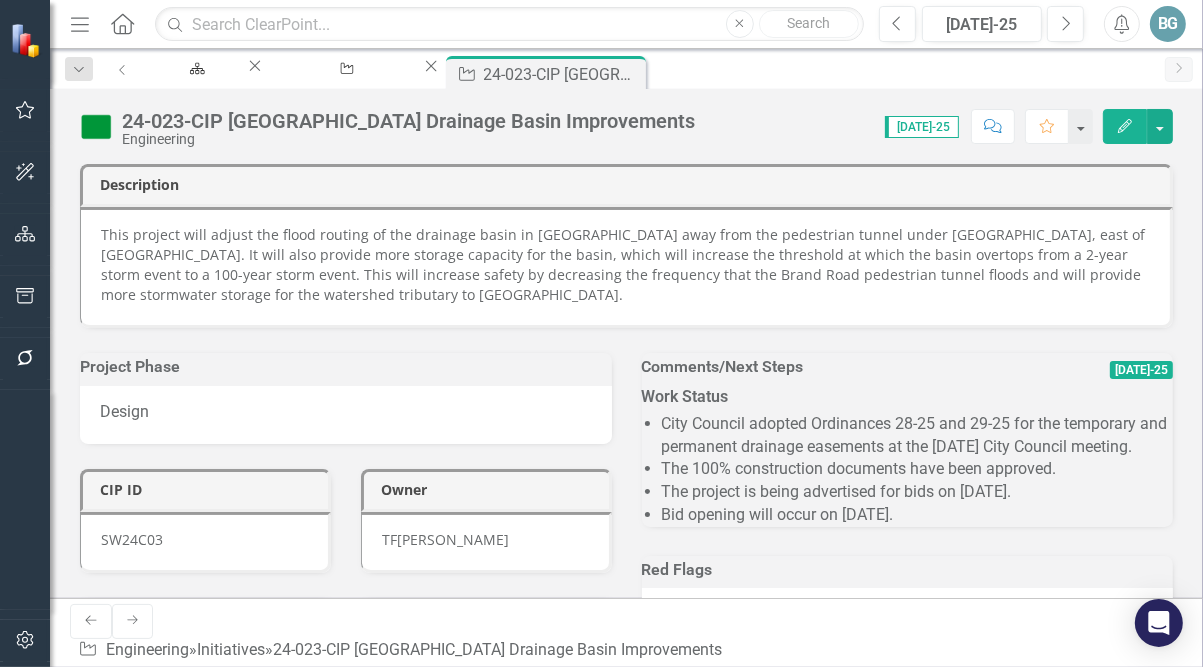 click on "Design" at bounding box center [346, 415] 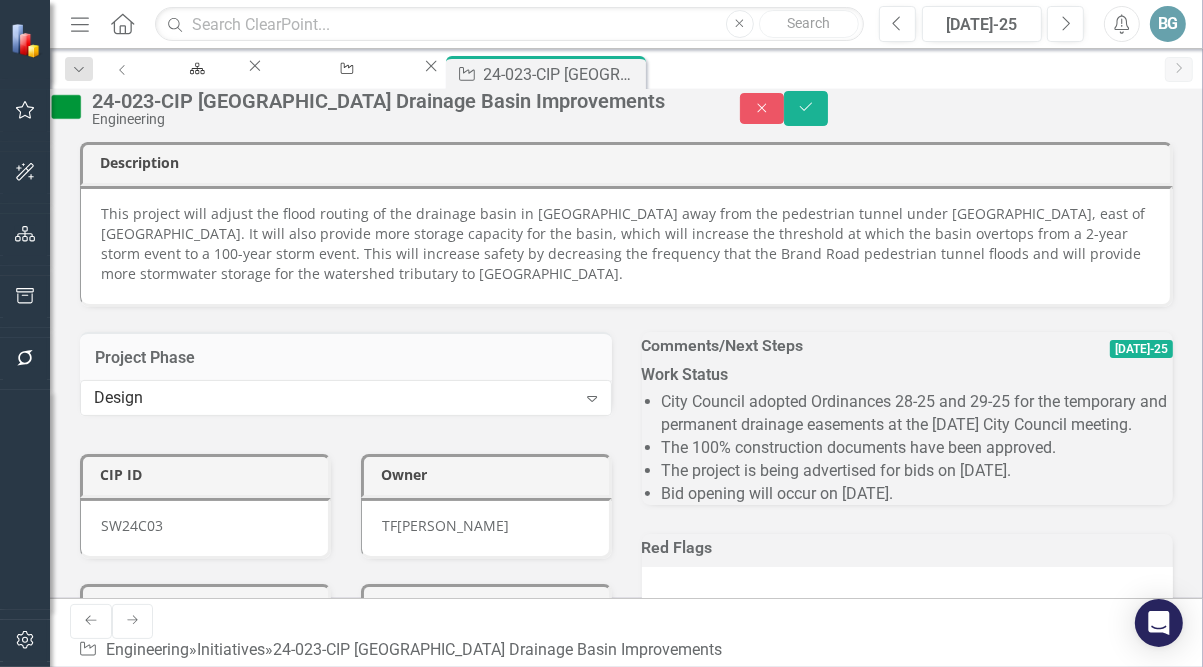 click on "Design" at bounding box center (335, 398) 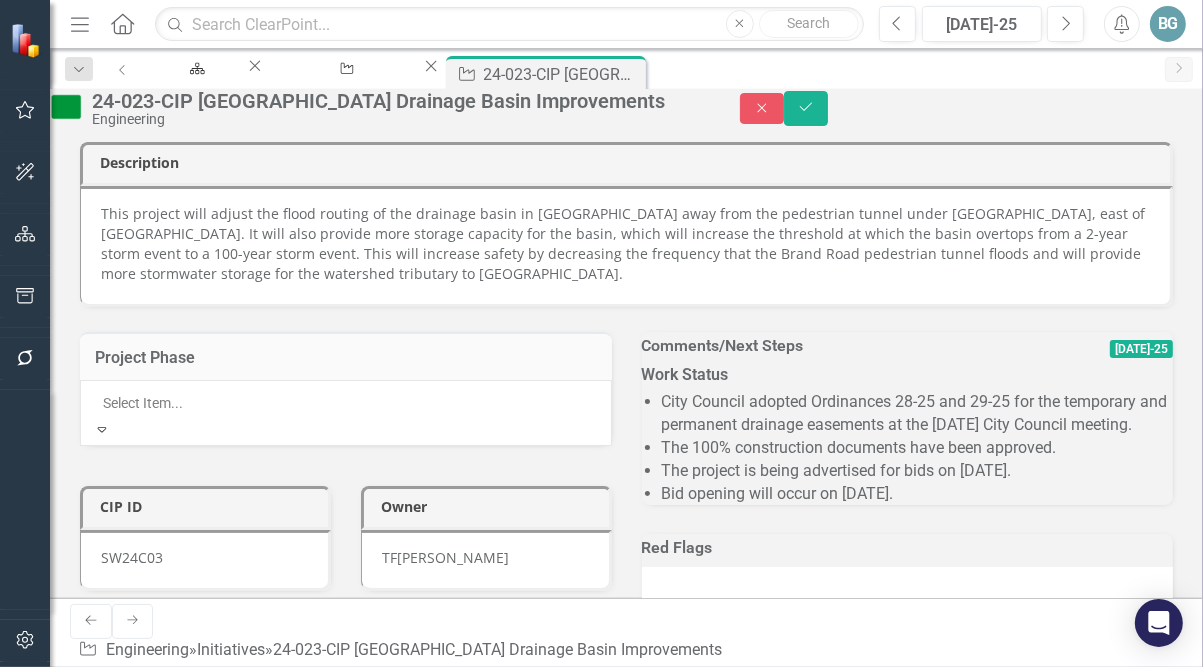 click on "Owner TF [PERSON_NAME]" at bounding box center [486, 525] 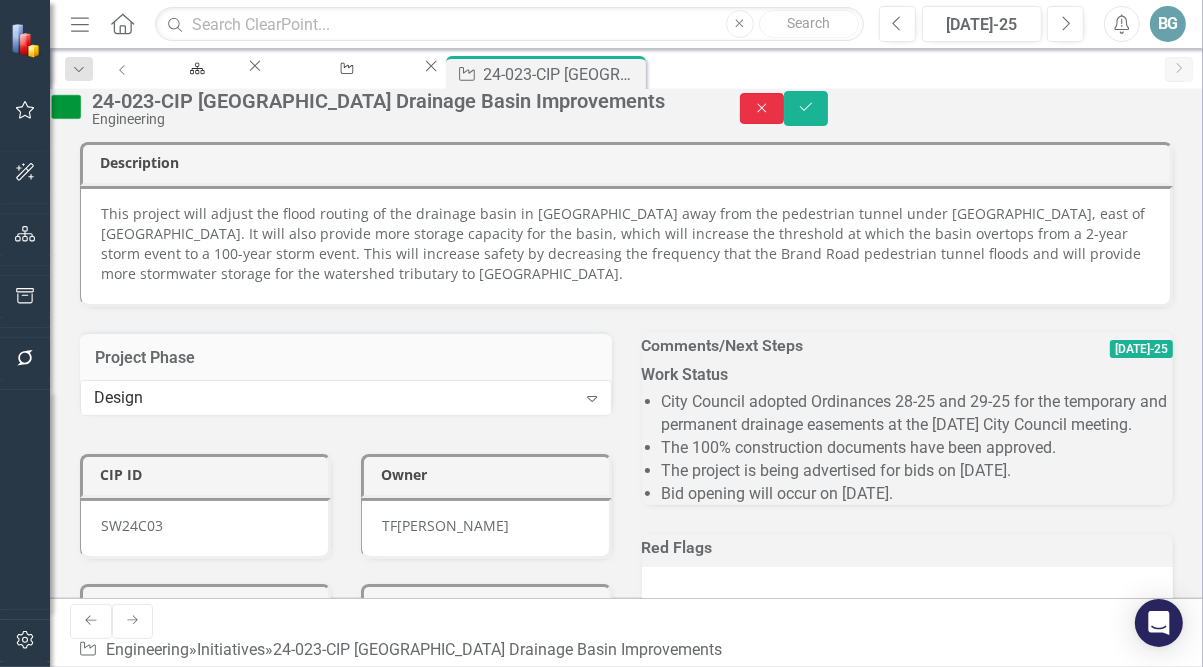 click on "Close" 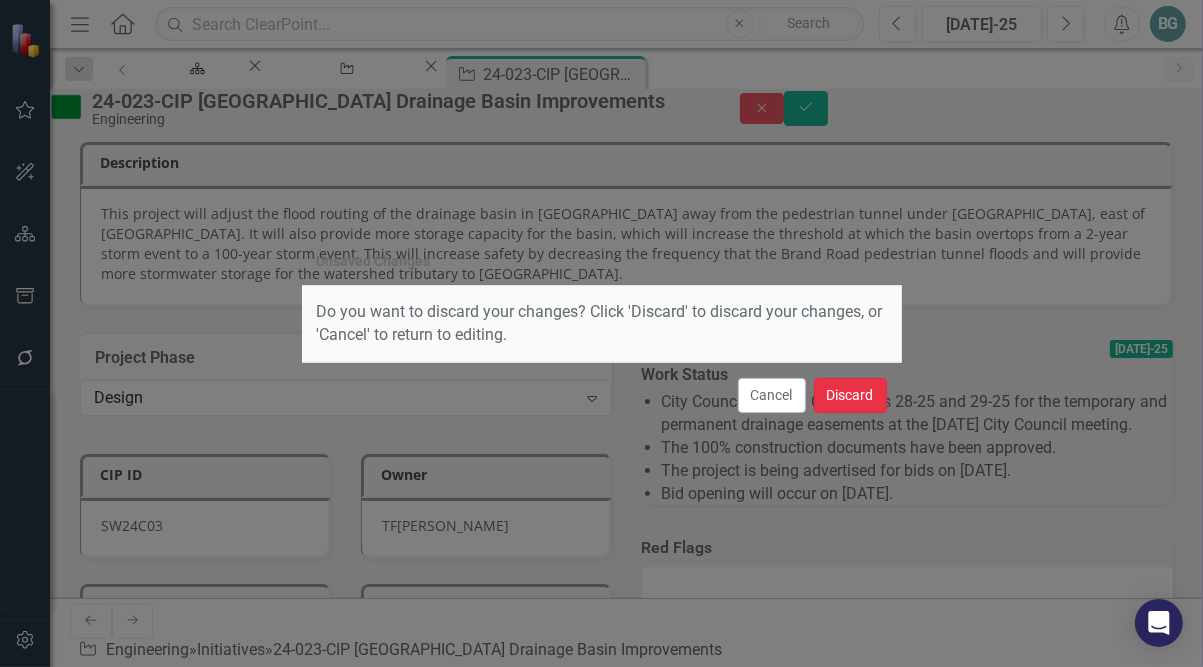 drag, startPoint x: 837, startPoint y: 394, endPoint x: 625, endPoint y: 366, distance: 213.84106 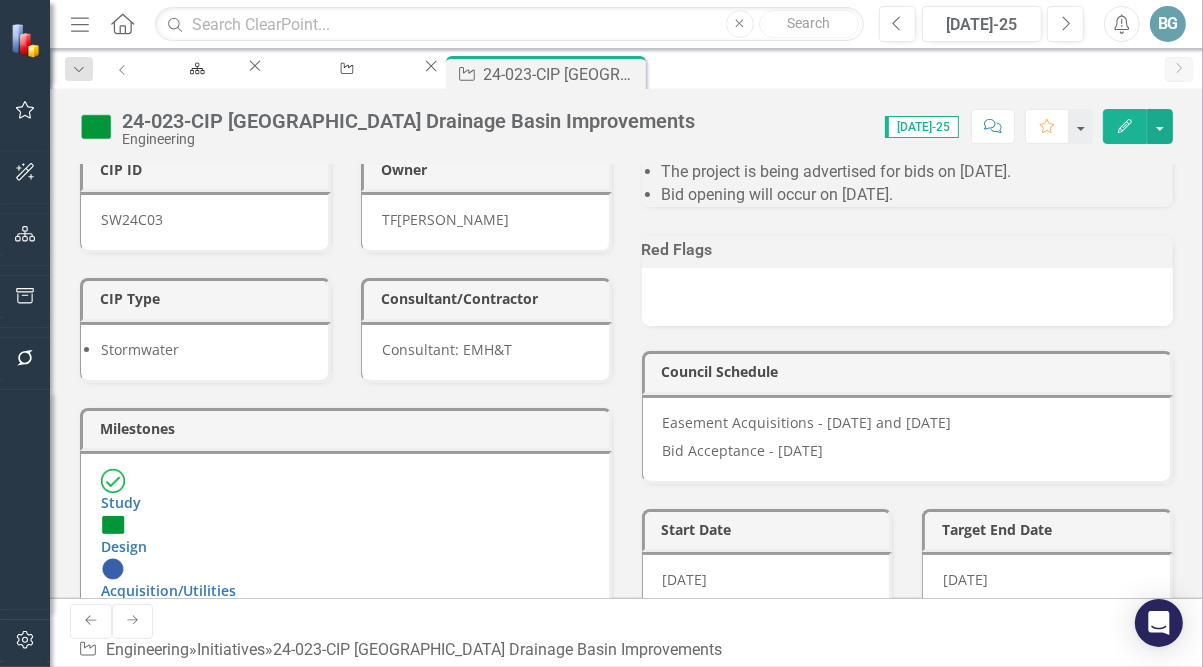 scroll, scrollTop: 0, scrollLeft: 0, axis: both 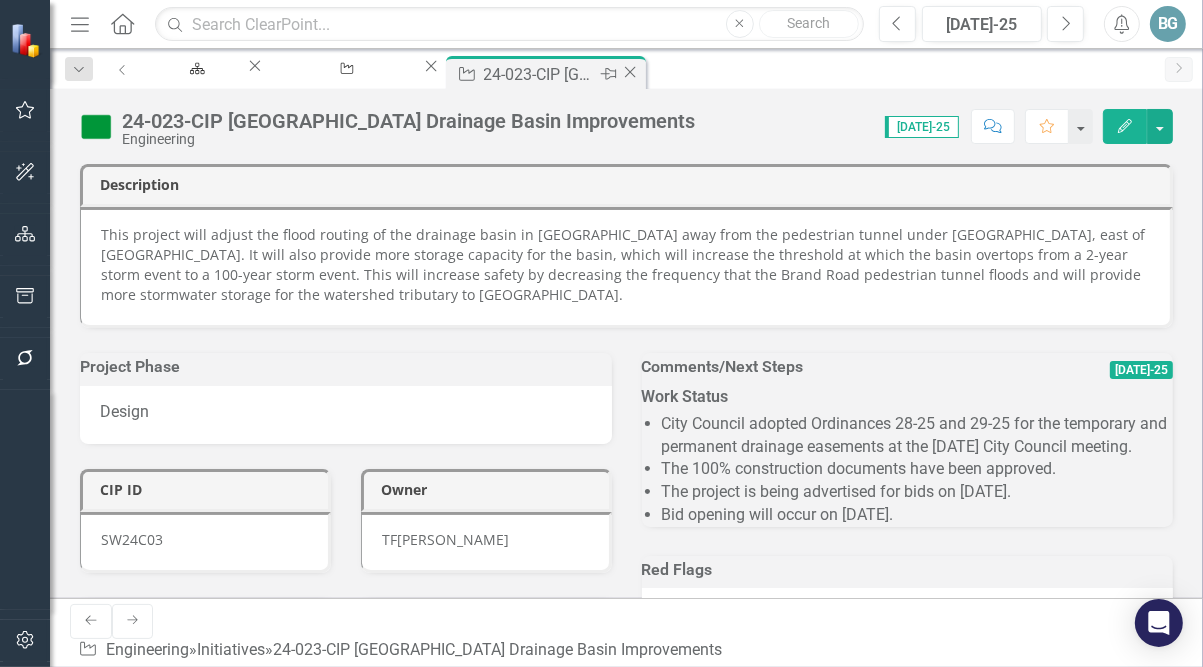 click on "Close" 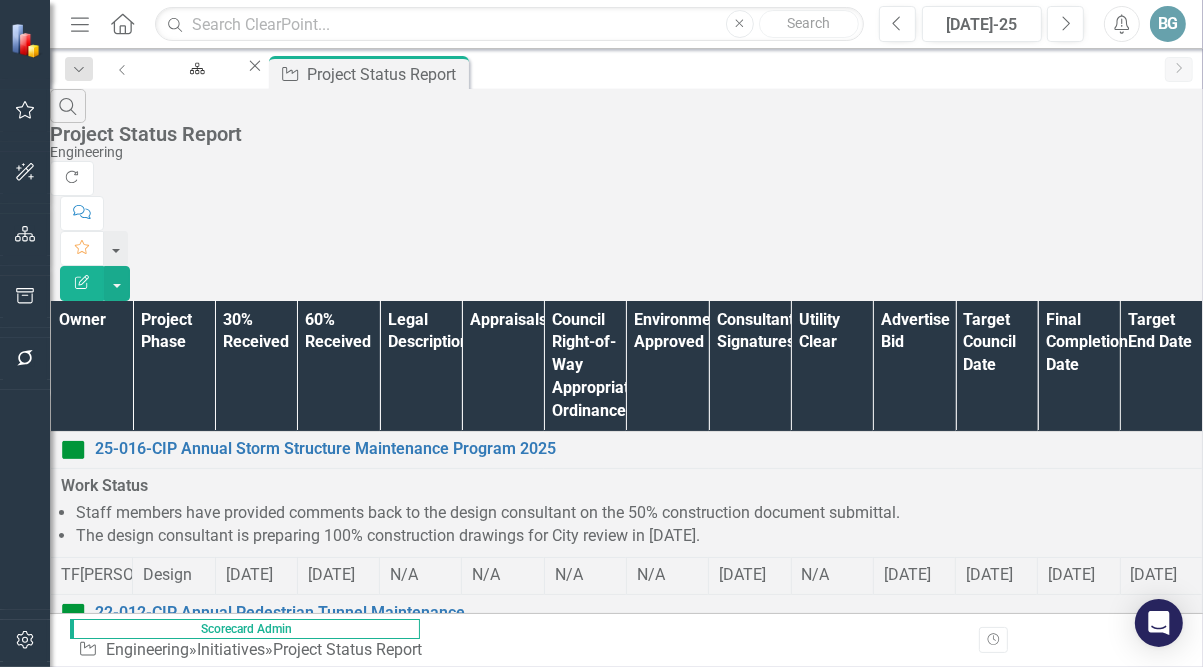 scroll, scrollTop: 1684, scrollLeft: 0, axis: vertical 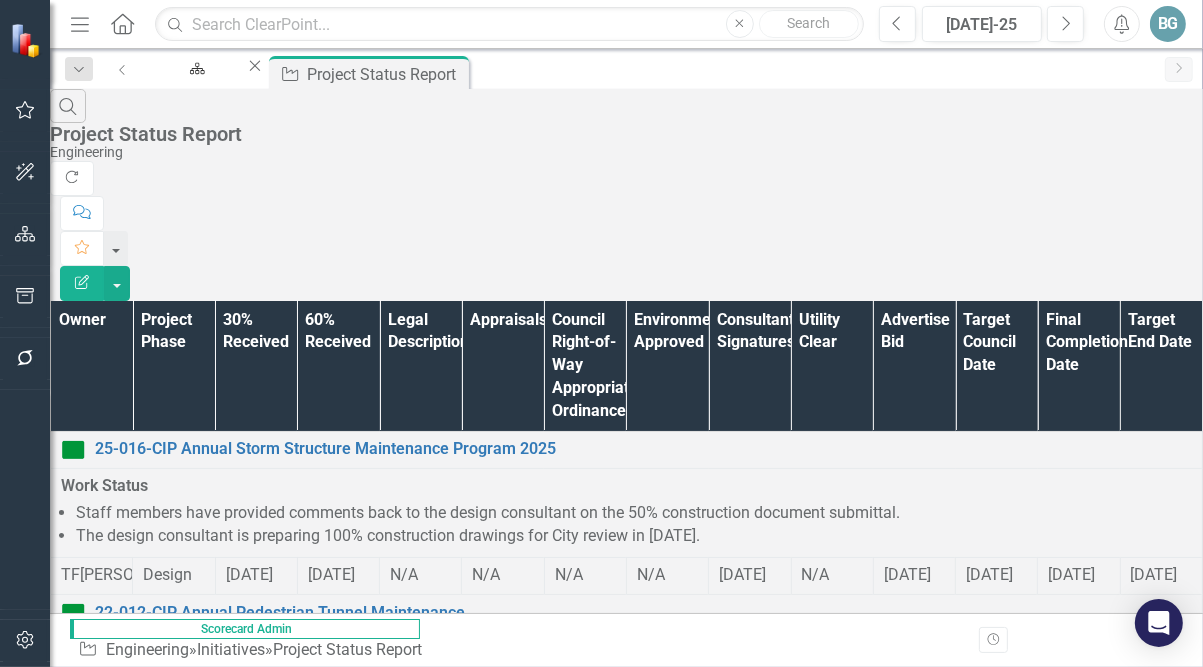 click on "Owner" at bounding box center (92, 366) 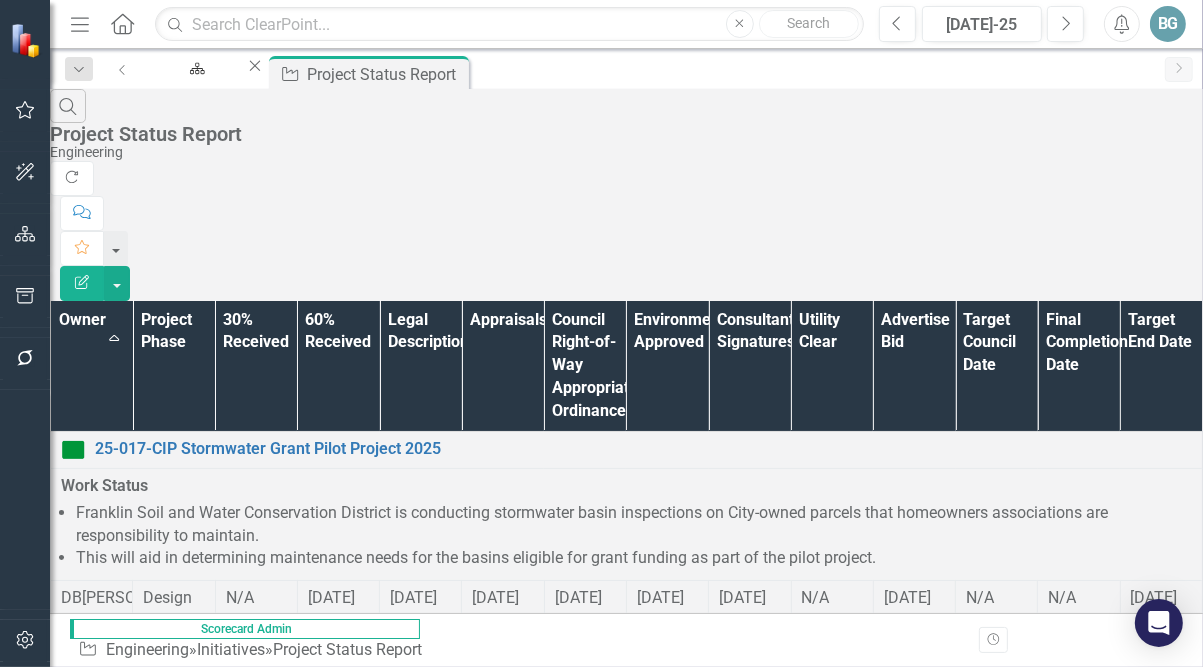 scroll, scrollTop: 974, scrollLeft: 0, axis: vertical 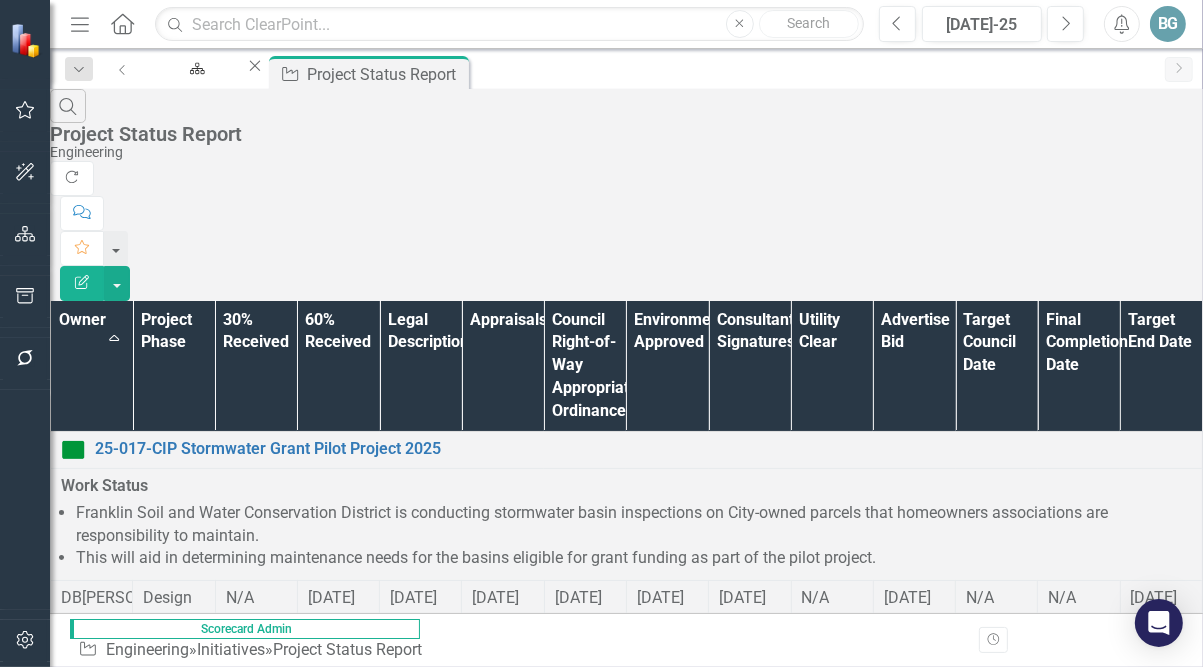 click on "Search Project Status Report Engineering" at bounding box center [626, 125] 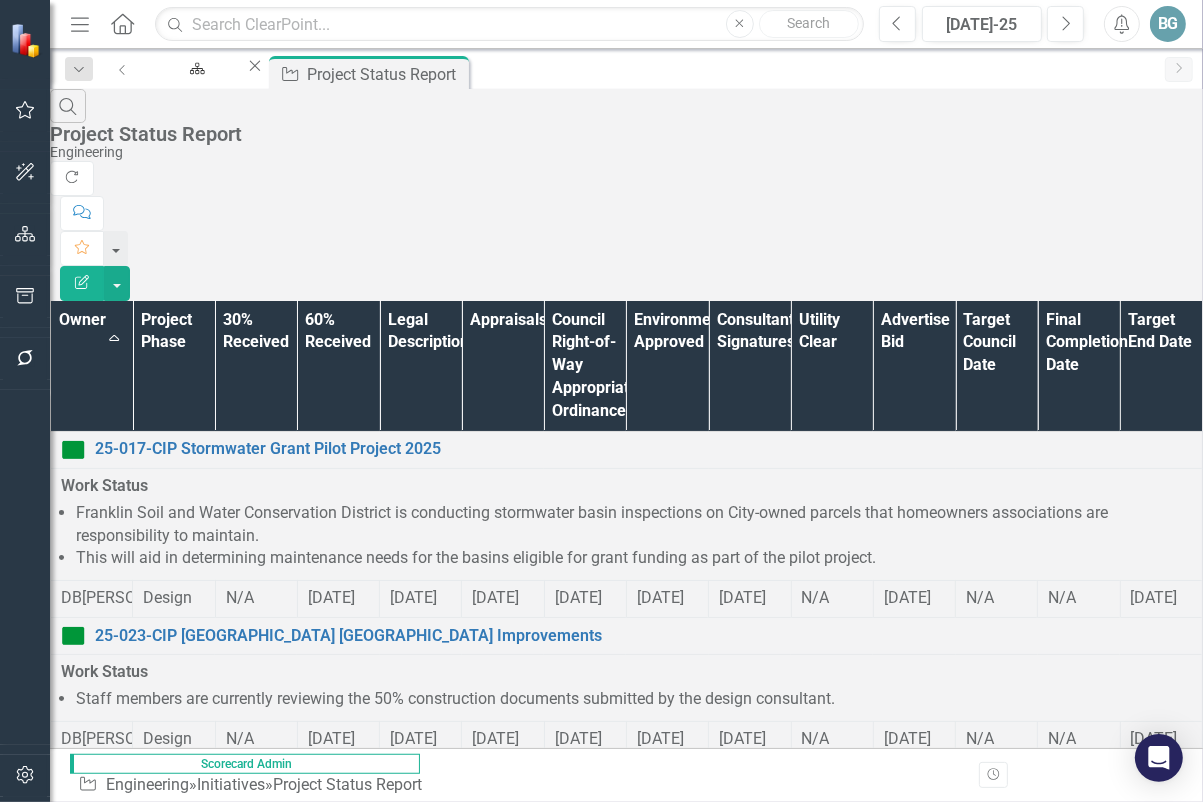 scroll, scrollTop: 1478, scrollLeft: 0, axis: vertical 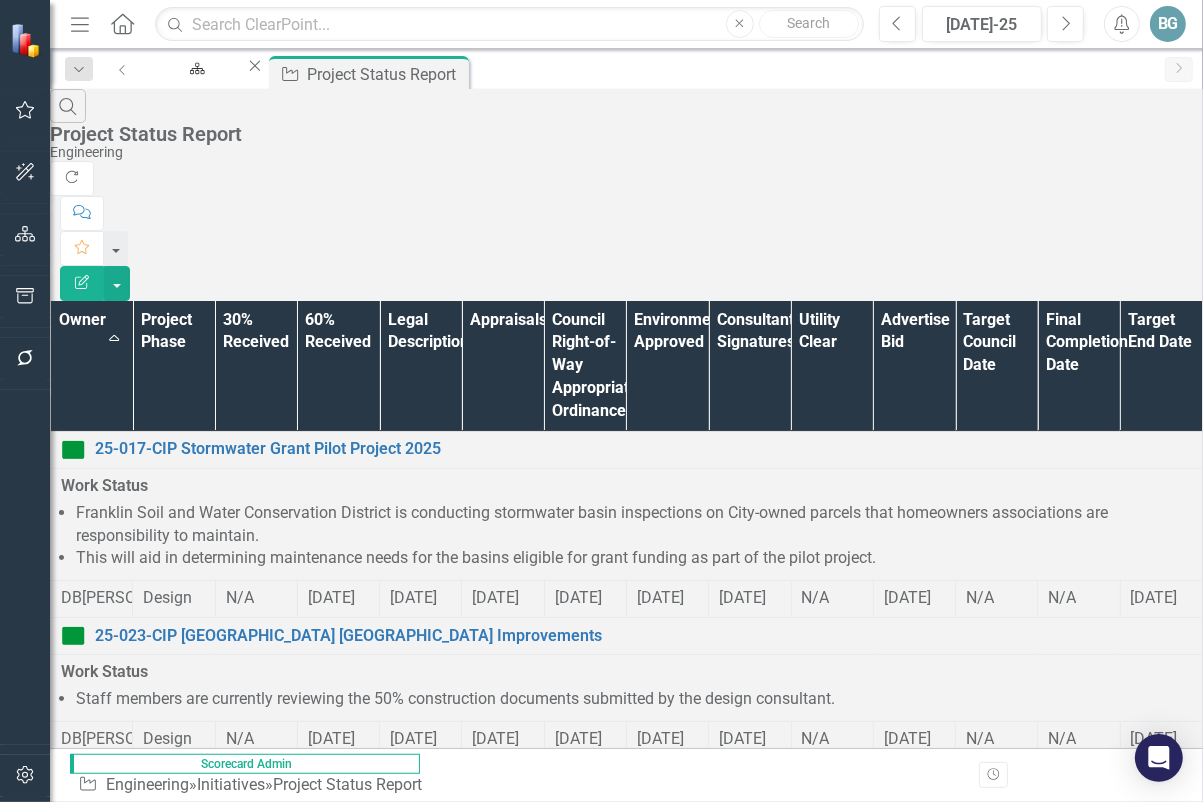 drag, startPoint x: 124, startPoint y: 538, endPoint x: 794, endPoint y: 548, distance: 670.07465 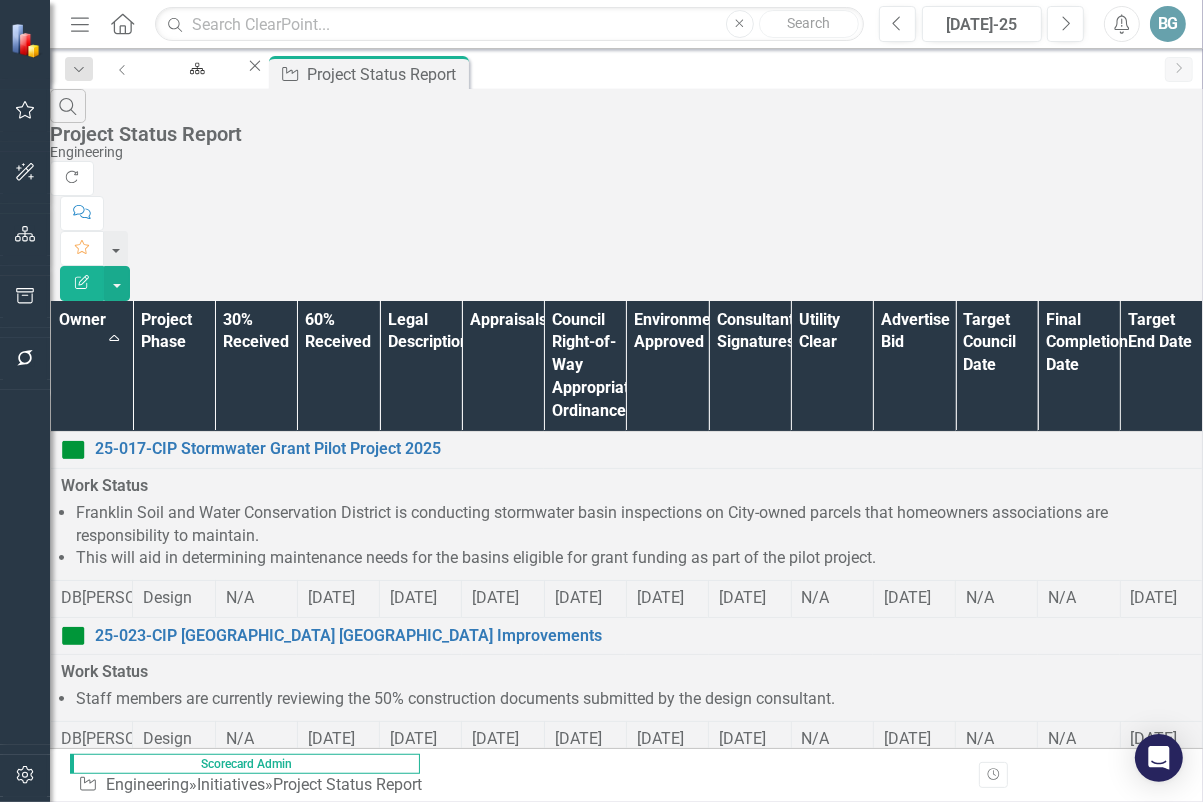 drag, startPoint x: 277, startPoint y: 410, endPoint x: 881, endPoint y: 430, distance: 604.33105 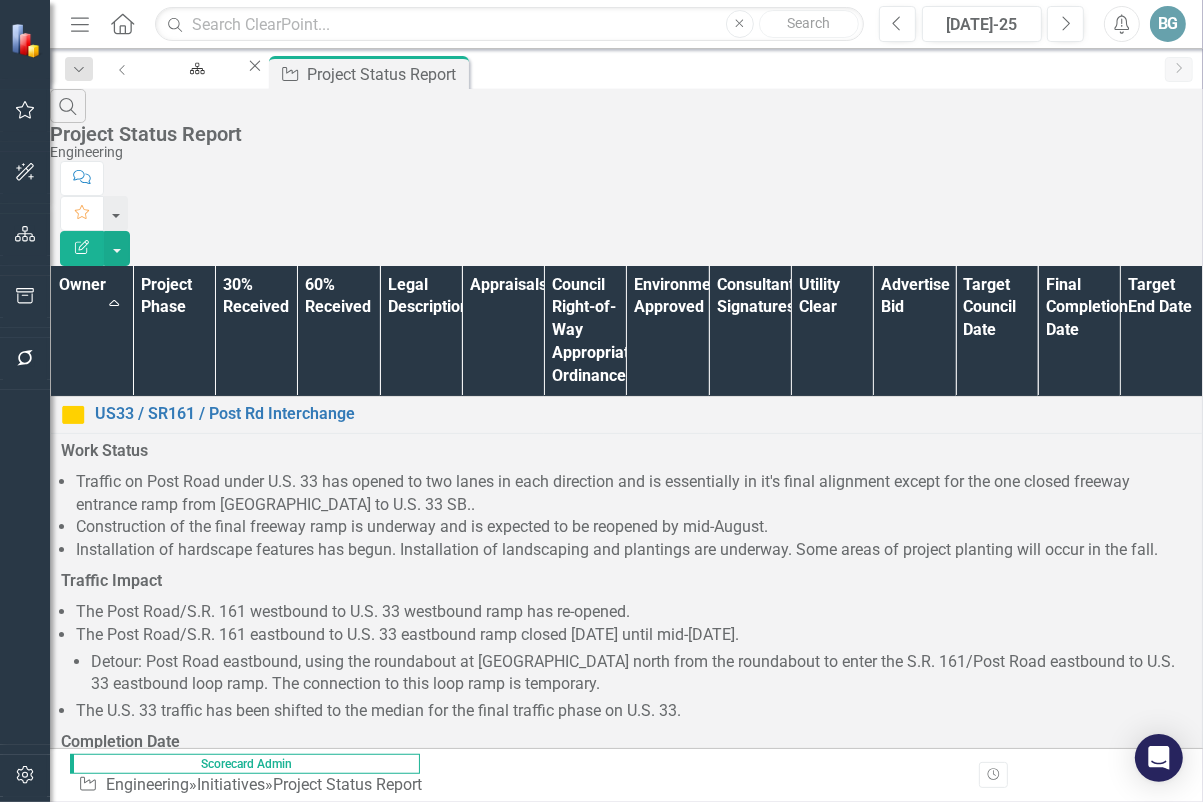 scroll, scrollTop: 320, scrollLeft: 0, axis: vertical 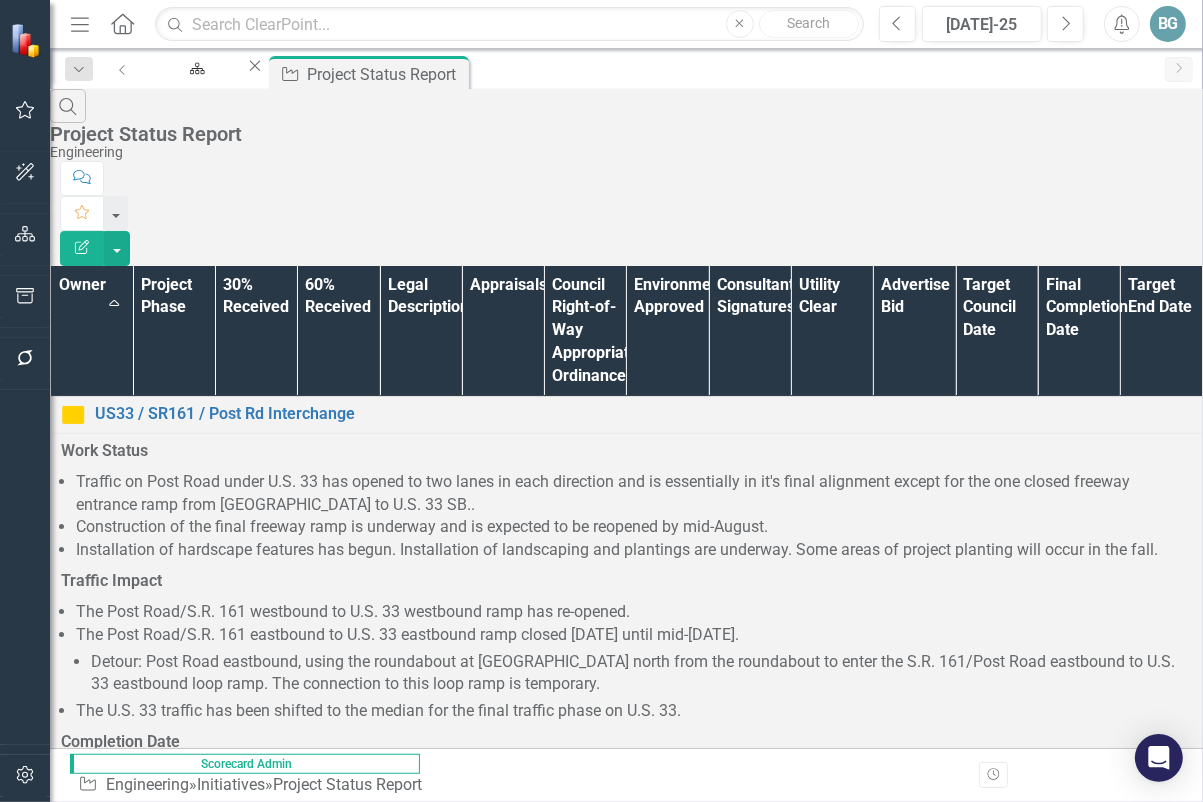 drag, startPoint x: 118, startPoint y: 412, endPoint x: 1108, endPoint y: 411, distance: 990.0005 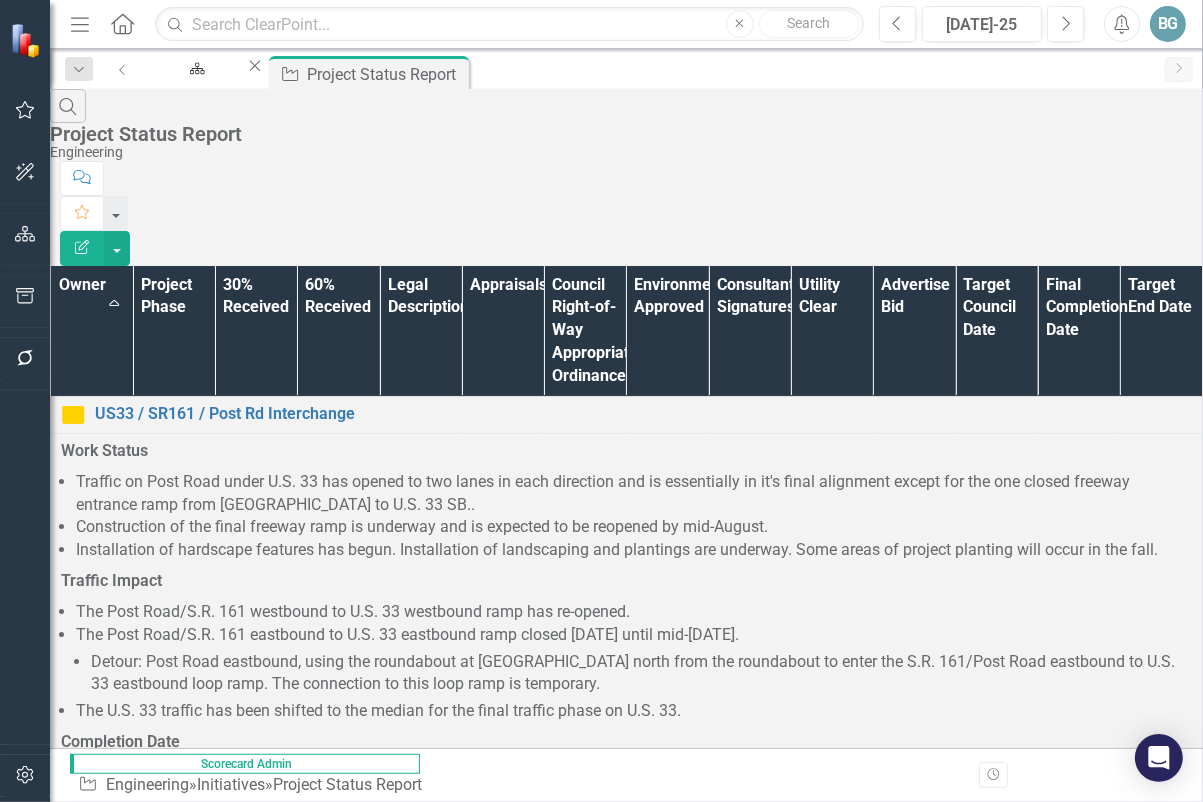 click on "As part of another City project, EMH&T is revising sanitary sewer modeling that could substantially affect the design of this project. Design is planned to begin once the modeling is complete by the end of 2025." at bounding box center [634, 943] 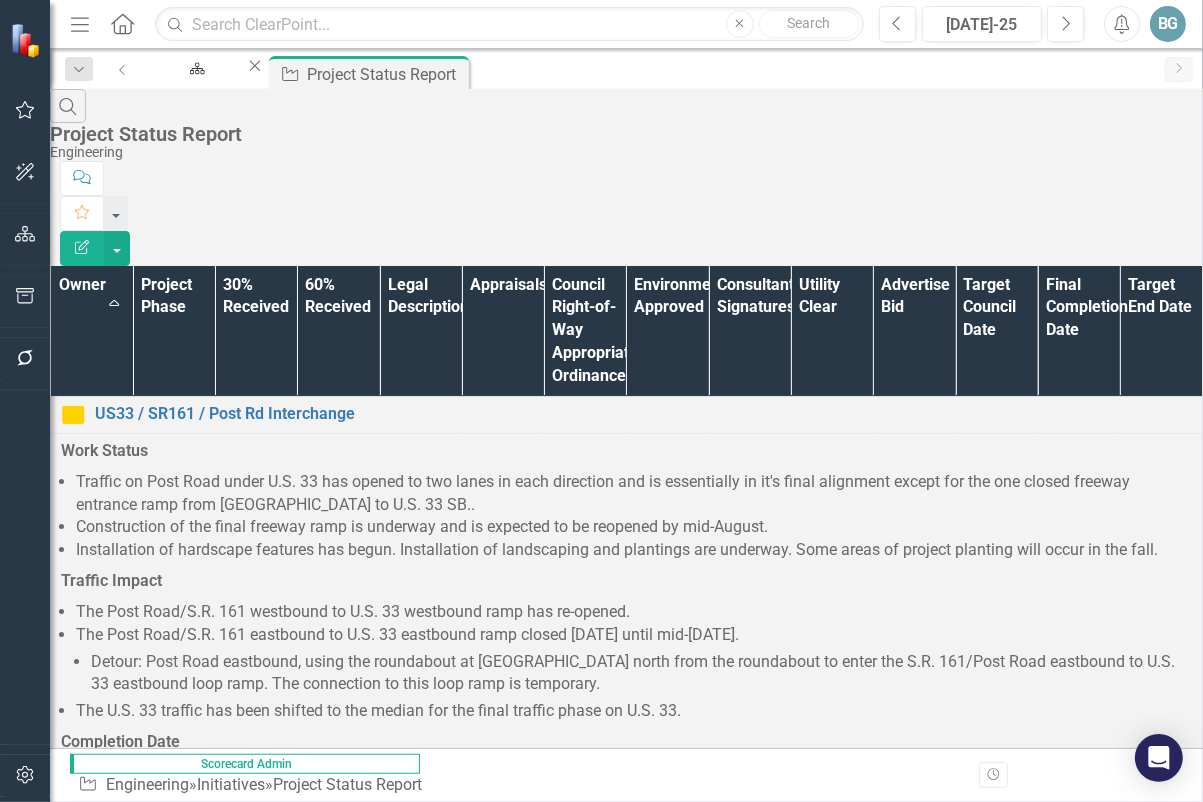 drag, startPoint x: 113, startPoint y: 437, endPoint x: 539, endPoint y: 437, distance: 426 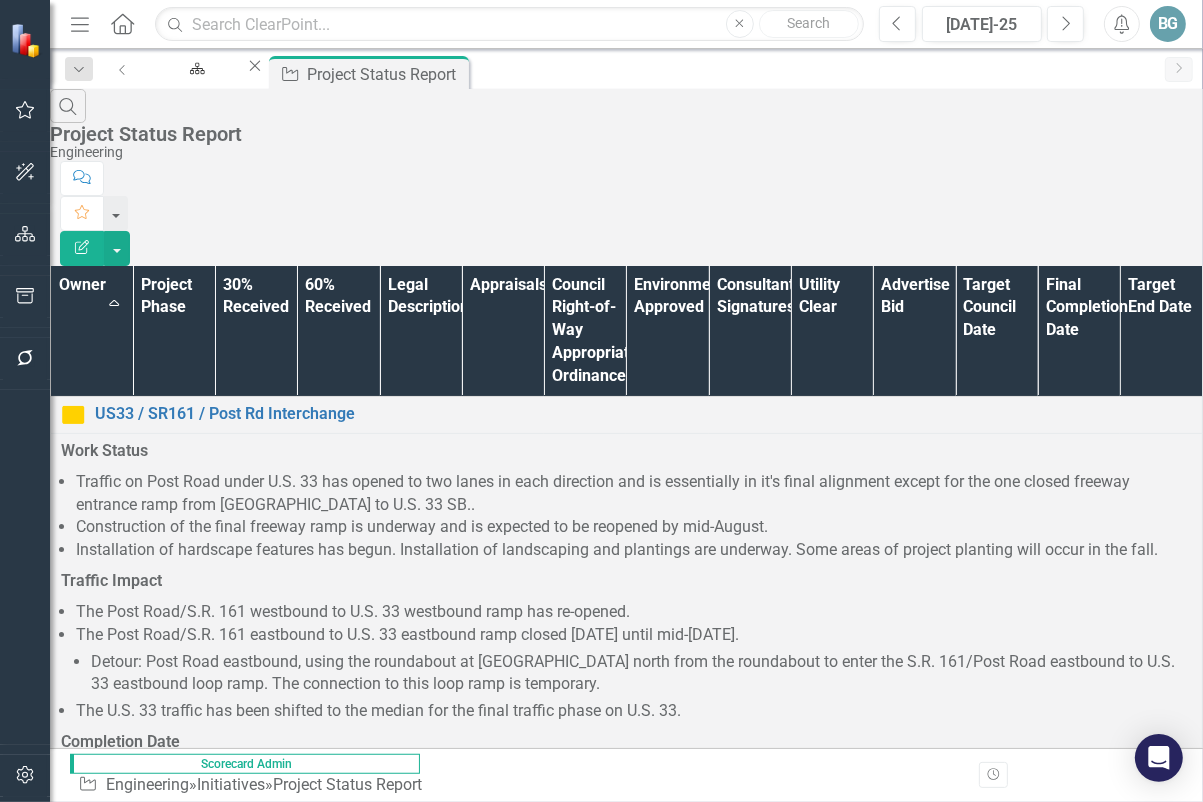 click on "Design and surveying is expected to substantially begin this month, City staff is coordinating closely with the City of Columbus as their design of the Fourth Water Plant Transmission Main project progresses." at bounding box center (634, 989) 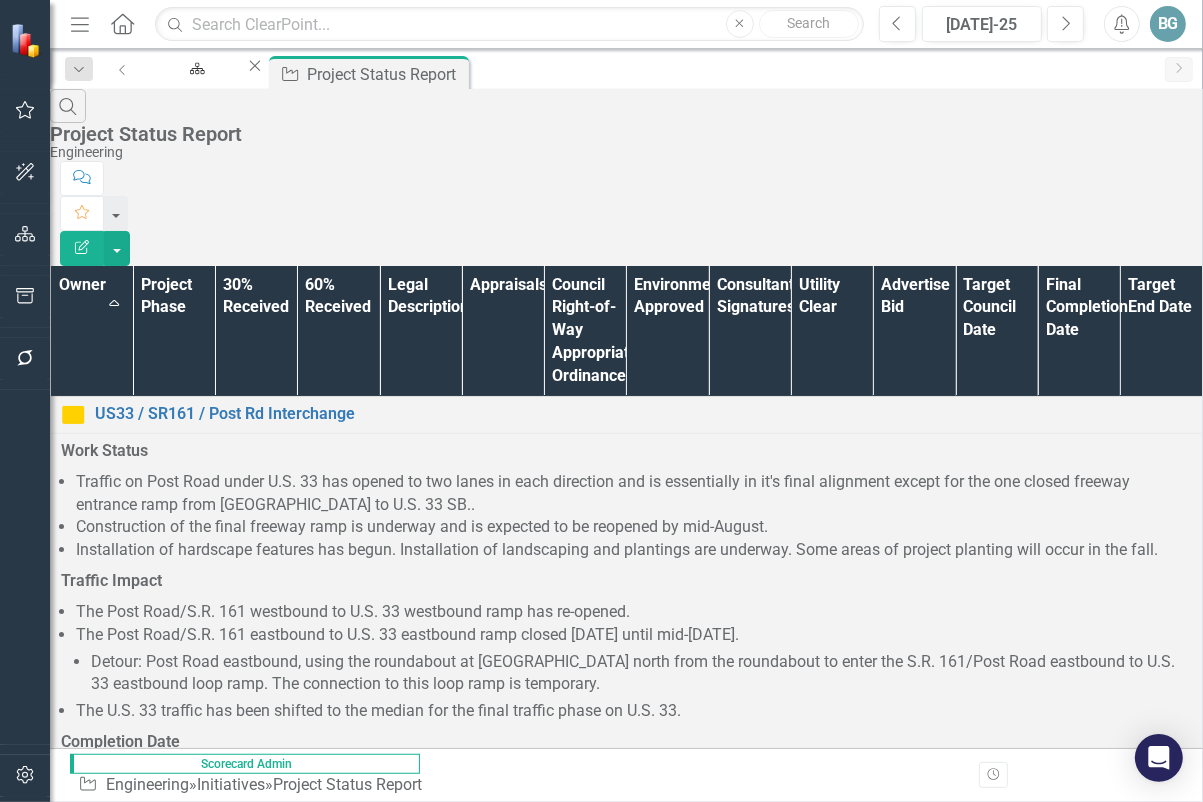 drag, startPoint x: 106, startPoint y: 432, endPoint x: 539, endPoint y: 430, distance: 433.0046 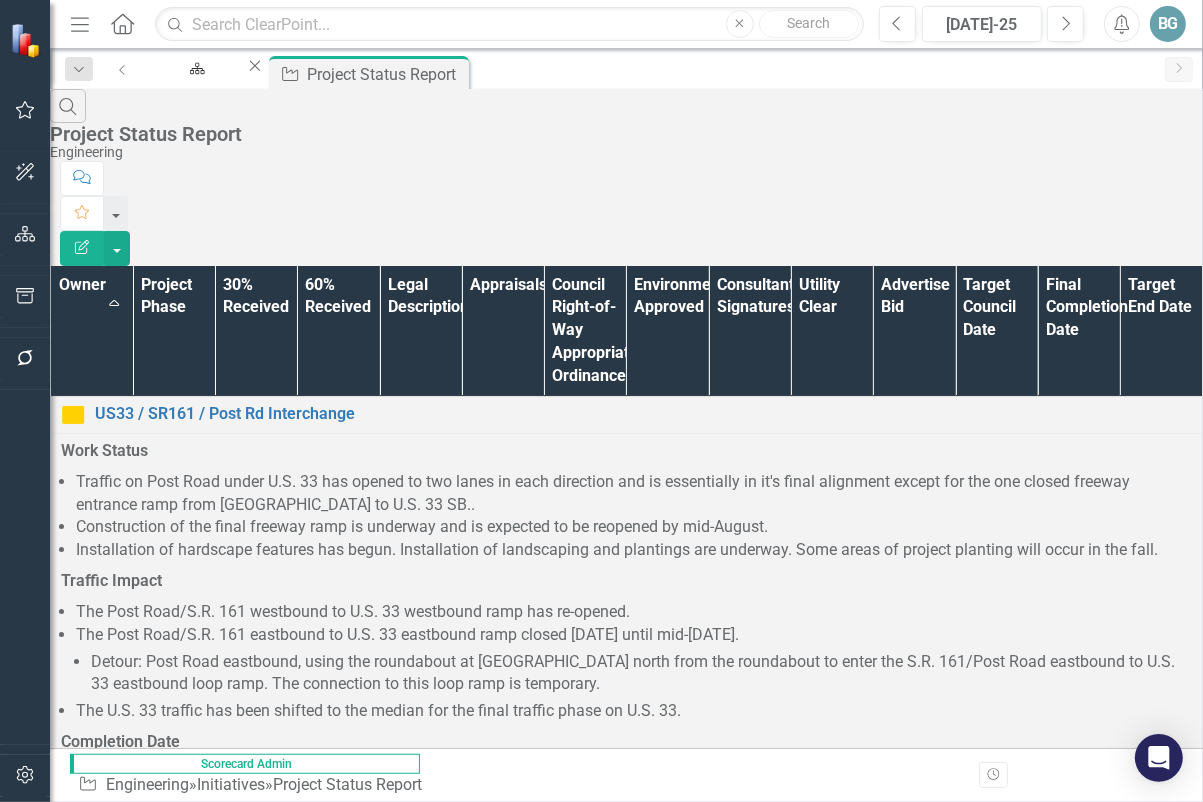 click on "Design and surveying is expected to substantially begin this month, City staff is coordinating closely with the City of Columbus as their design of the Fourth Water Plant Transmission Main project progresses." at bounding box center (634, 989) 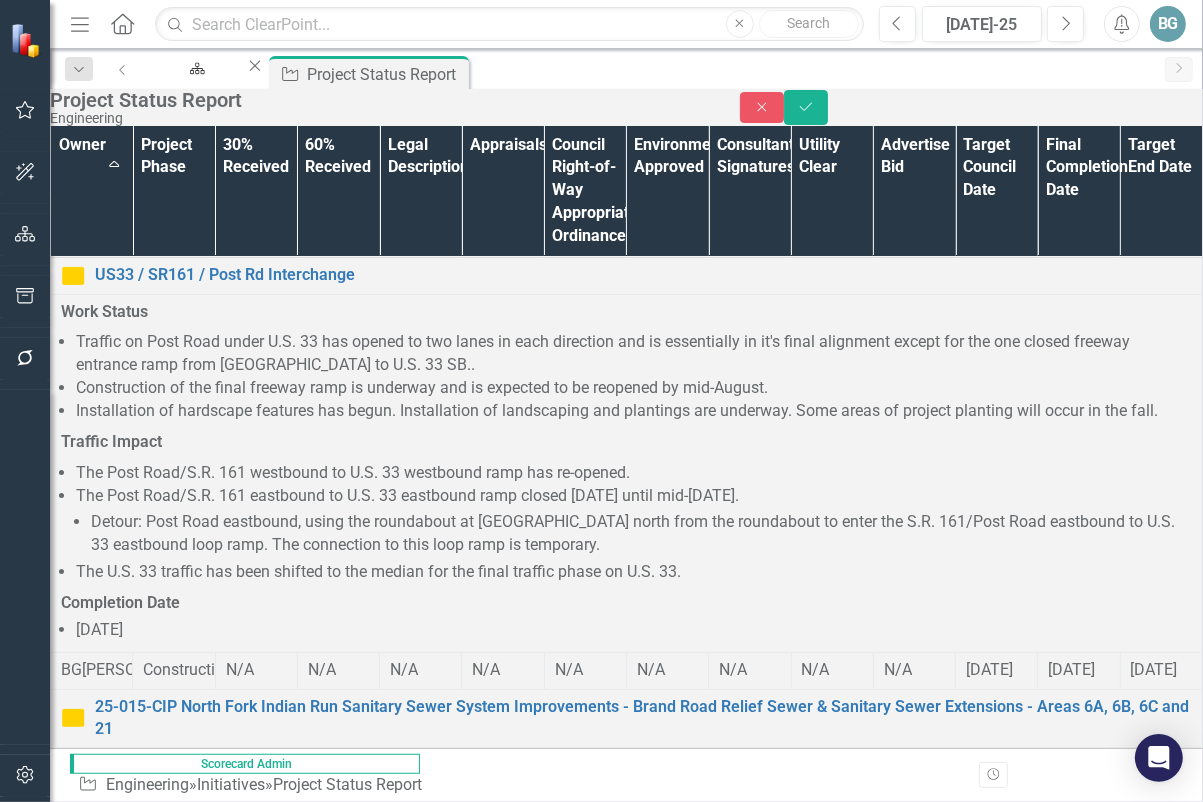 scroll, scrollTop: 0, scrollLeft: 0, axis: both 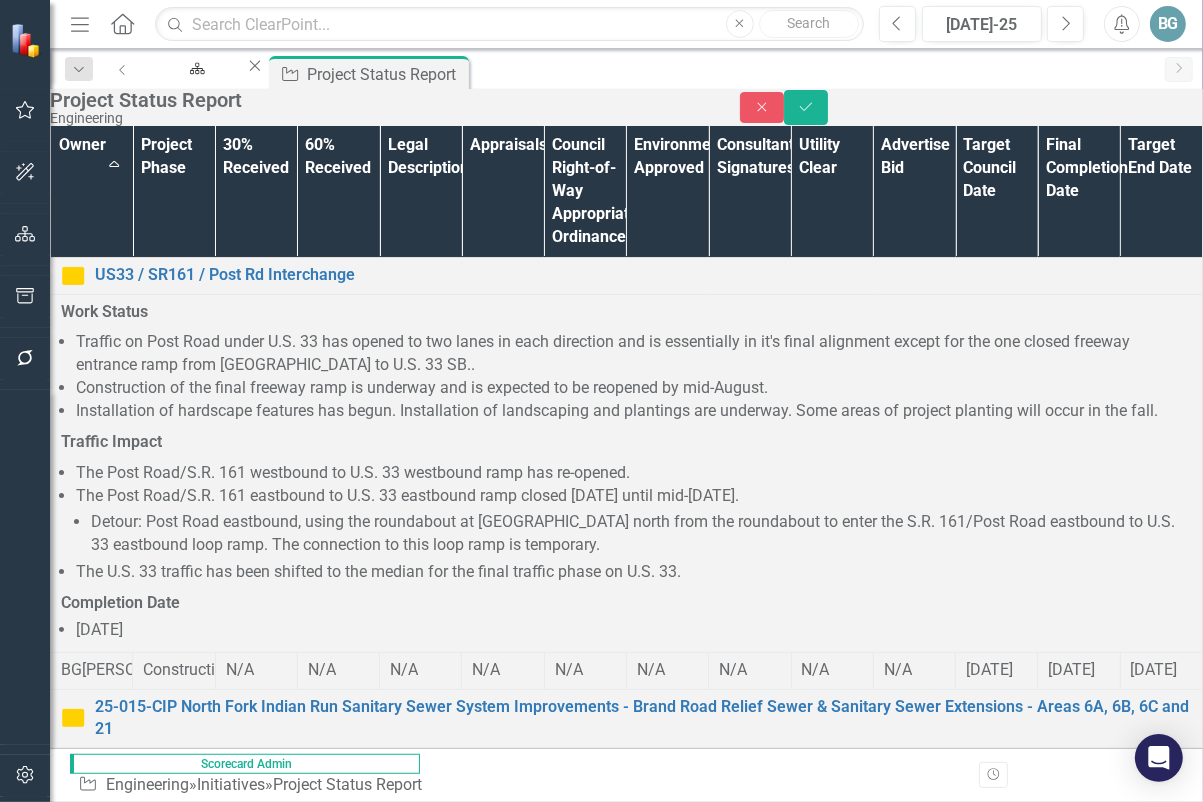 drag, startPoint x: 584, startPoint y: 960, endPoint x: 105, endPoint y: 957, distance: 479.0094 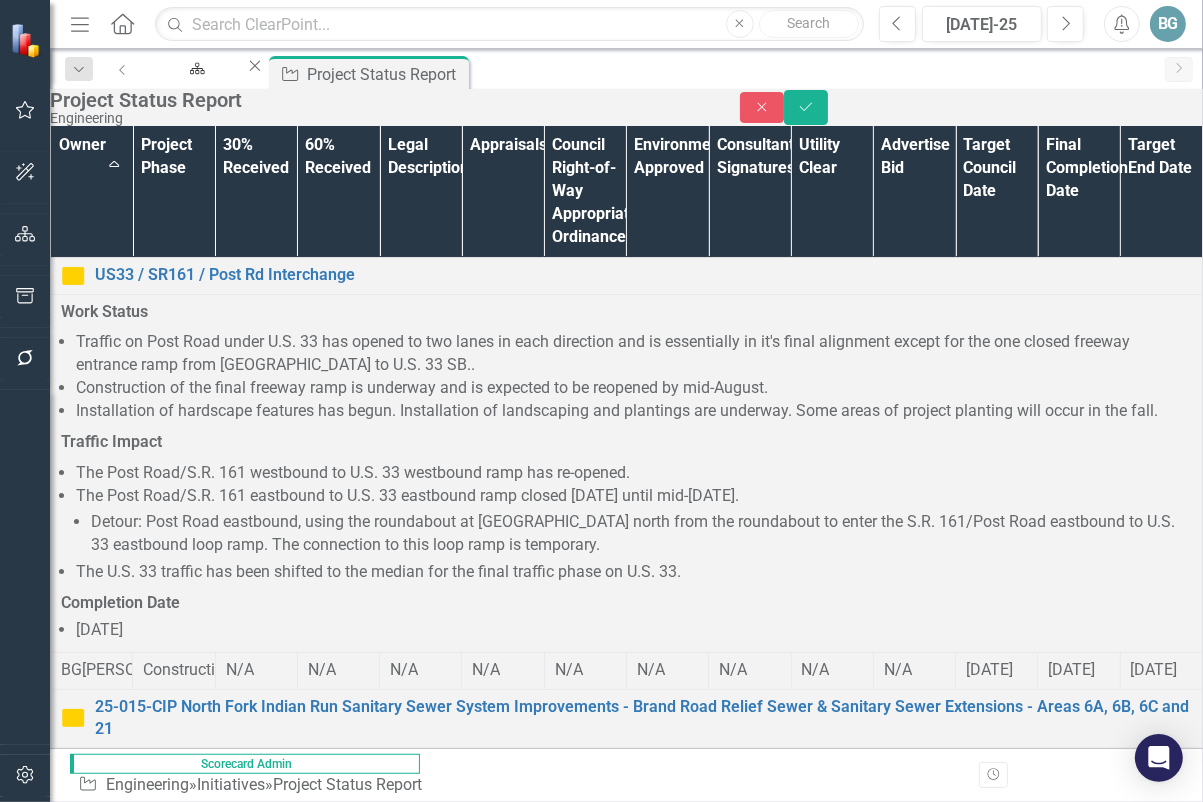 click on "As part of another City project, EMH&T is revising sanitary sewer modeling that could substantially affect the design of this project. Design is planned to begin once the modeling is complete by the end of 2025. Design and surveying is expected to substantially begin this month, City staff is coordinating closely with the City of Columbus as their design of the Fourth Water Plant Transmission Main project progresses. Discussion is ongoing with the City of Columbus regarding the funding for the design of this project." at bounding box center [625, 986] 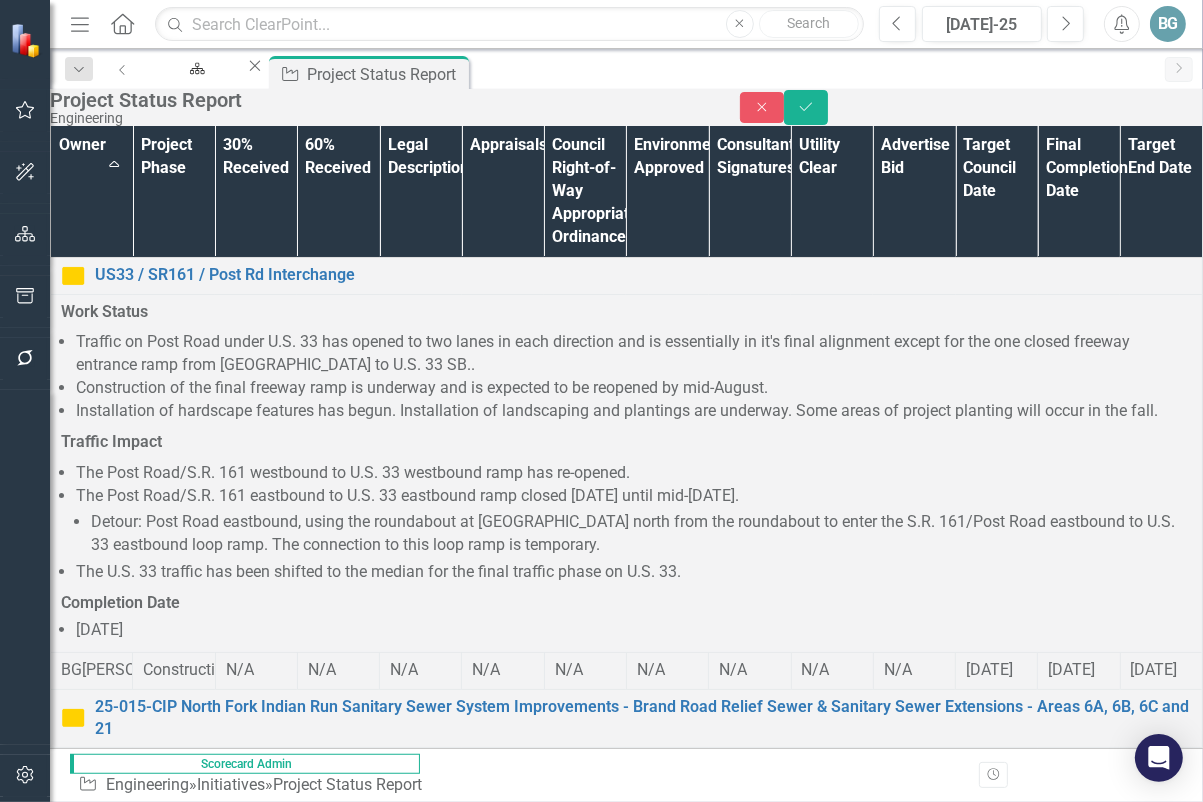 type 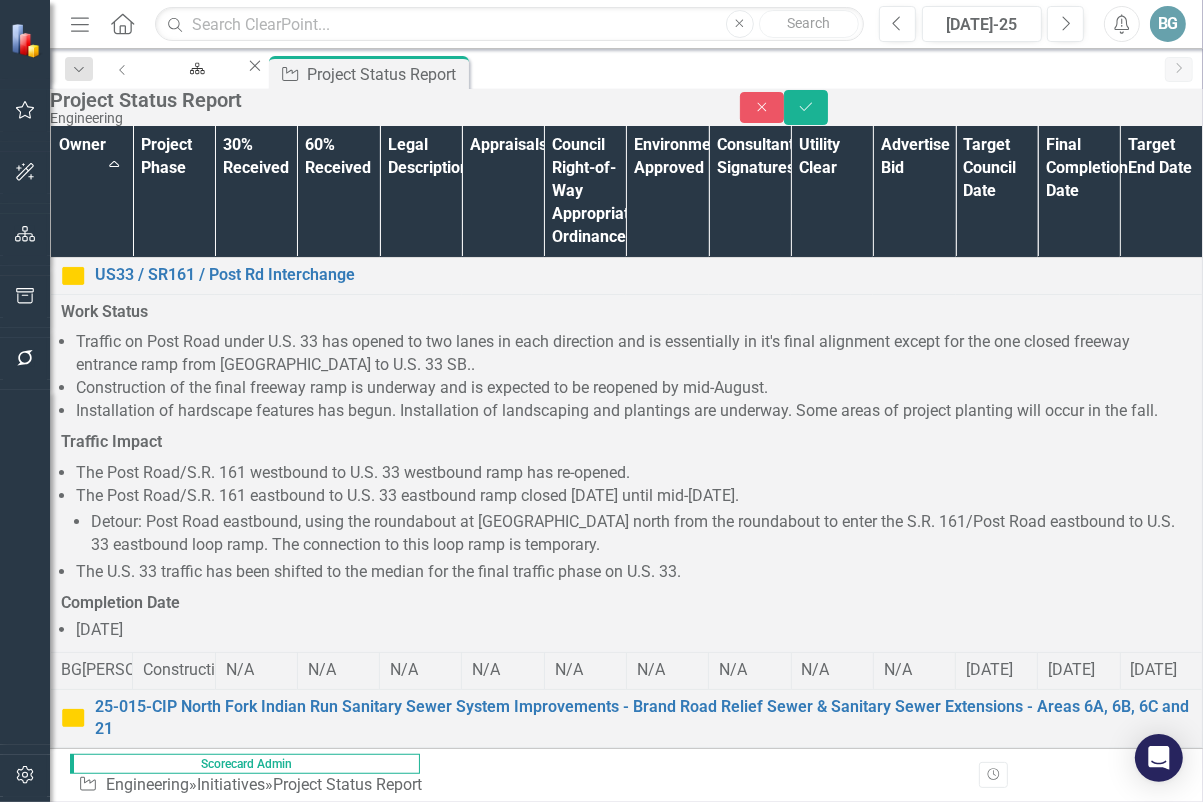 click on "Discussion is ongoing with the City of Columbus regarding the funding for the design of this project." at bounding box center [645, 1010] 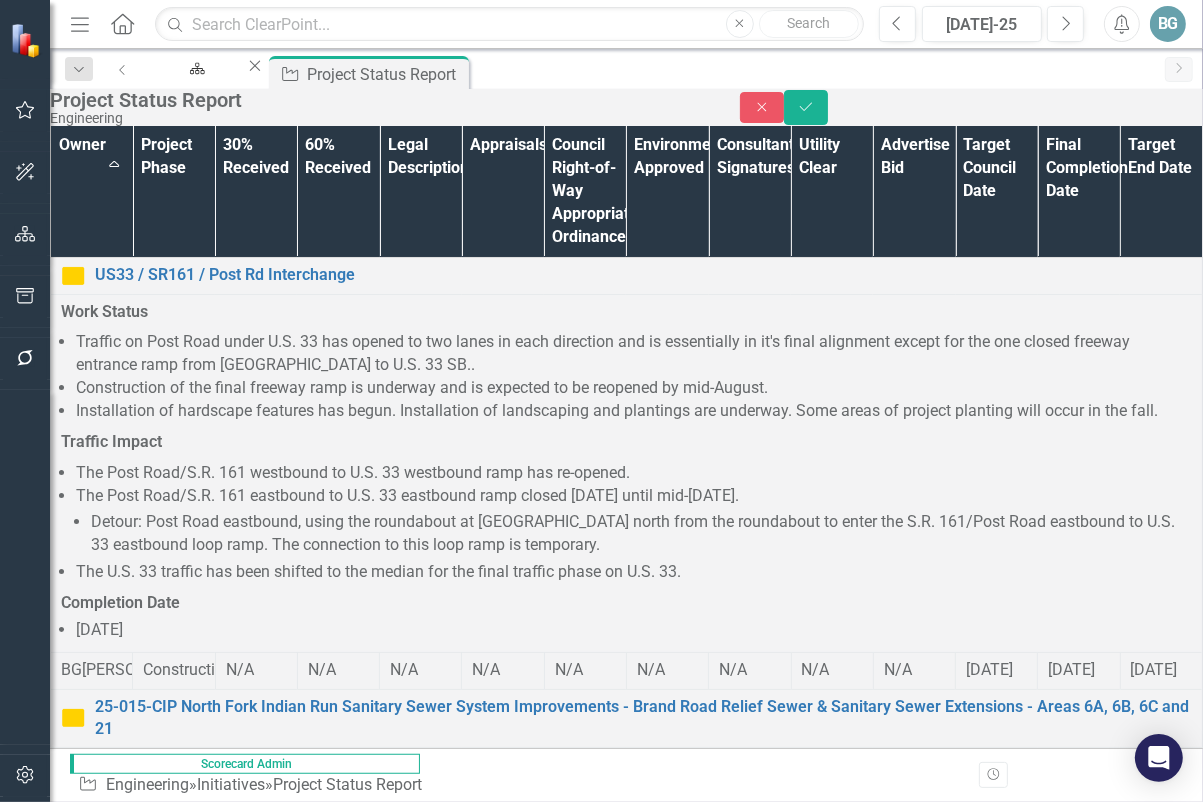 scroll, scrollTop: 320, scrollLeft: 672, axis: both 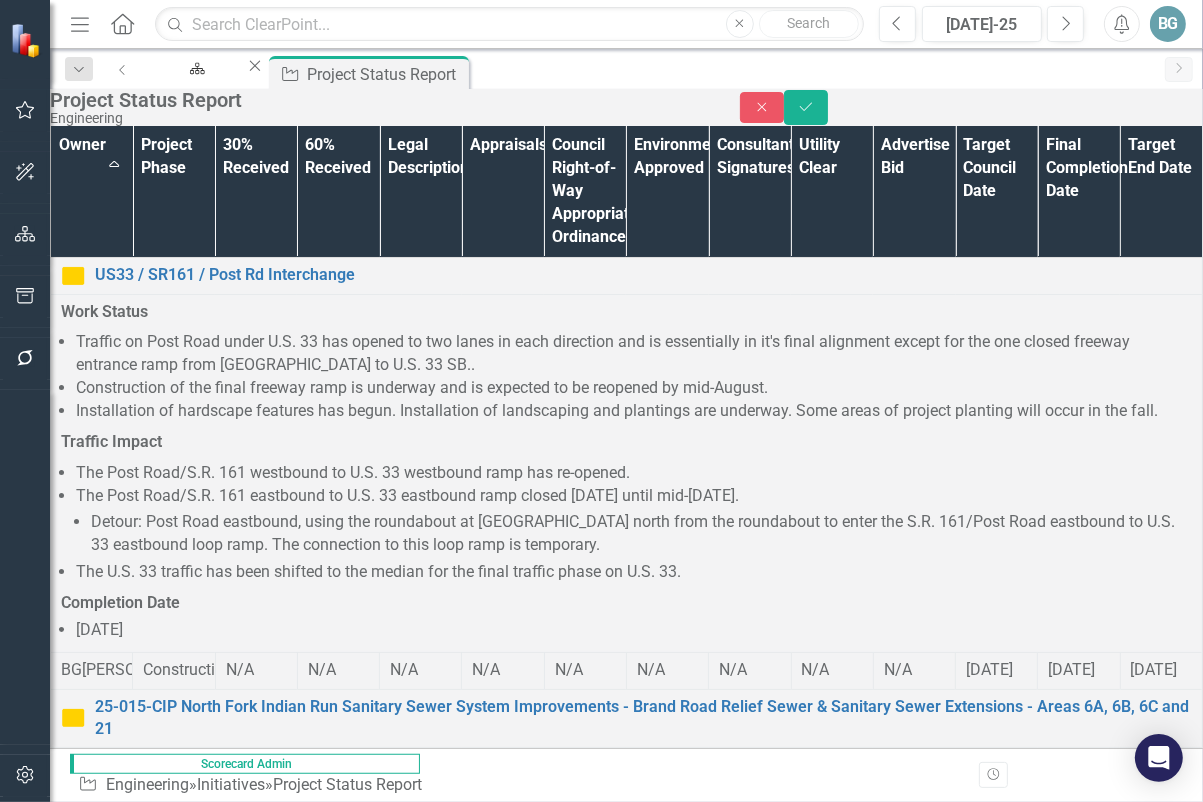 drag, startPoint x: 789, startPoint y: 937, endPoint x: 1655, endPoint y: 937, distance: 866 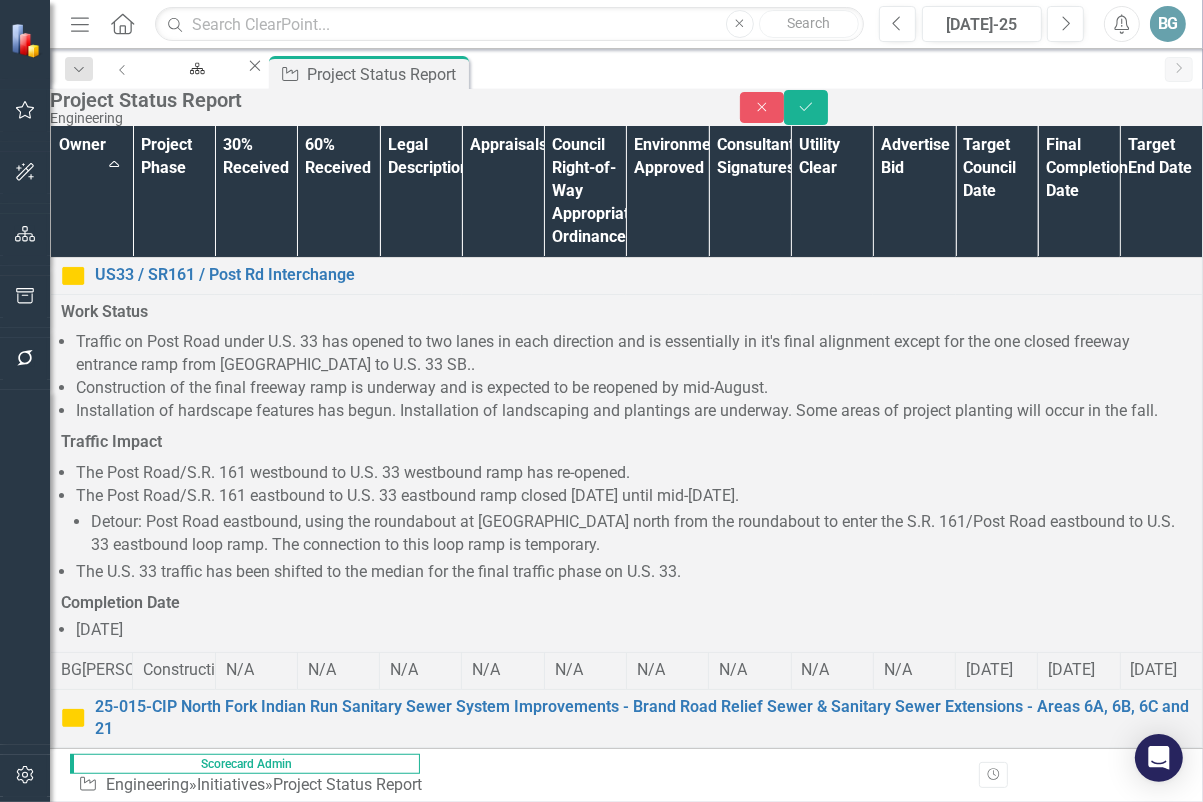 scroll, scrollTop: 320, scrollLeft: 0, axis: vertical 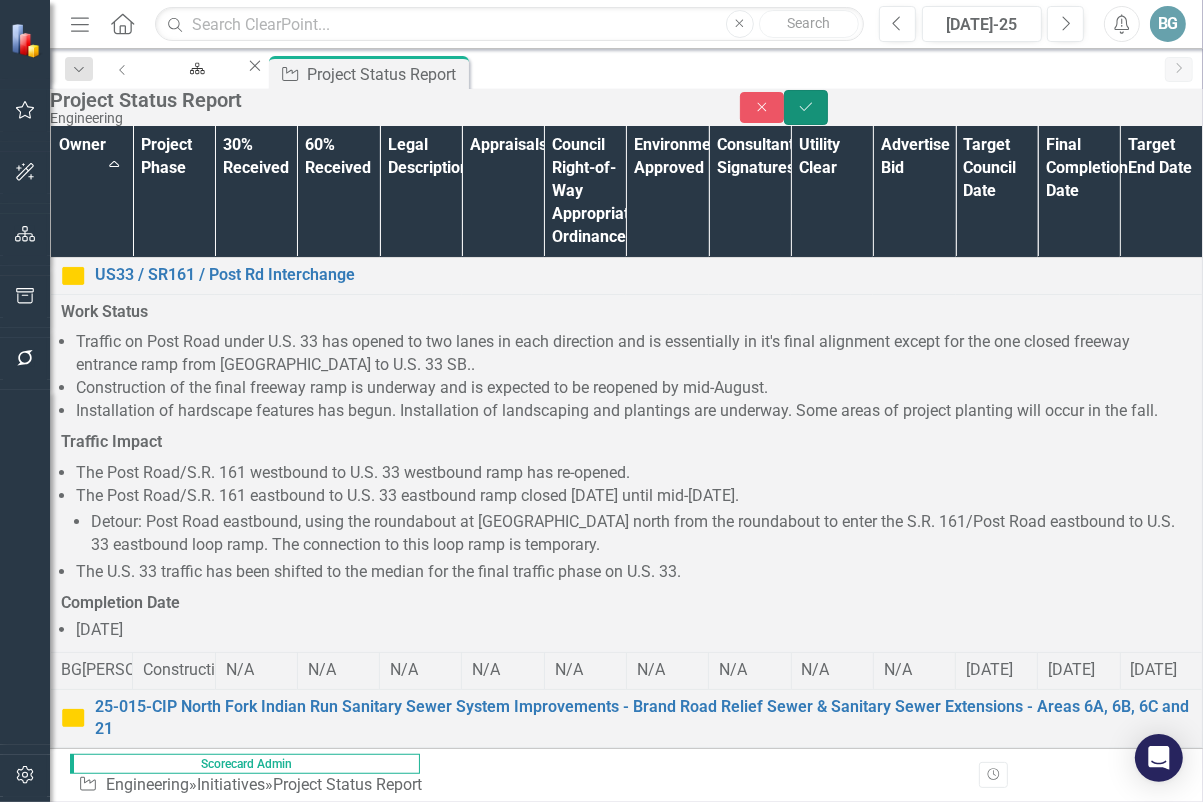 click on "Save" 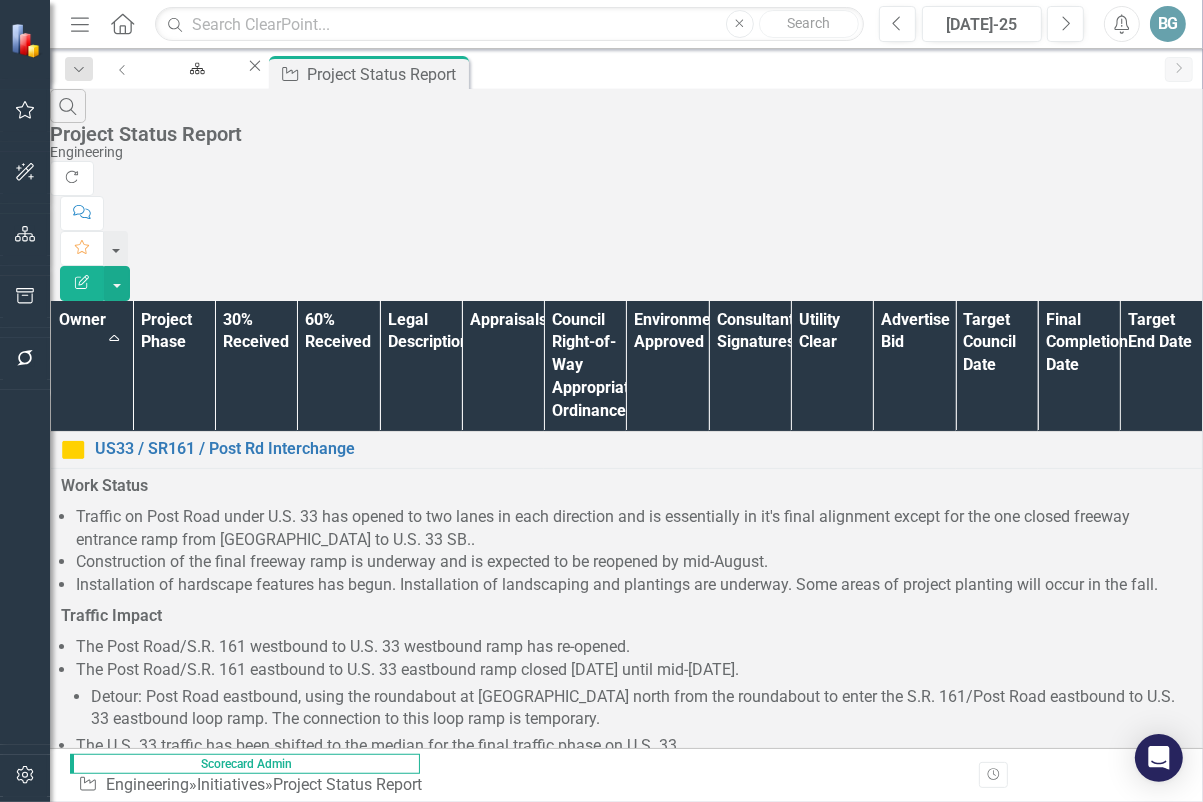 scroll, scrollTop: 320, scrollLeft: 0, axis: vertical 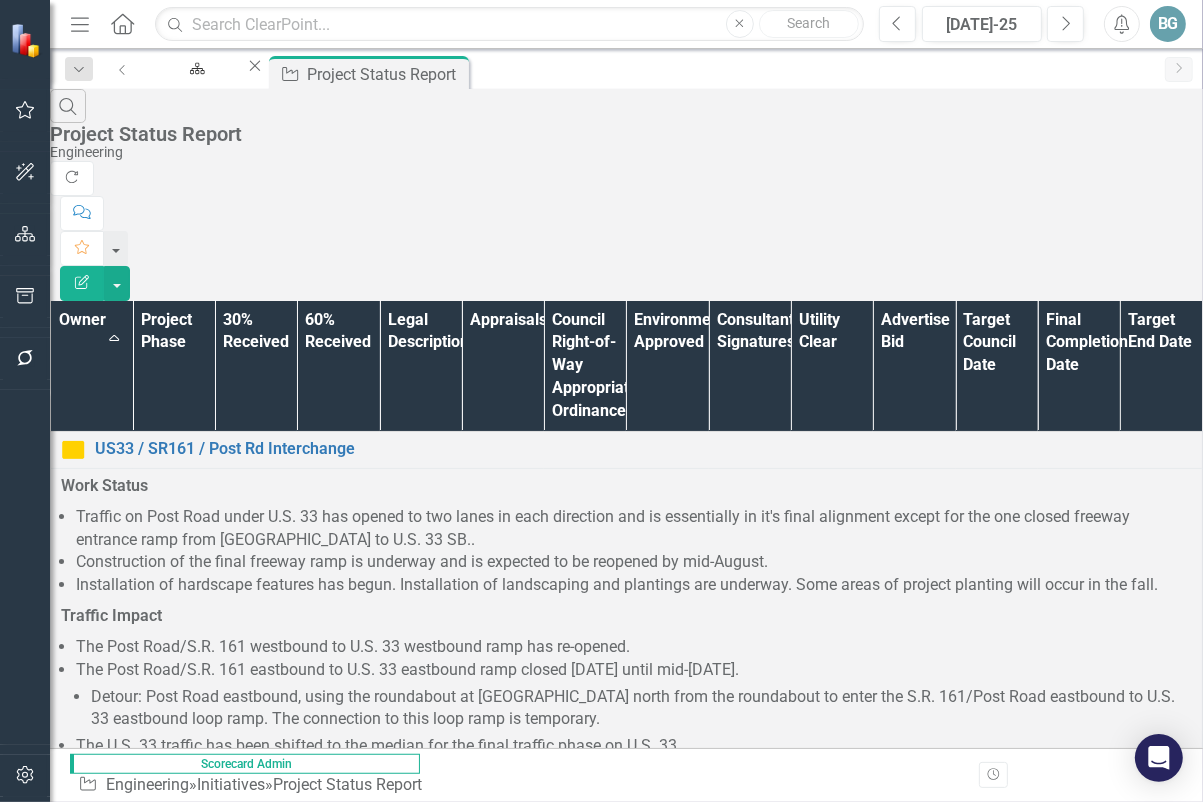 click on "1" at bounding box center [410, 2828] 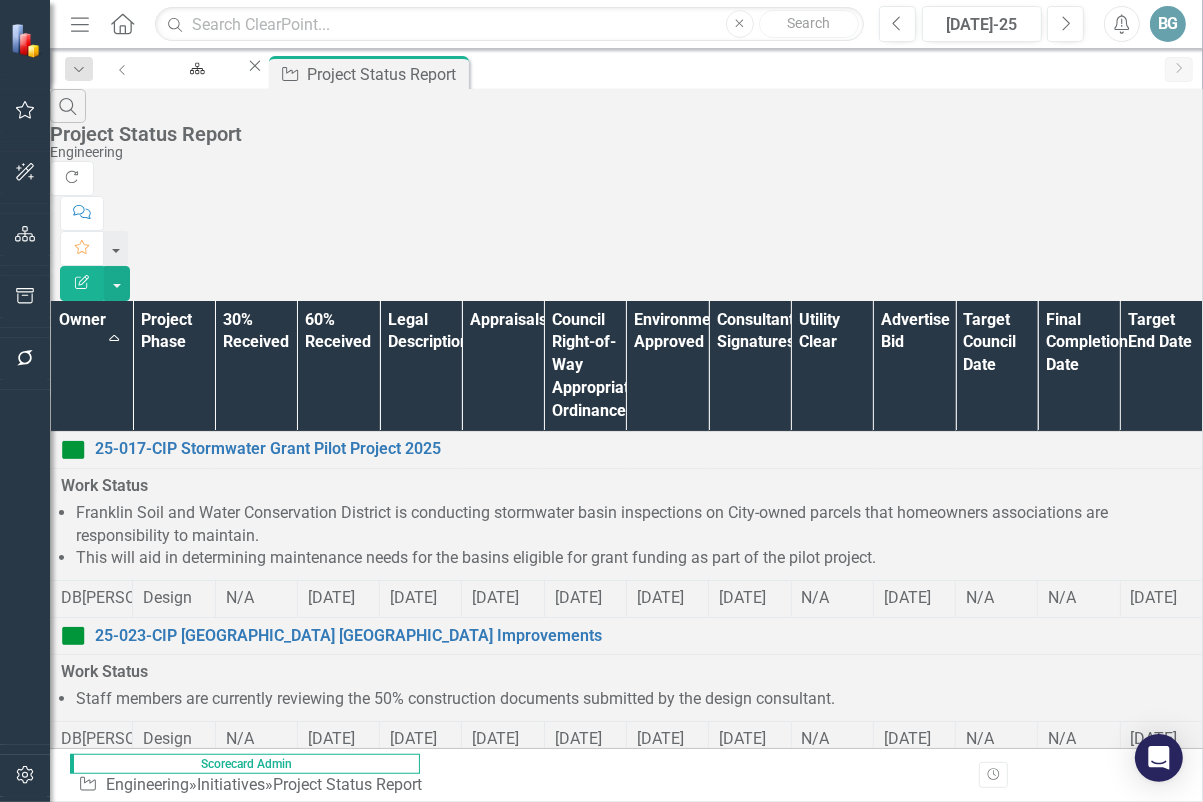 scroll, scrollTop: 1280, scrollLeft: 0, axis: vertical 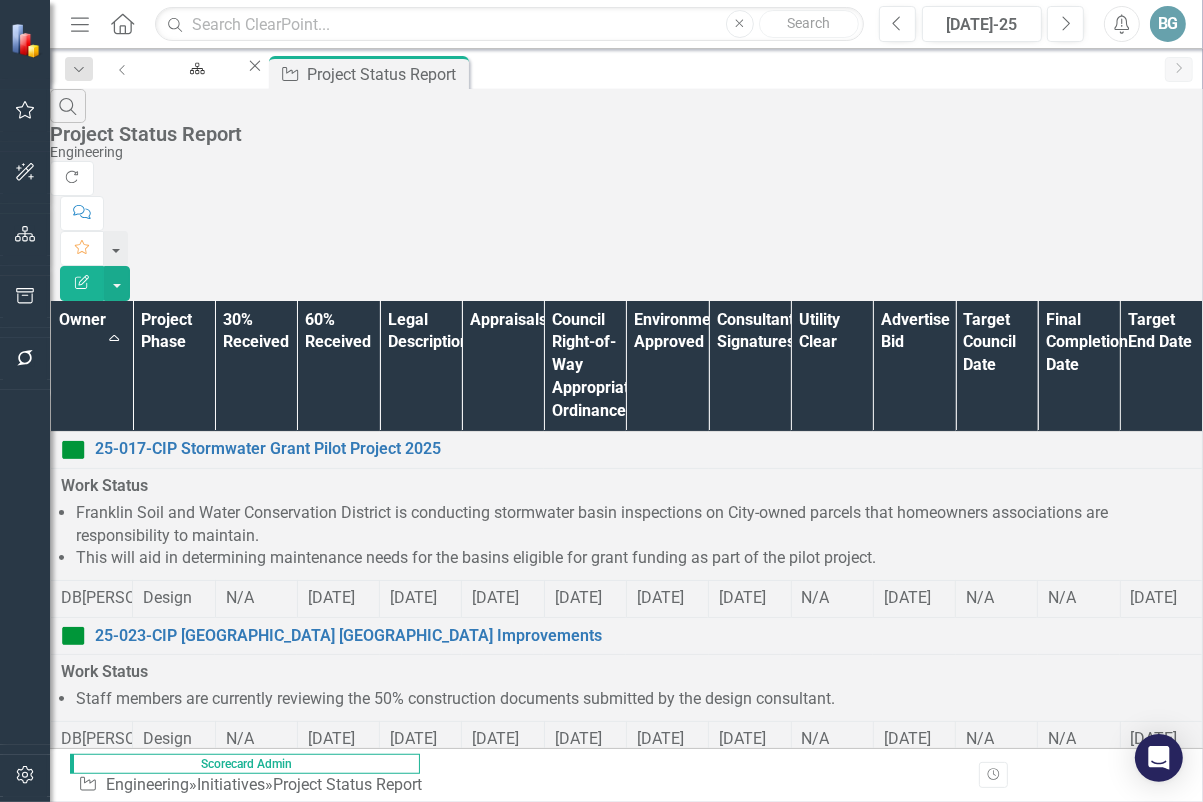 click on "2" at bounding box center [442, 2347] 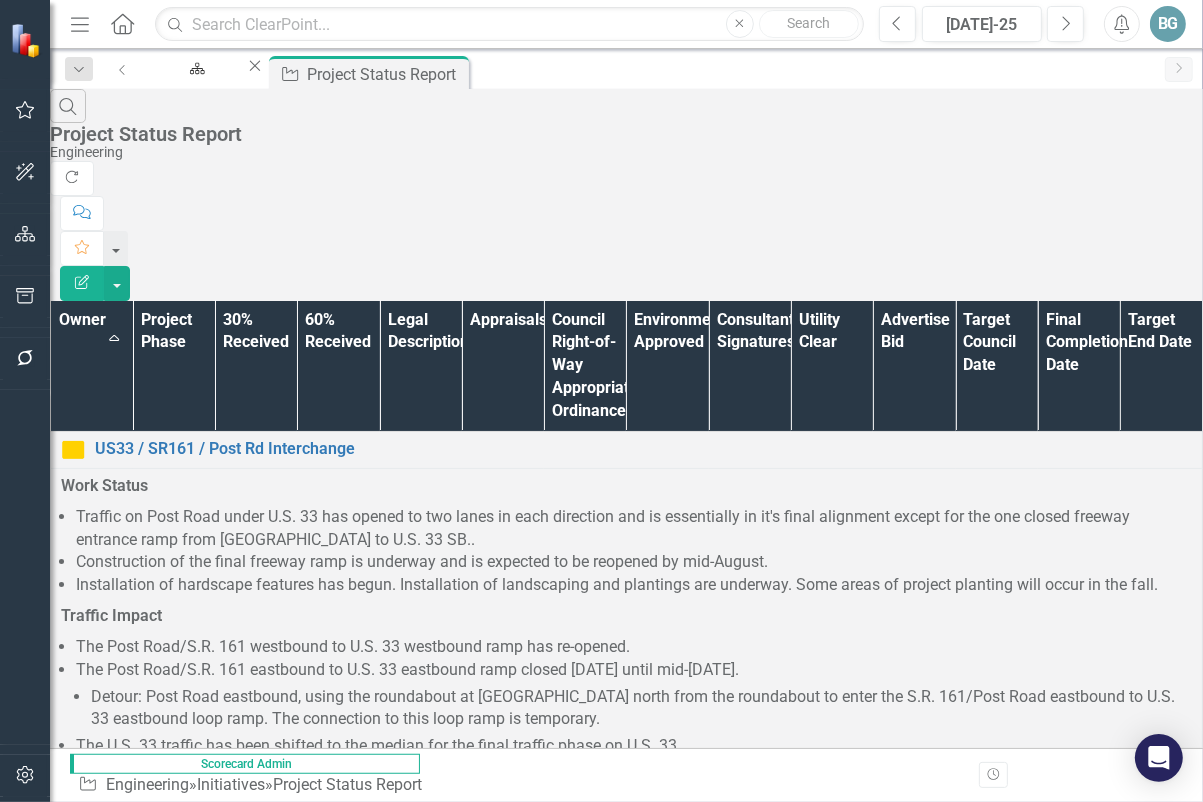 scroll, scrollTop: 1602, scrollLeft: 0, axis: vertical 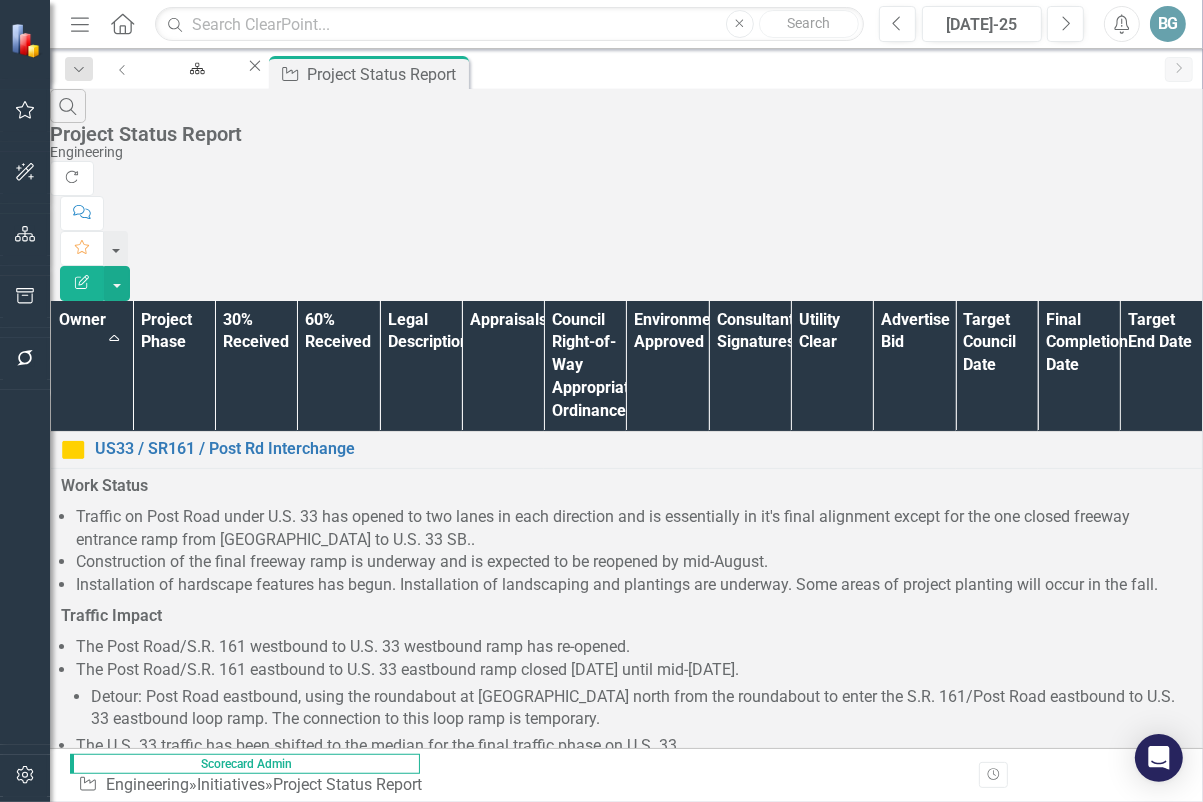 click on "Work Status" at bounding box center [626, 2372] 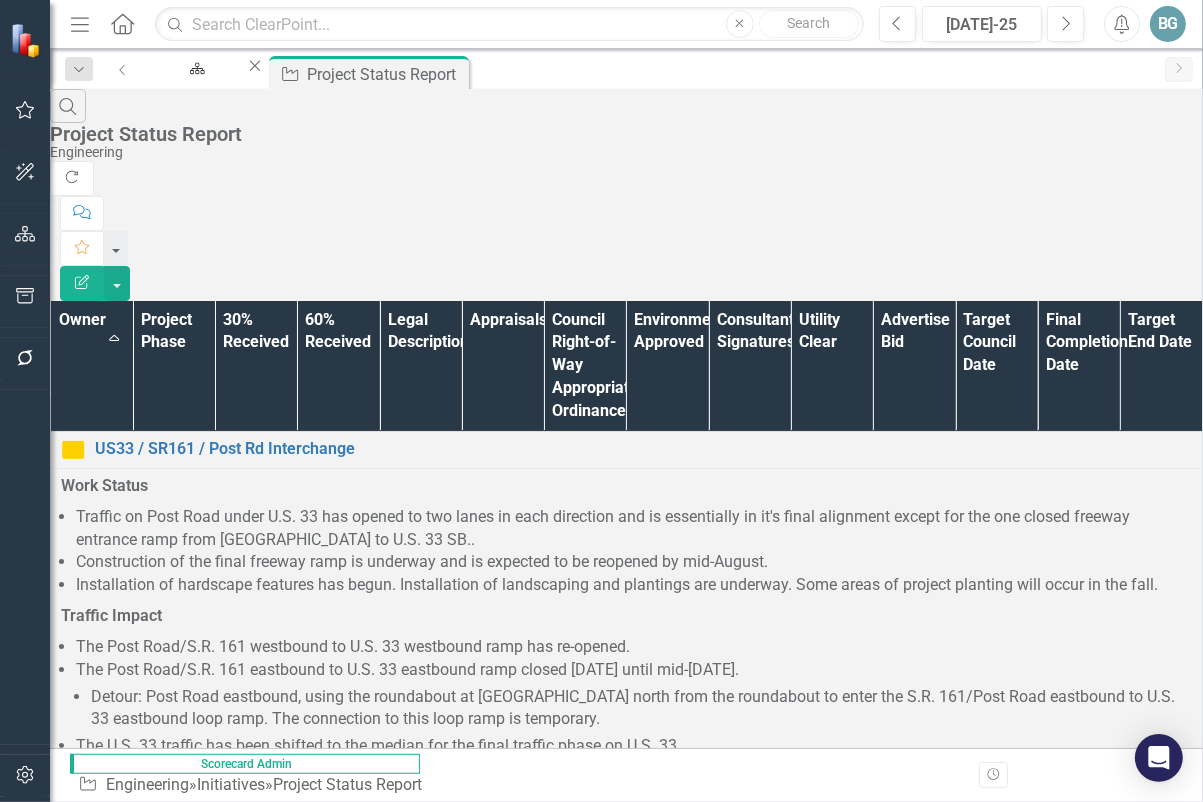 click on "3" at bounding box center [474, 2828] 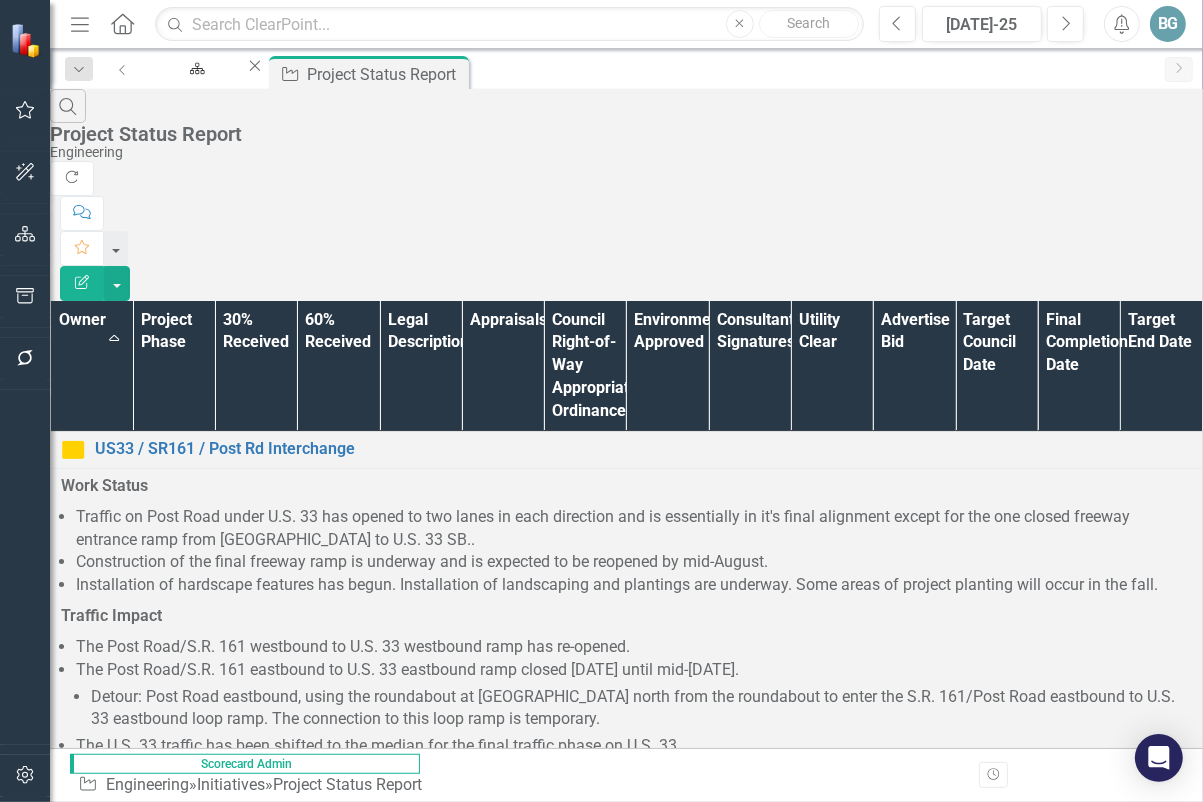 scroll, scrollTop: 0, scrollLeft: 0, axis: both 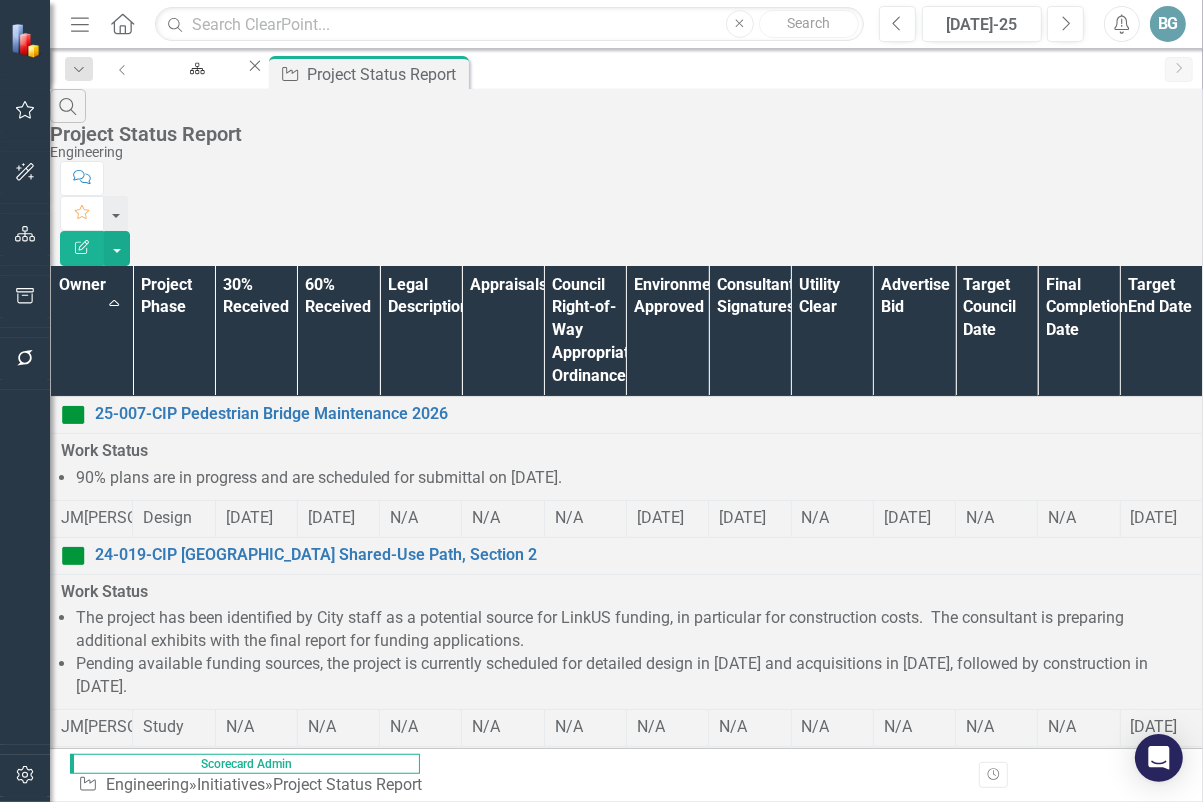 click on "90% plans are in progress and are scheduled for submittal on [DATE]." at bounding box center (634, 478) 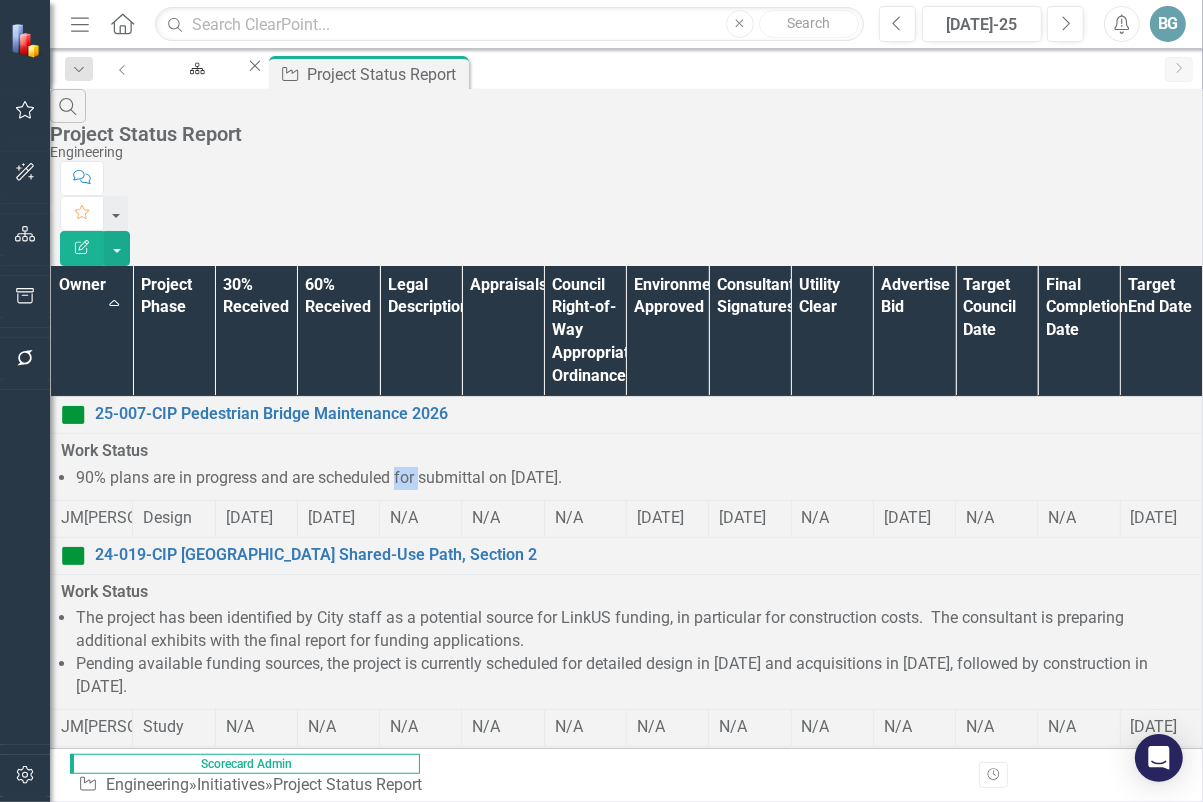 click on "90% plans are in progress and are scheduled for submittal on [DATE]." at bounding box center [634, 478] 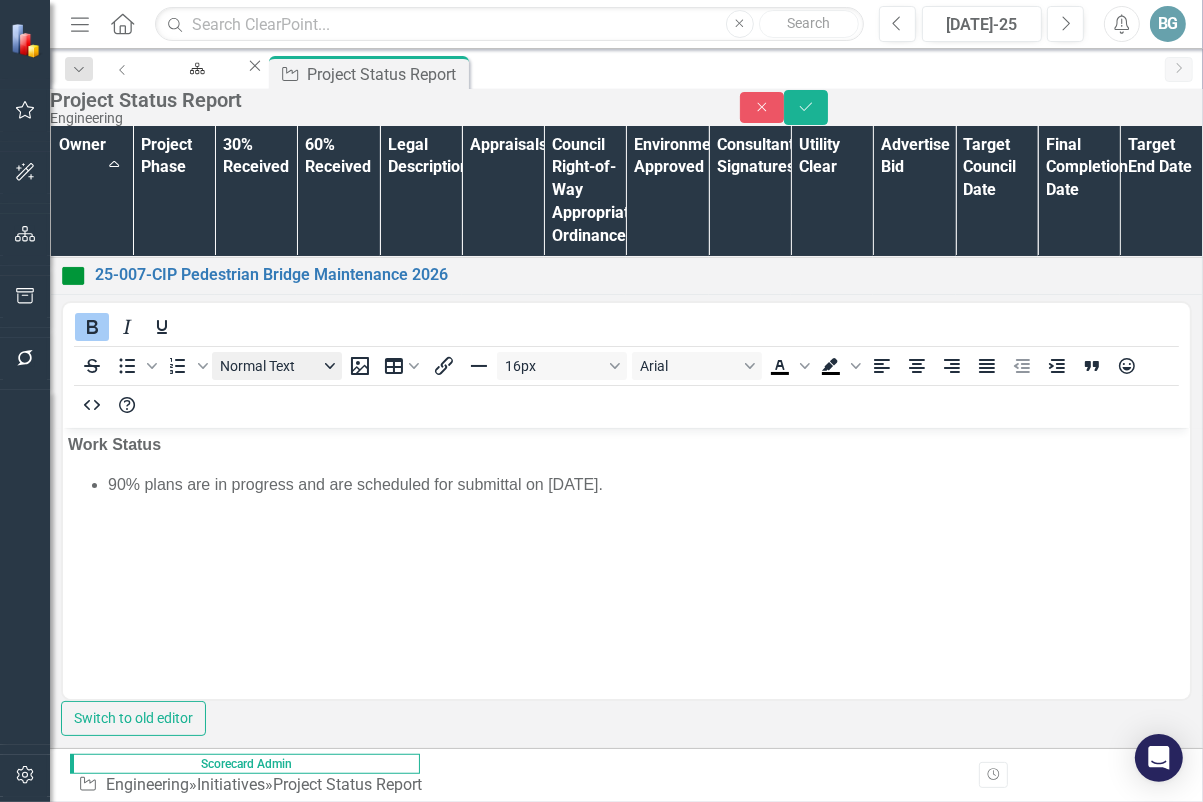 scroll, scrollTop: 0, scrollLeft: 0, axis: both 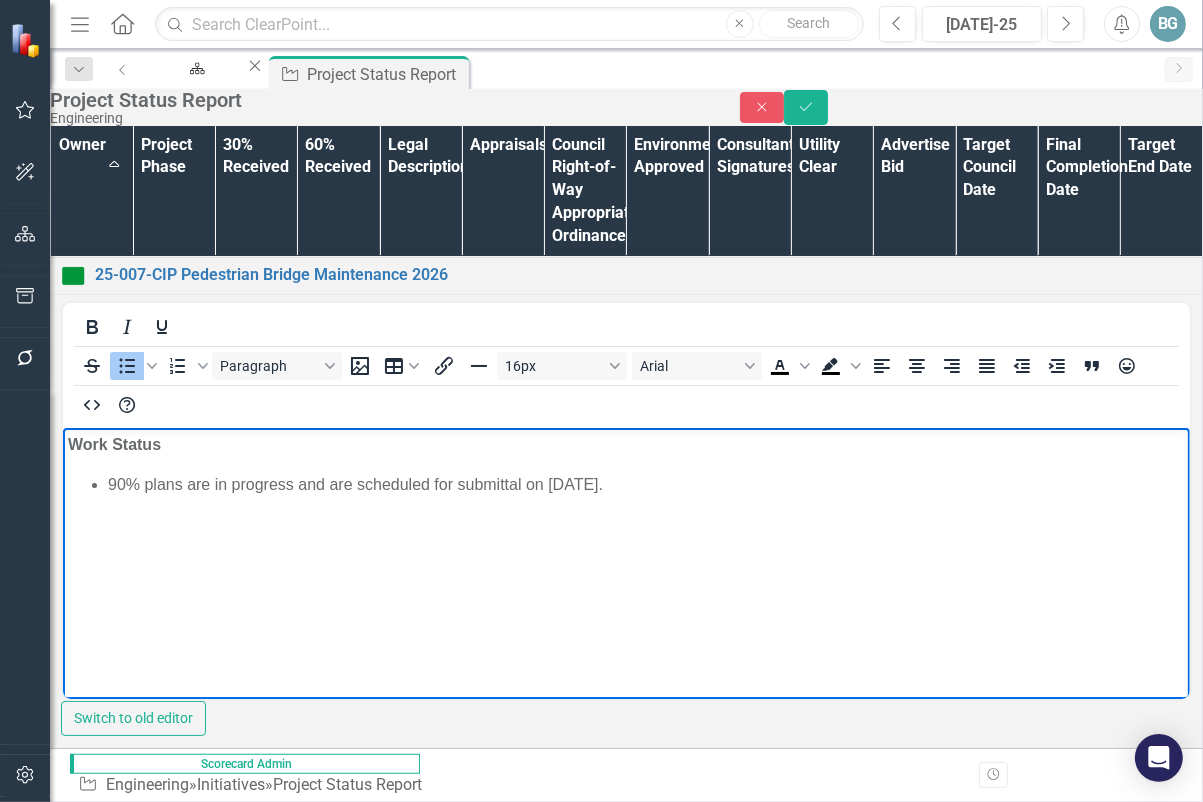 click on "90% plans are in progress and are scheduled for submittal on [DATE]." at bounding box center [645, 484] 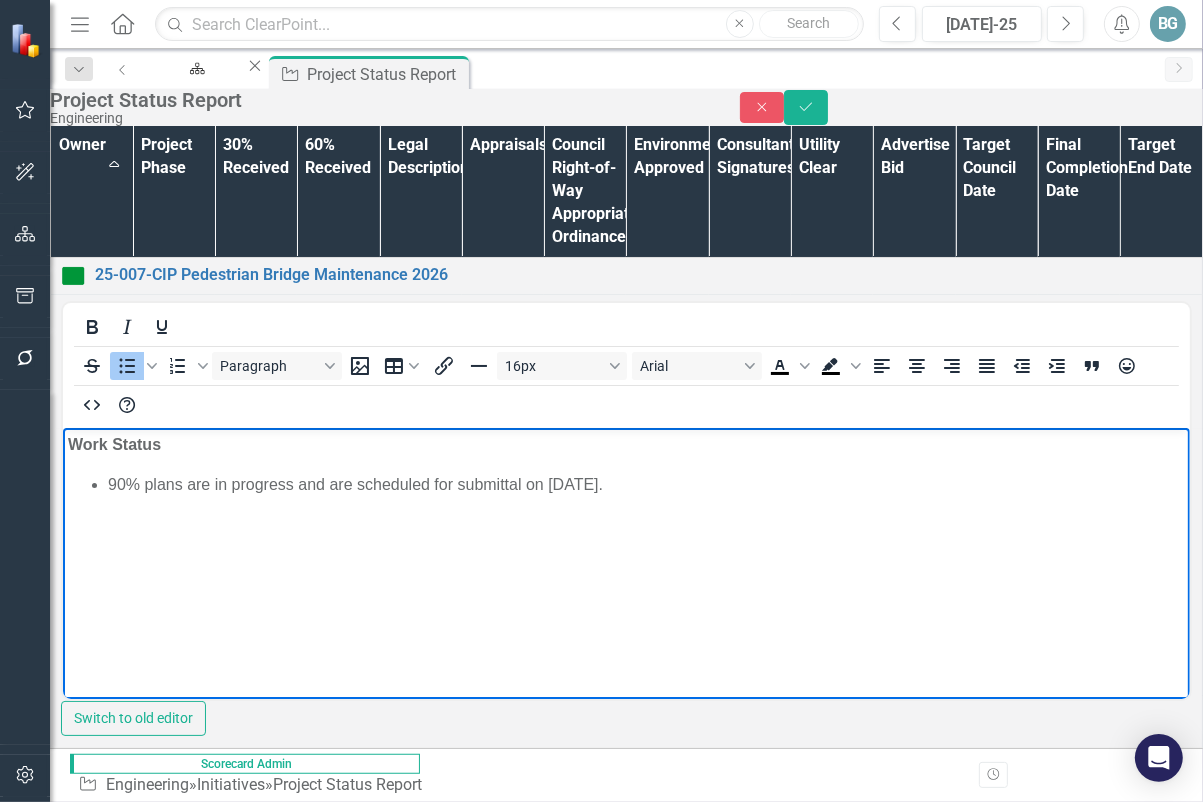 type 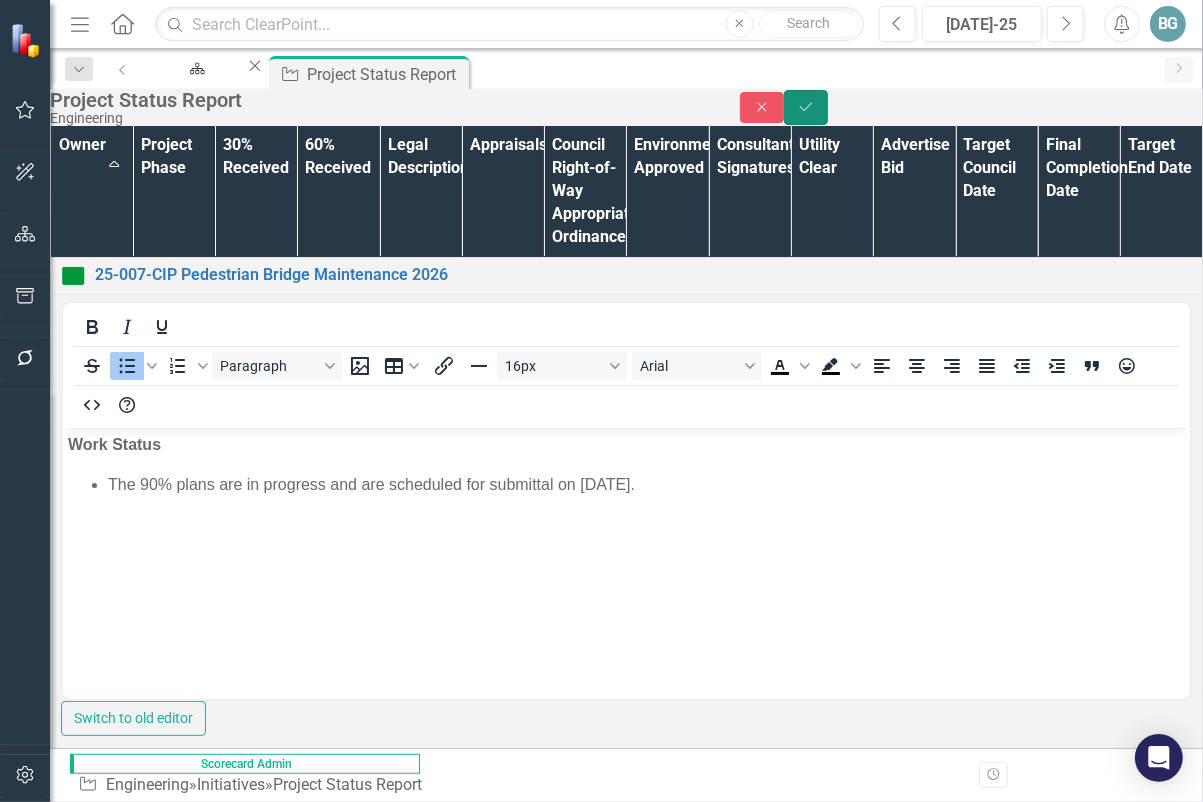 click on "Save" at bounding box center [806, 107] 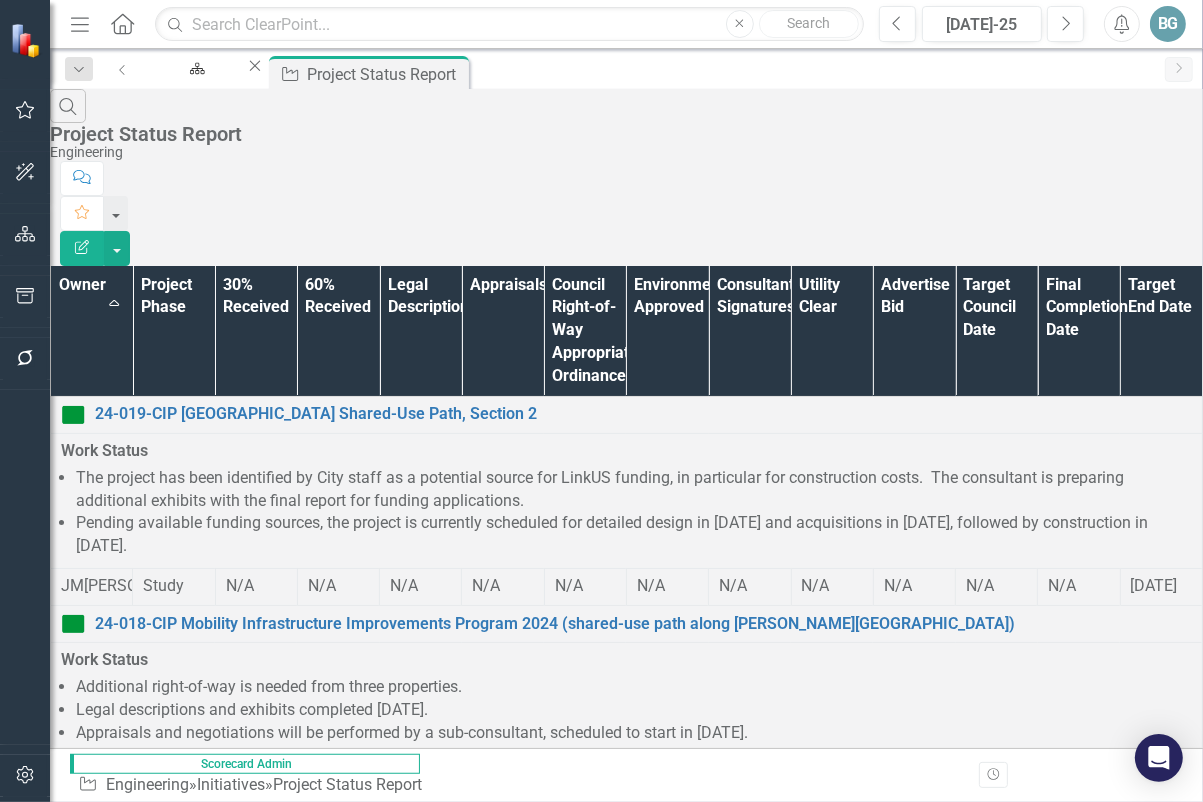 click on "2" at bounding box center [442, 2837] 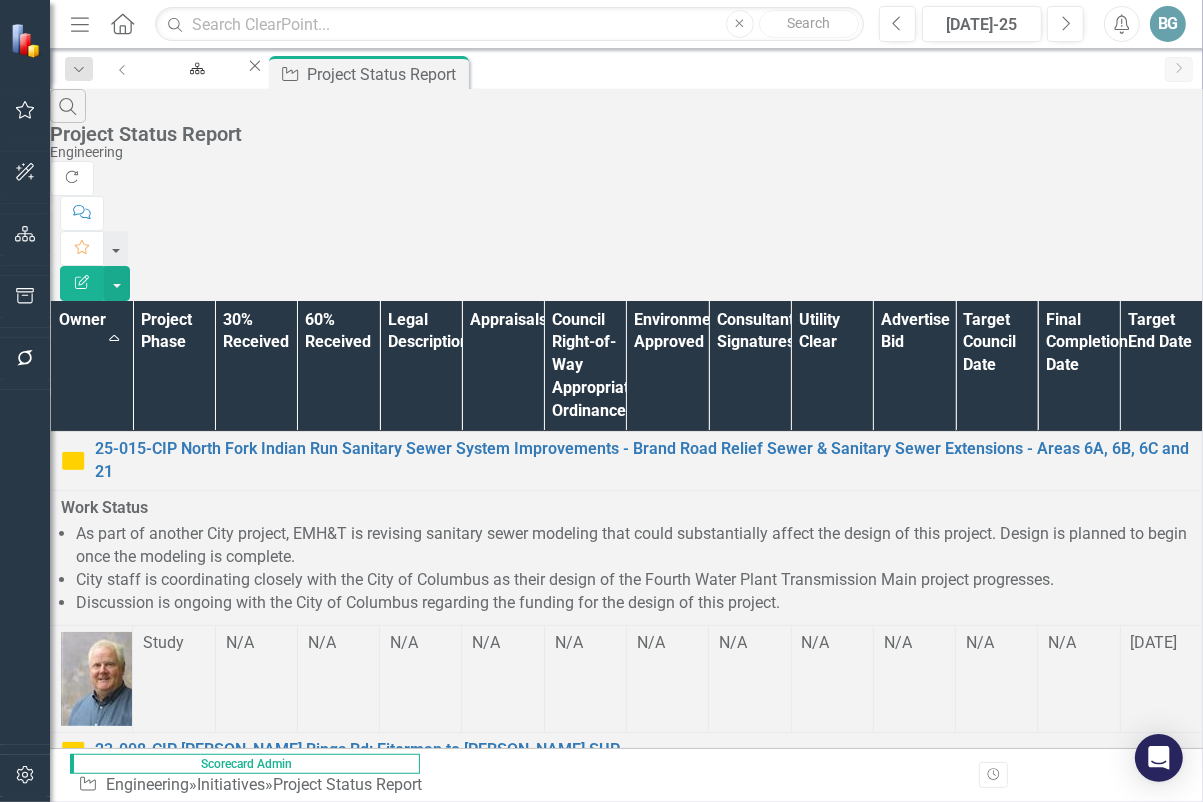 scroll, scrollTop: 1346, scrollLeft: 0, axis: vertical 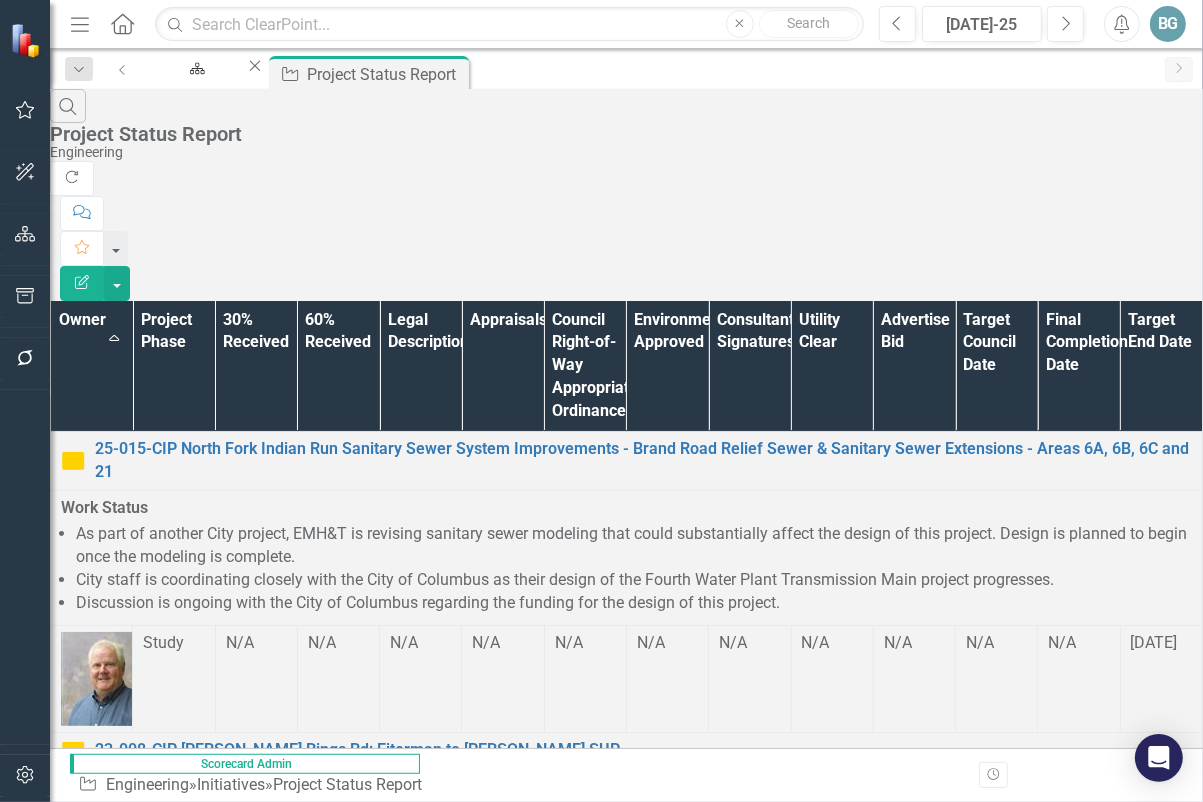 click on "3" at bounding box center [474, 2477] 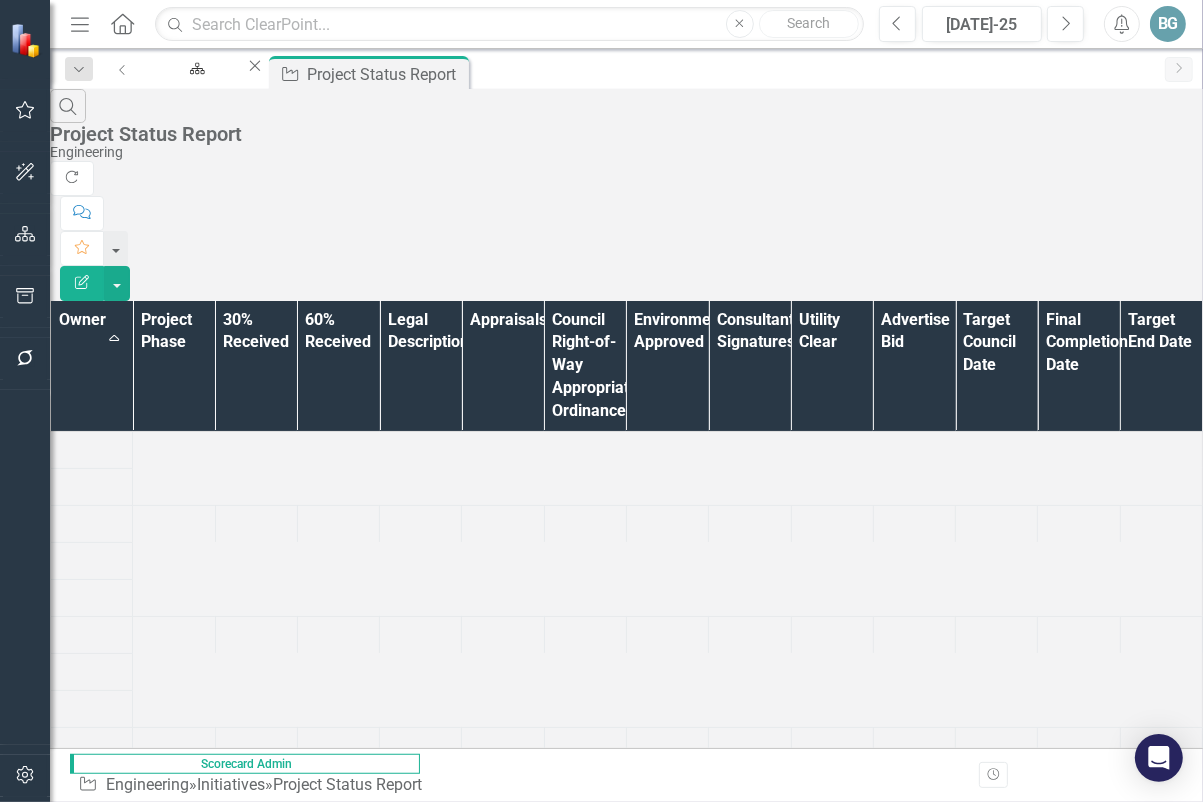 scroll, scrollTop: 0, scrollLeft: 0, axis: both 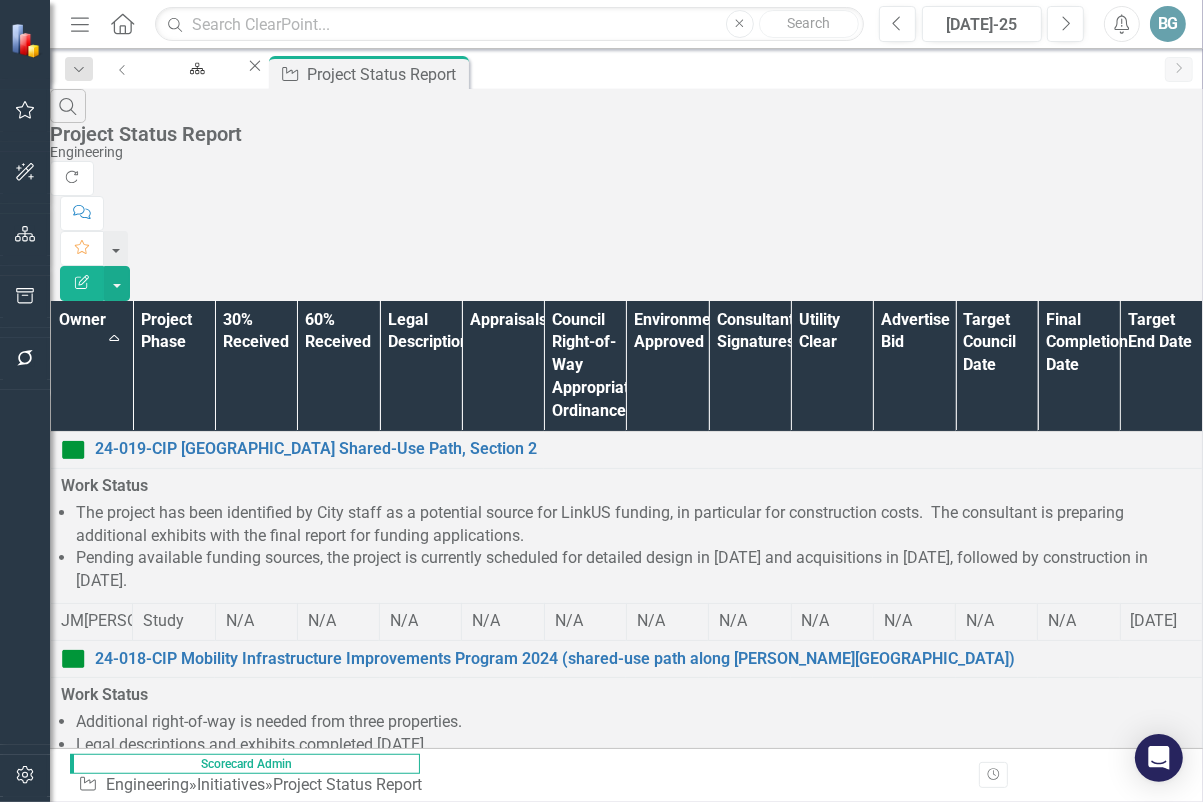 click on "Additional right-of-way is needed from three properties." at bounding box center [634, 722] 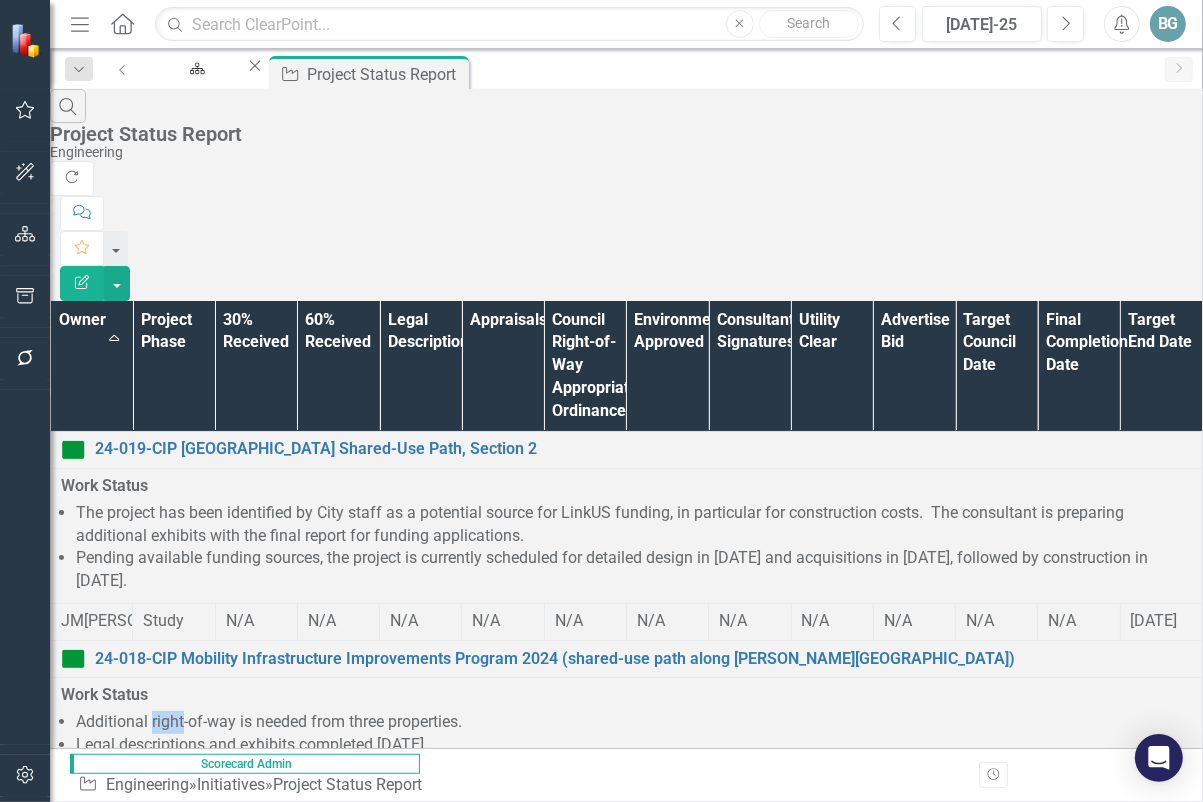 click on "Additional right-of-way is needed from three properties." at bounding box center (634, 722) 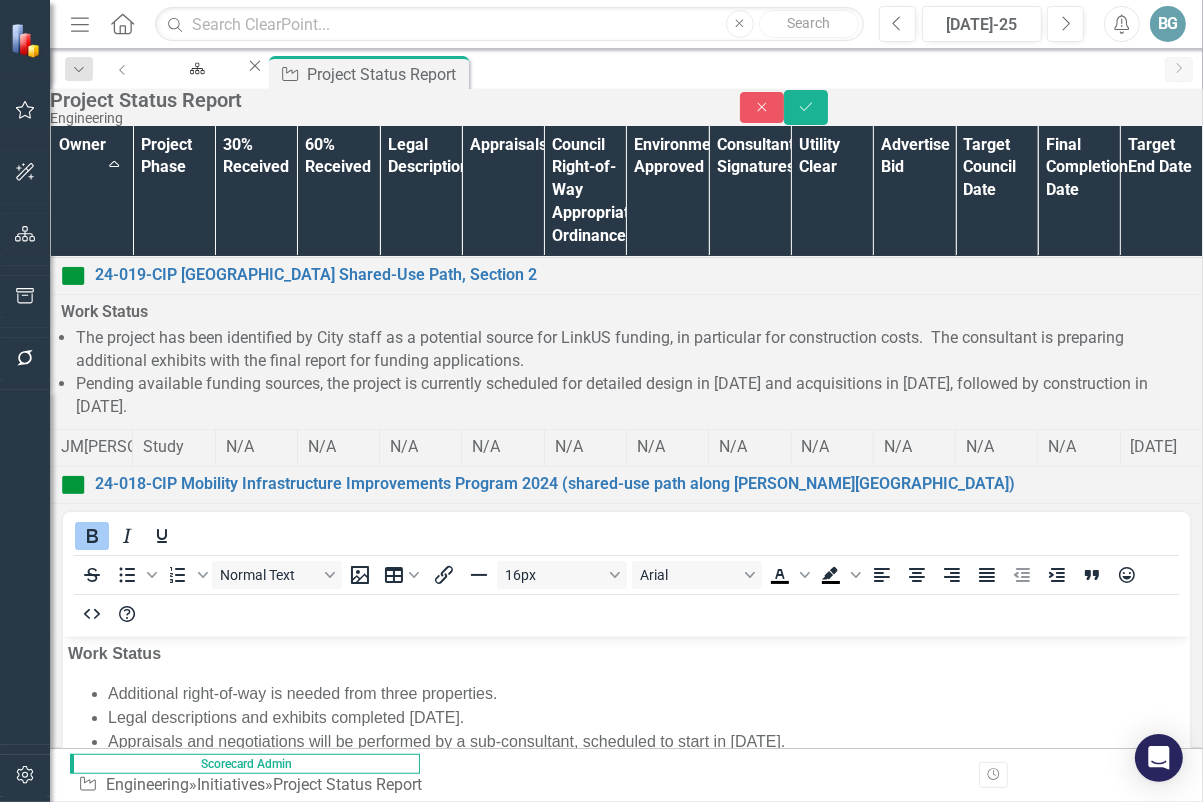 scroll, scrollTop: 0, scrollLeft: 0, axis: both 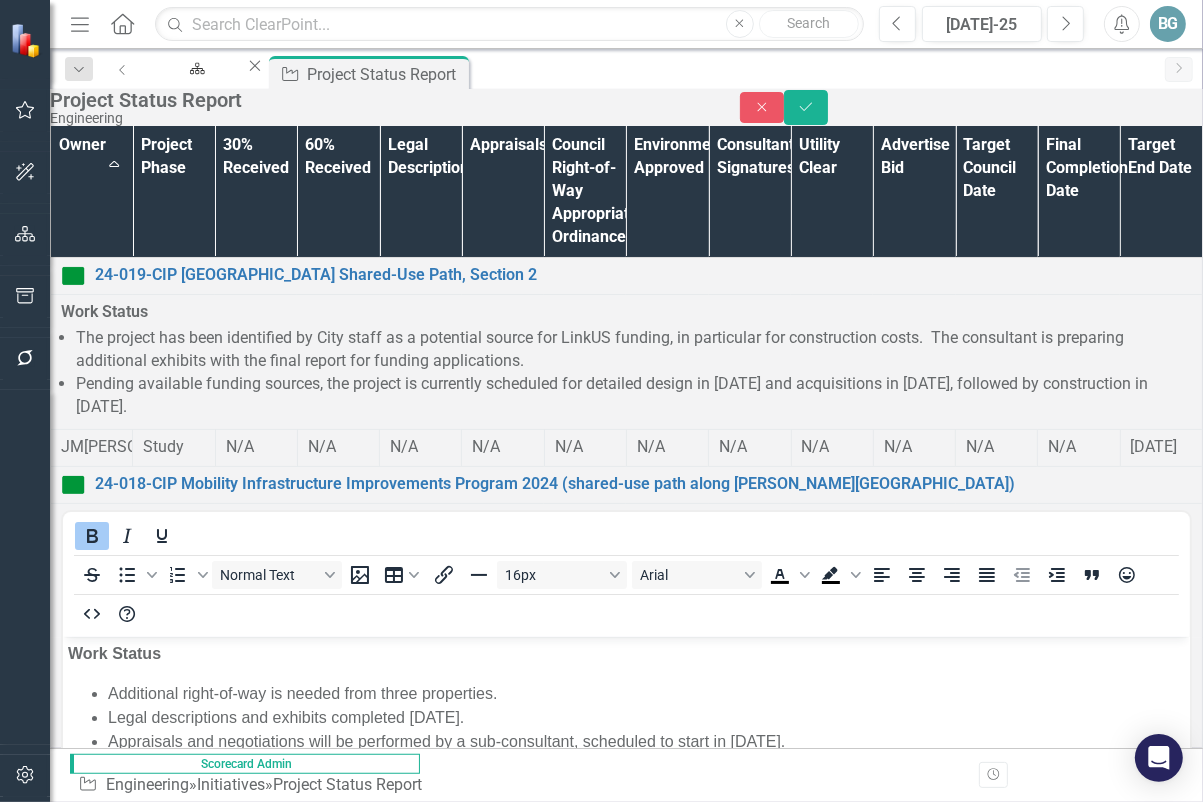 click on "Legal descriptions and exhibits completed [DATE]." at bounding box center [645, 717] 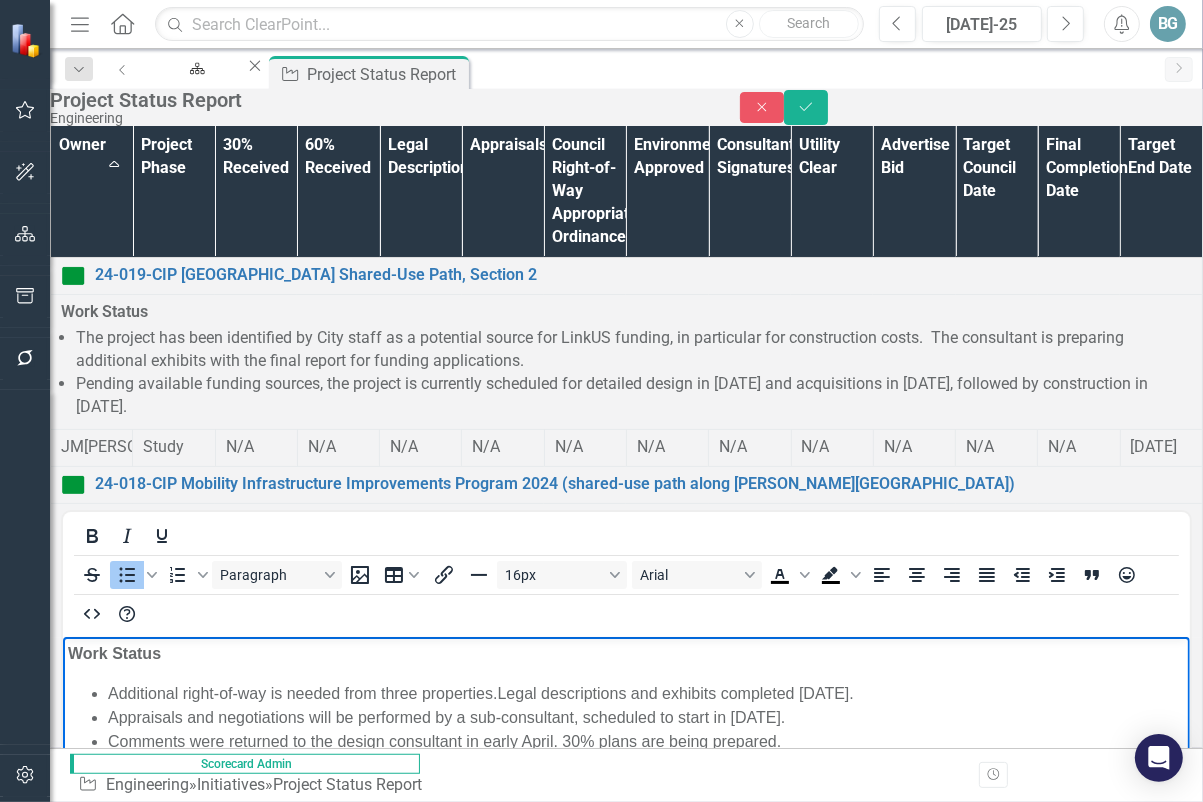 type 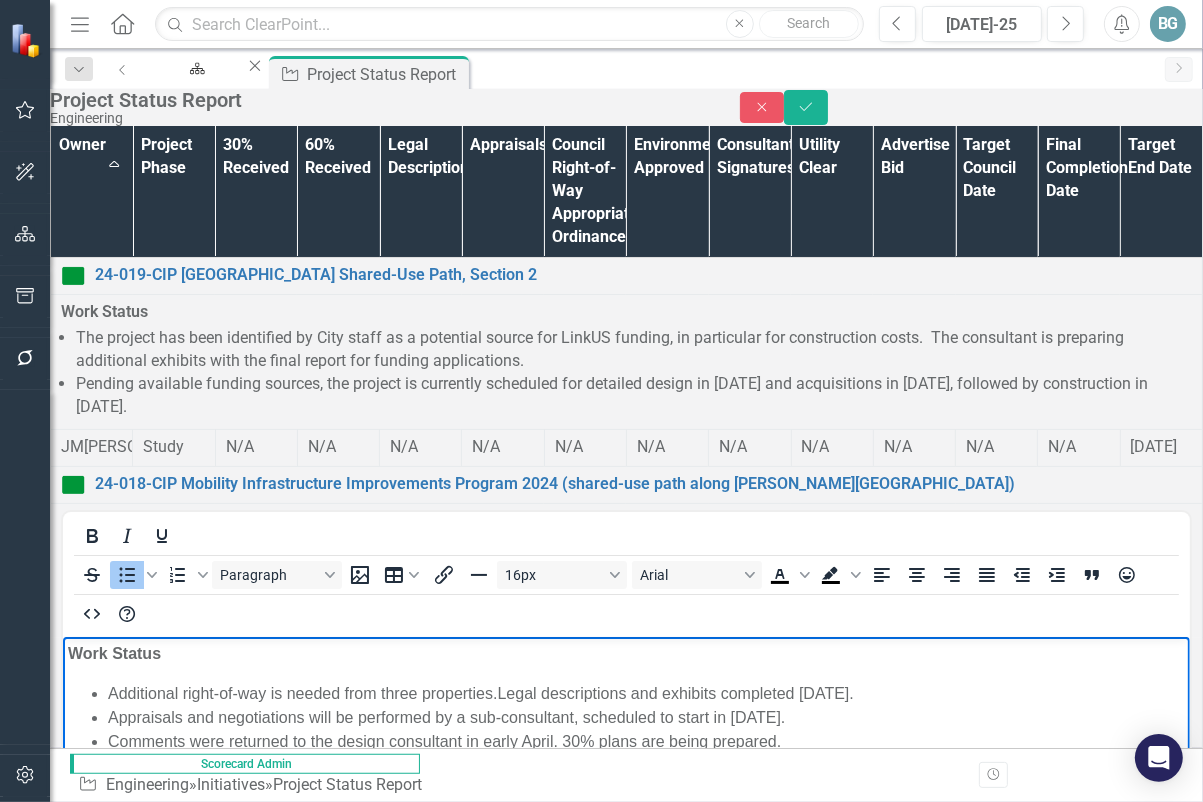 click on "Appraisals and negotiations will be performed by a sub-consultant, scheduled to start in [DATE]." at bounding box center [645, 717] 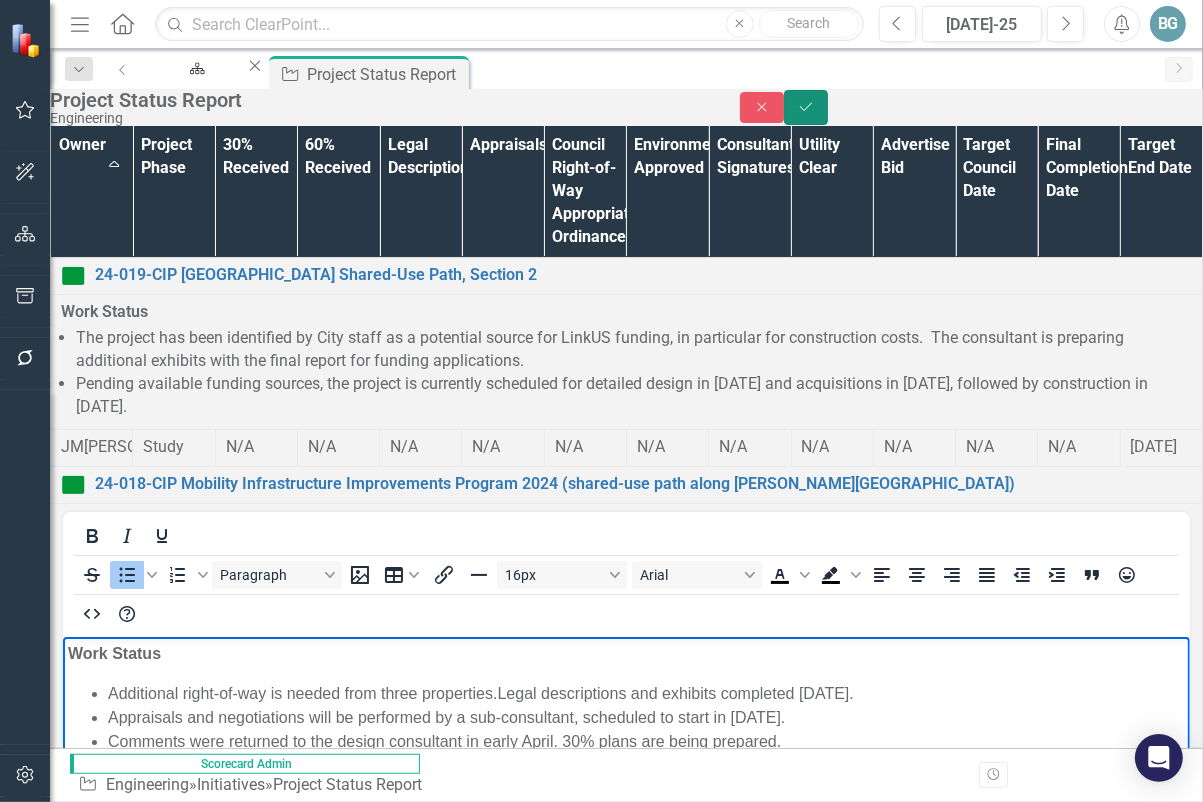 click on "Save" 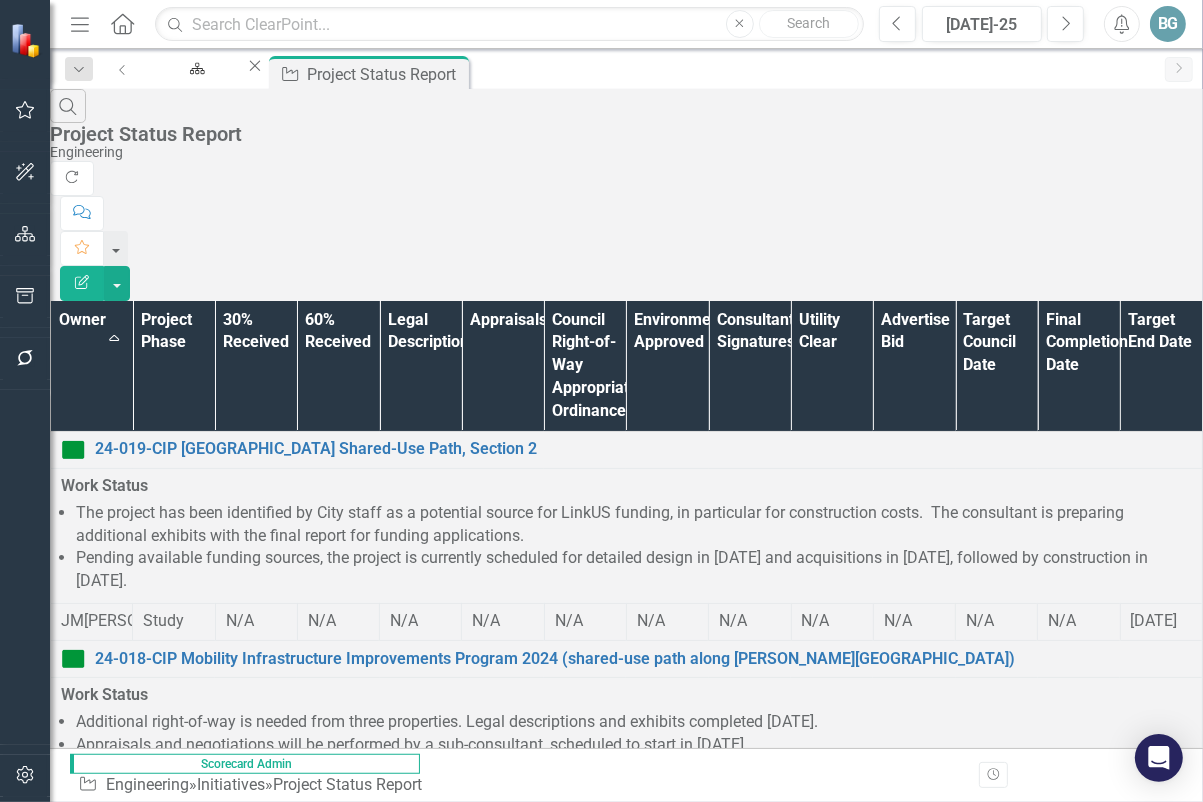 scroll, scrollTop: 172, scrollLeft: 0, axis: vertical 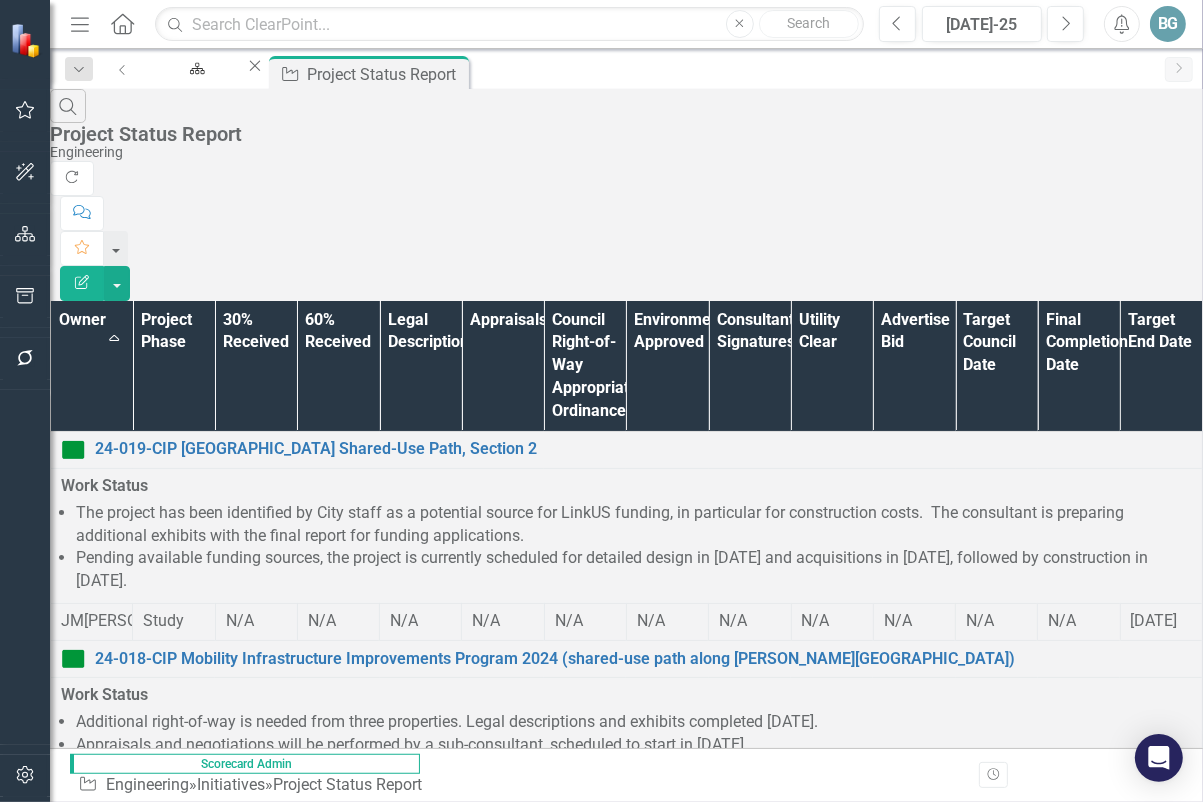 drag, startPoint x: 237, startPoint y: 409, endPoint x: 1106, endPoint y: 414, distance: 869.0144 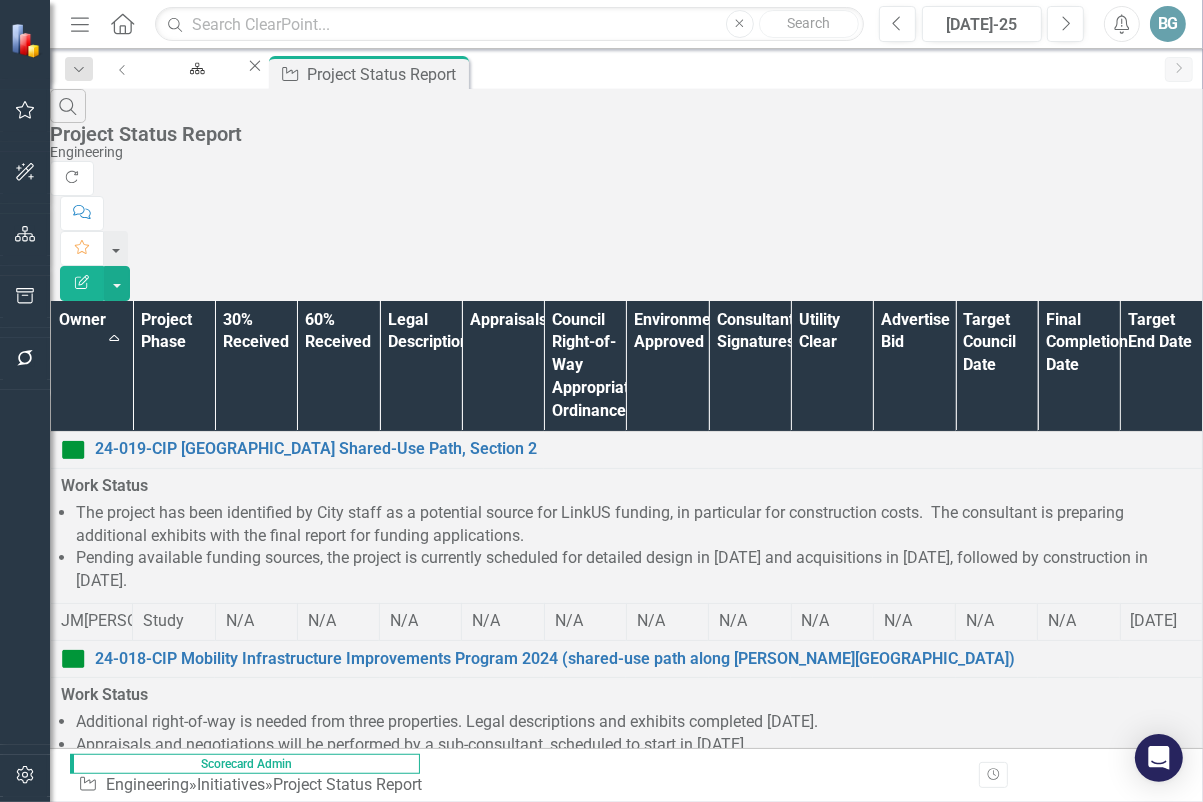 click on "The design consultant working is working on a city wide sanitary model, which includes this sanitary sewer area.  Results of this sanitary model work will guide preliminary engineering for this improvement." at bounding box center (634, 966) 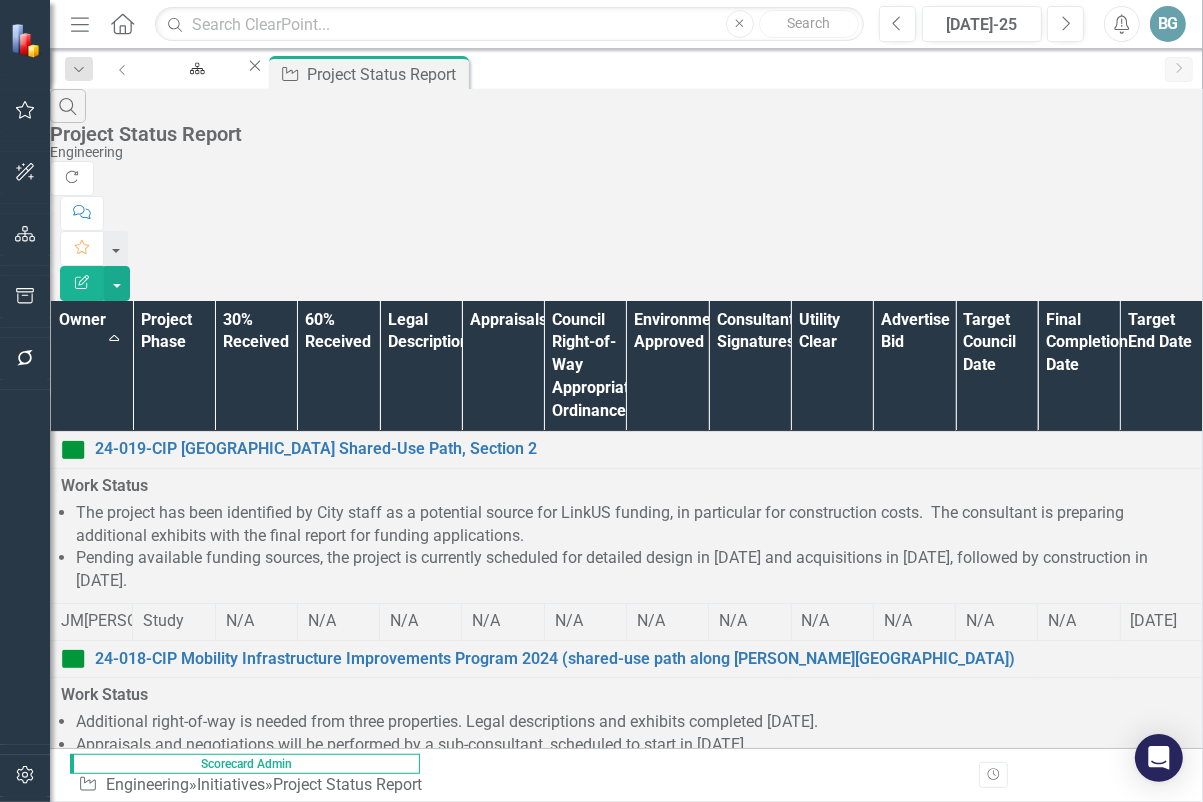 scroll, scrollTop: 360, scrollLeft: 0, axis: vertical 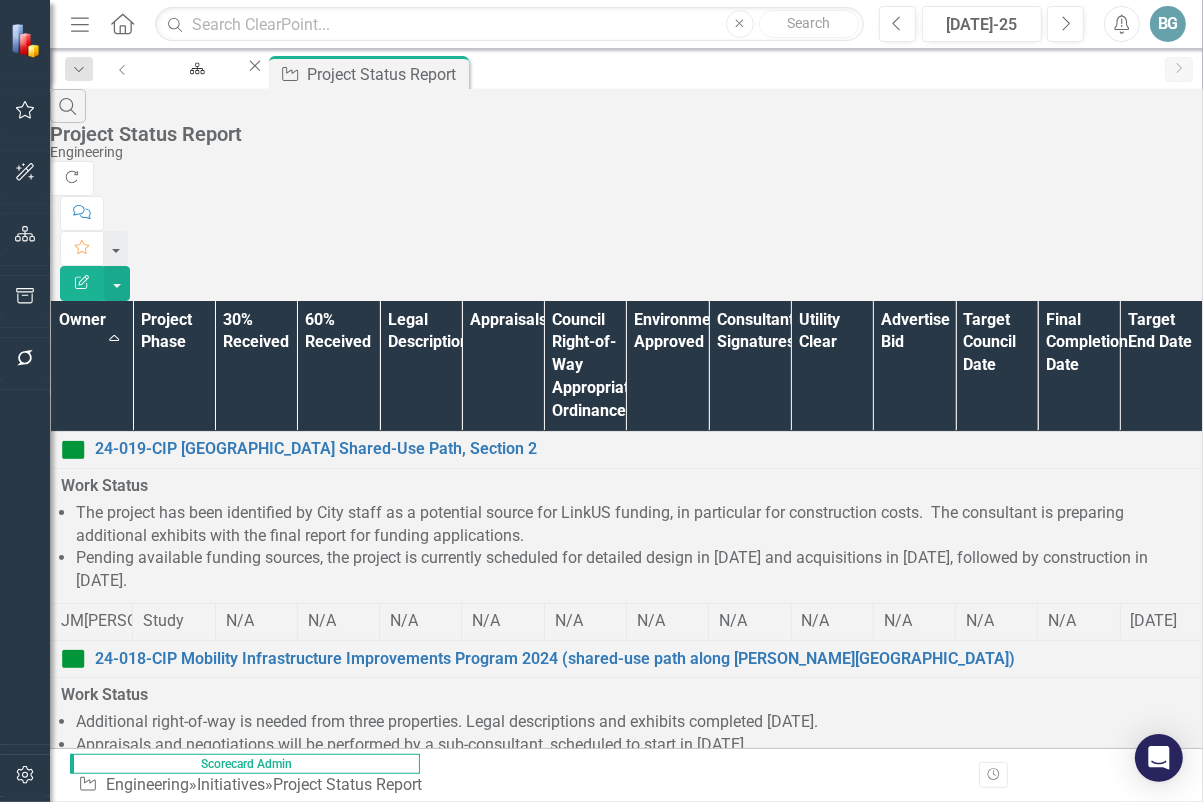 click on "Progress meetings for the project are scheduled each month." at bounding box center (634, 931) 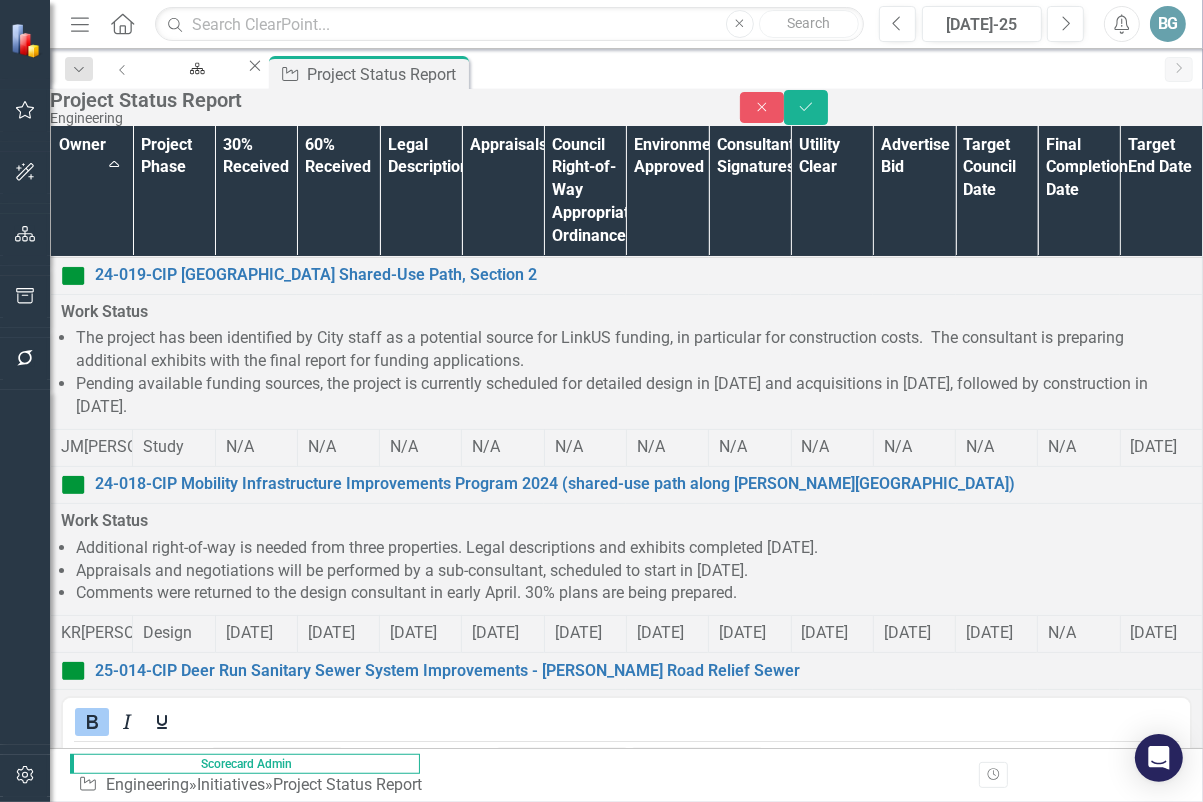 scroll, scrollTop: 0, scrollLeft: 0, axis: both 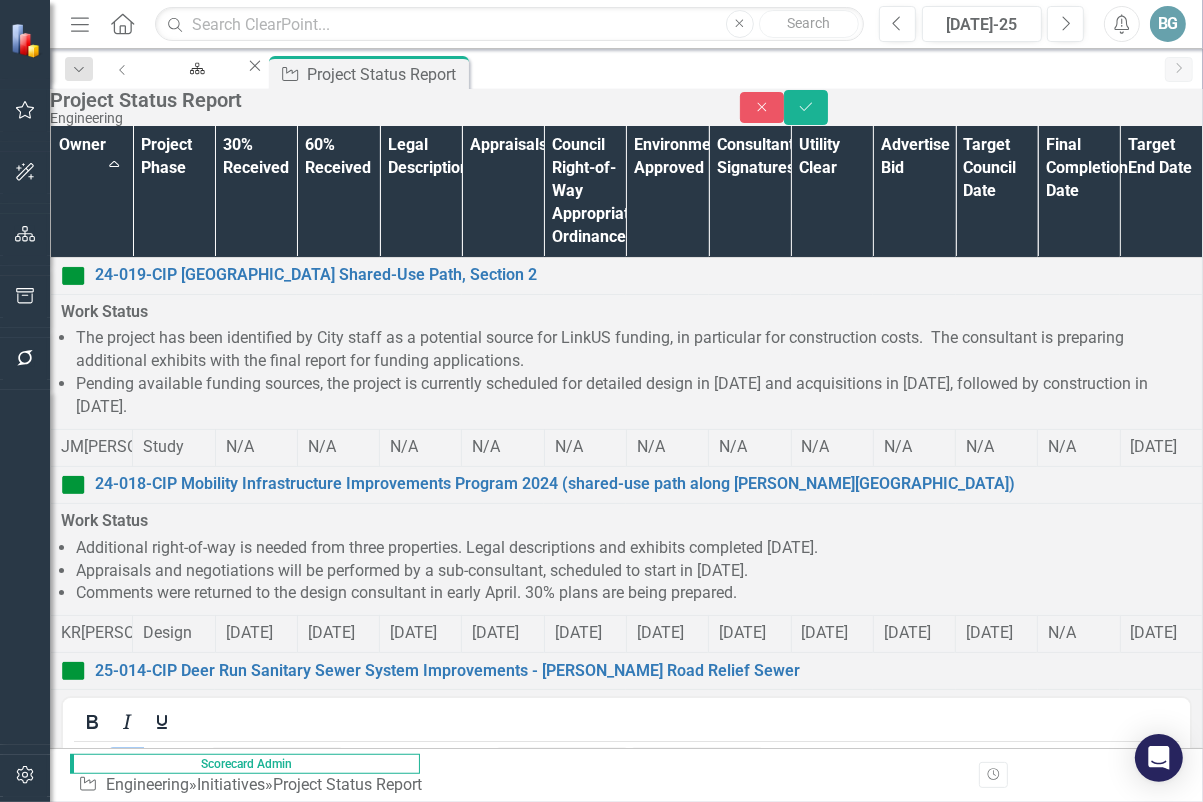 drag, startPoint x: 553, startPoint y: 906, endPoint x: 108, endPoint y: 903, distance: 445.0101 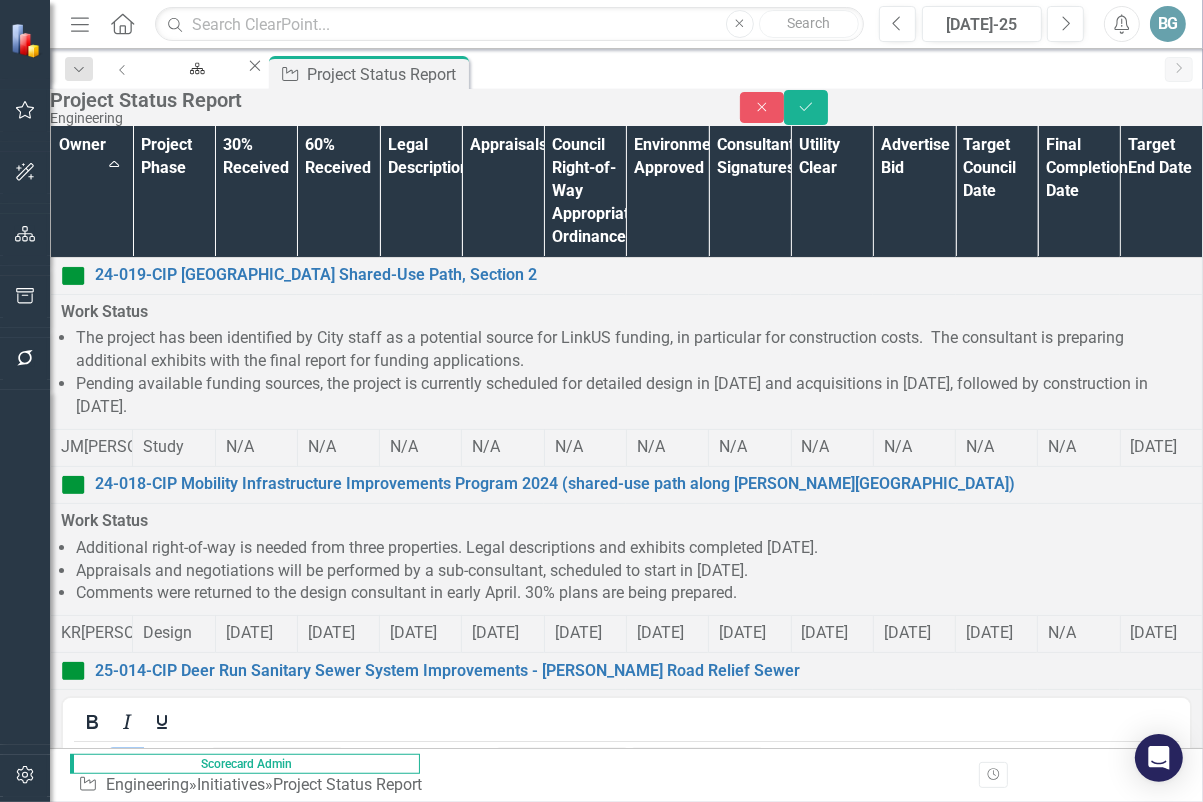 click on "Progress meetings for the project are scheduled each month." at bounding box center (645, 904) 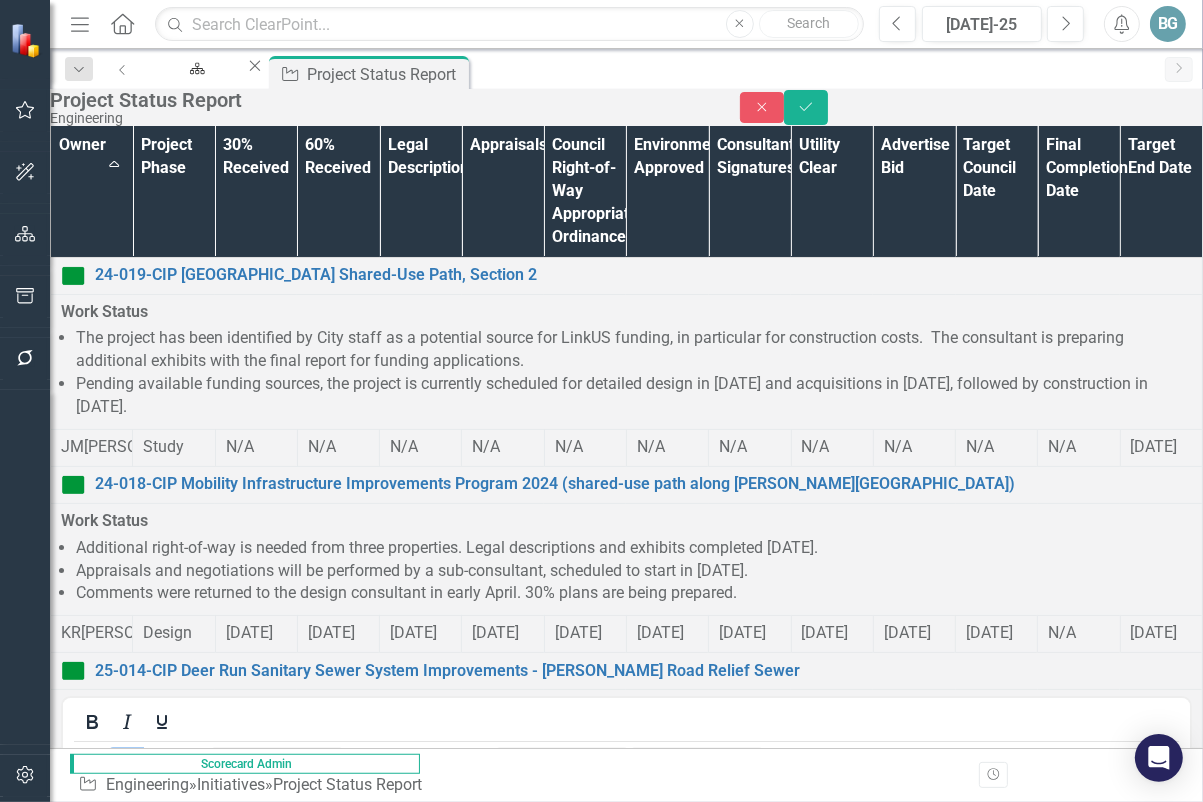 type 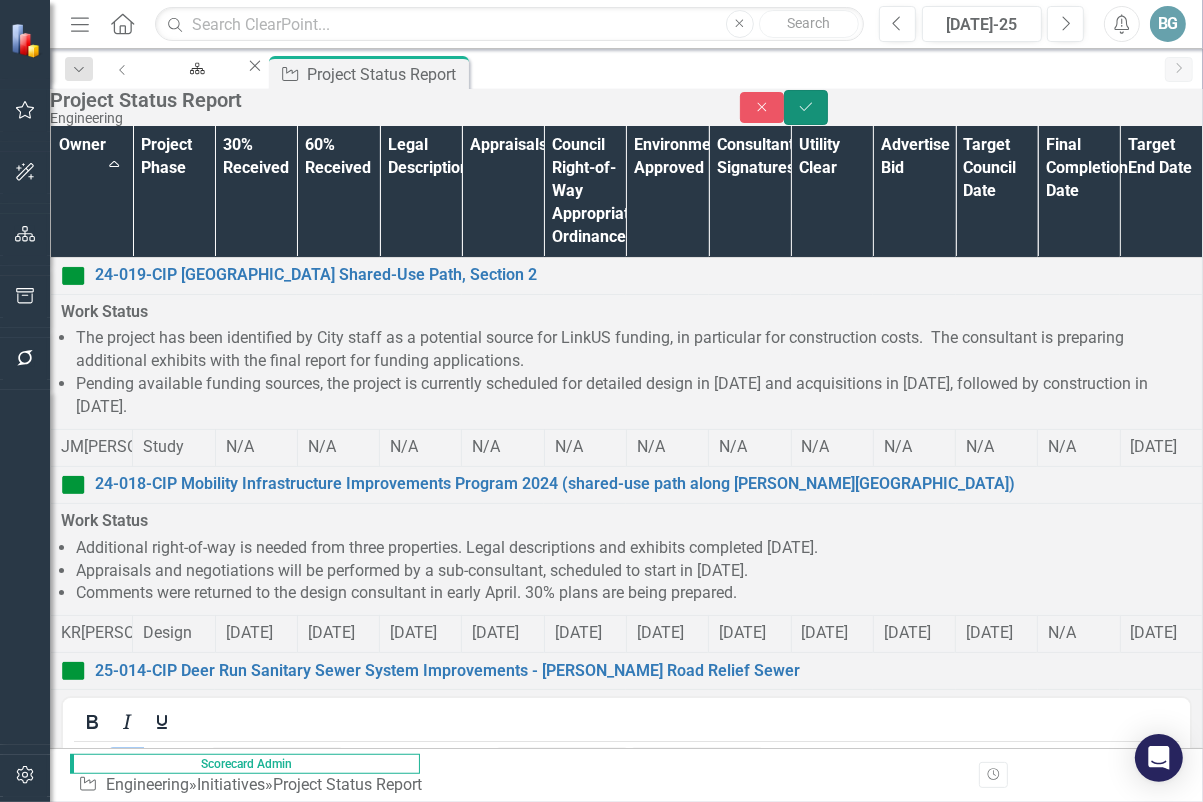 drag, startPoint x: 1150, startPoint y: 118, endPoint x: 1103, endPoint y: 170, distance: 70.0928 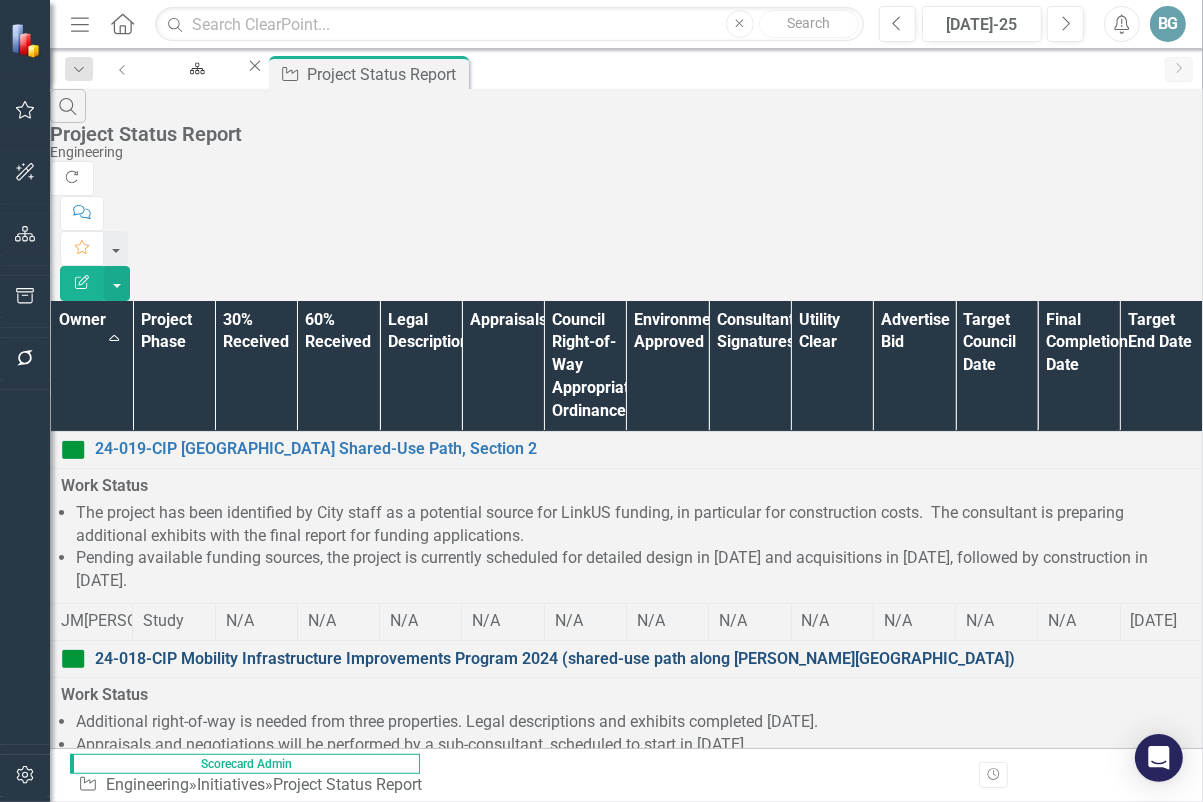 scroll, scrollTop: 320, scrollLeft: 0, axis: vertical 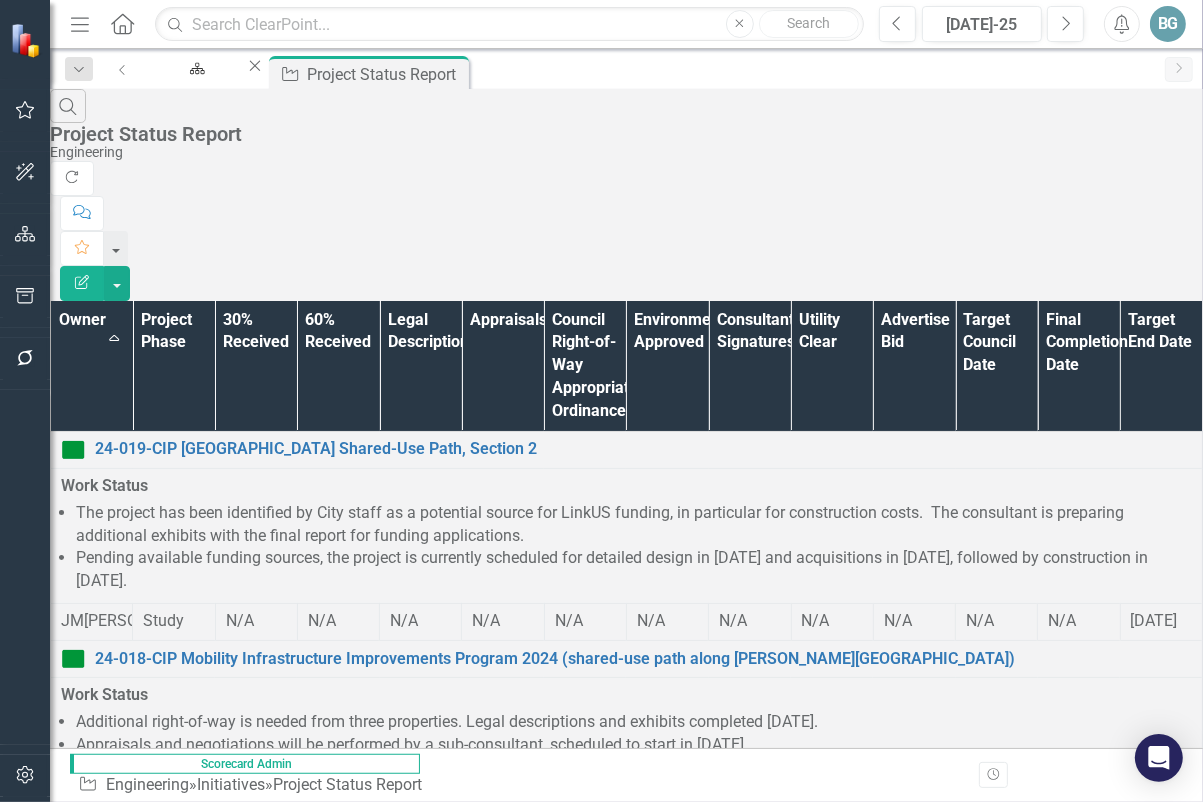 click on "4" at bounding box center [506, 2826] 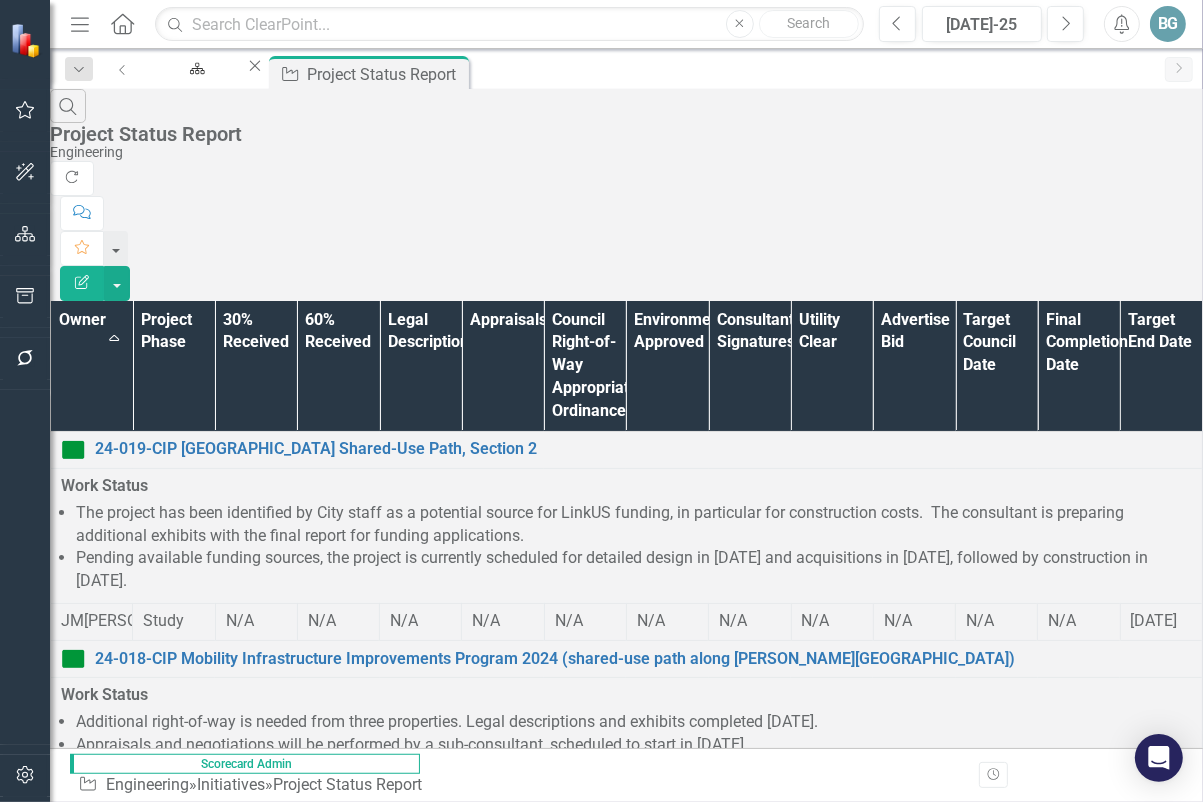 scroll, scrollTop: 0, scrollLeft: 0, axis: both 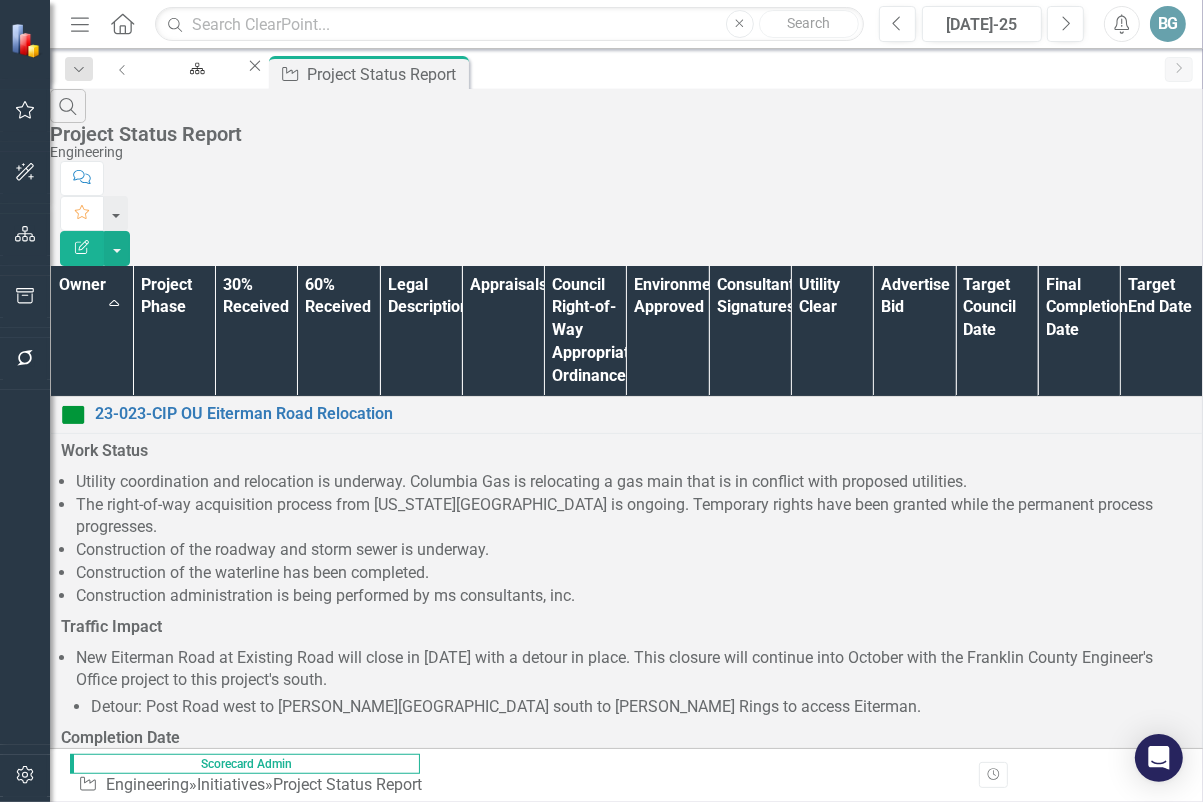 click on "19-025-CIP Deer Run Force Main and [GEOGRAPHIC_DATA]" at bounding box center (643, 842) 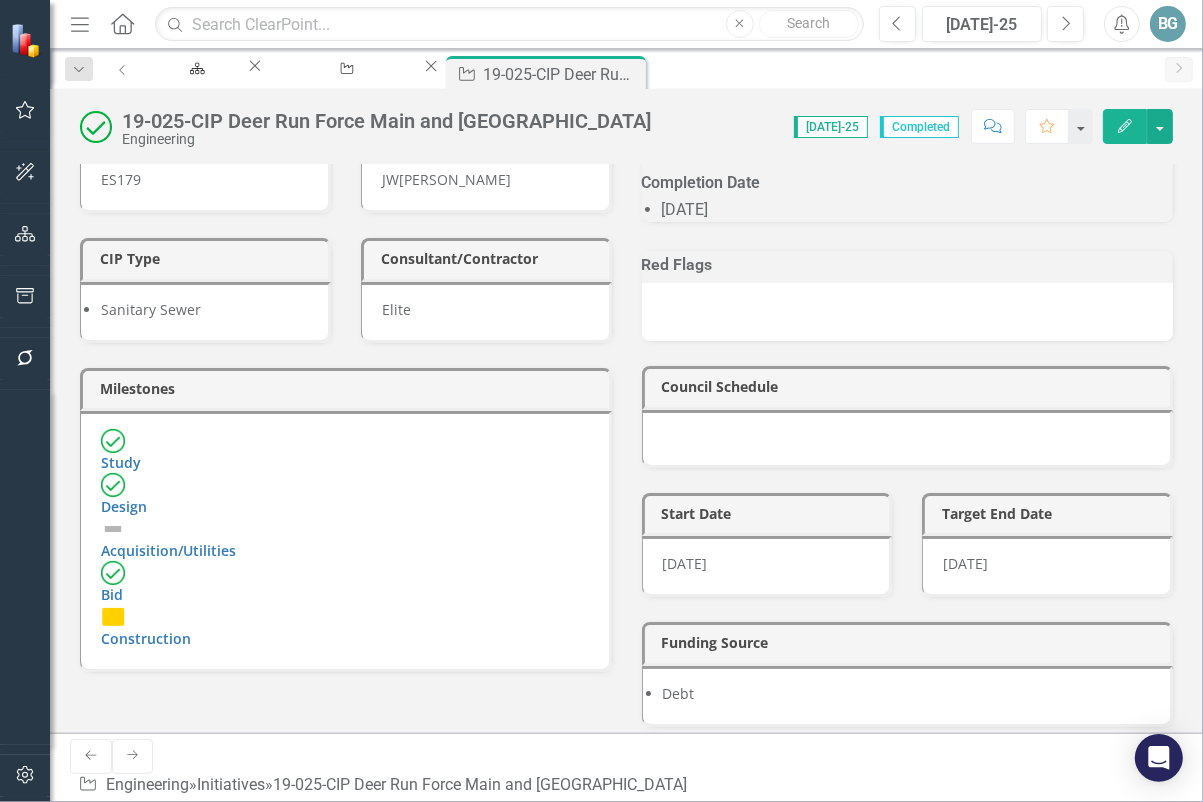 scroll, scrollTop: 0, scrollLeft: 0, axis: both 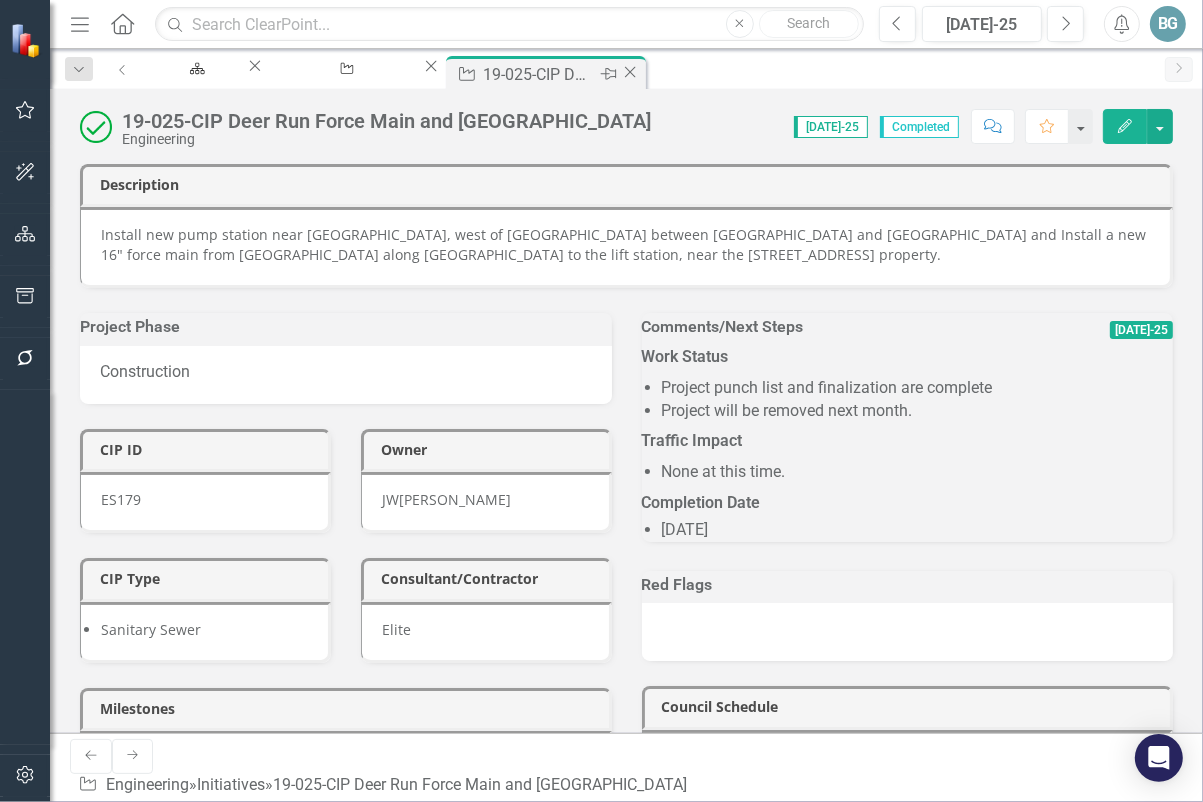 click on "Close" 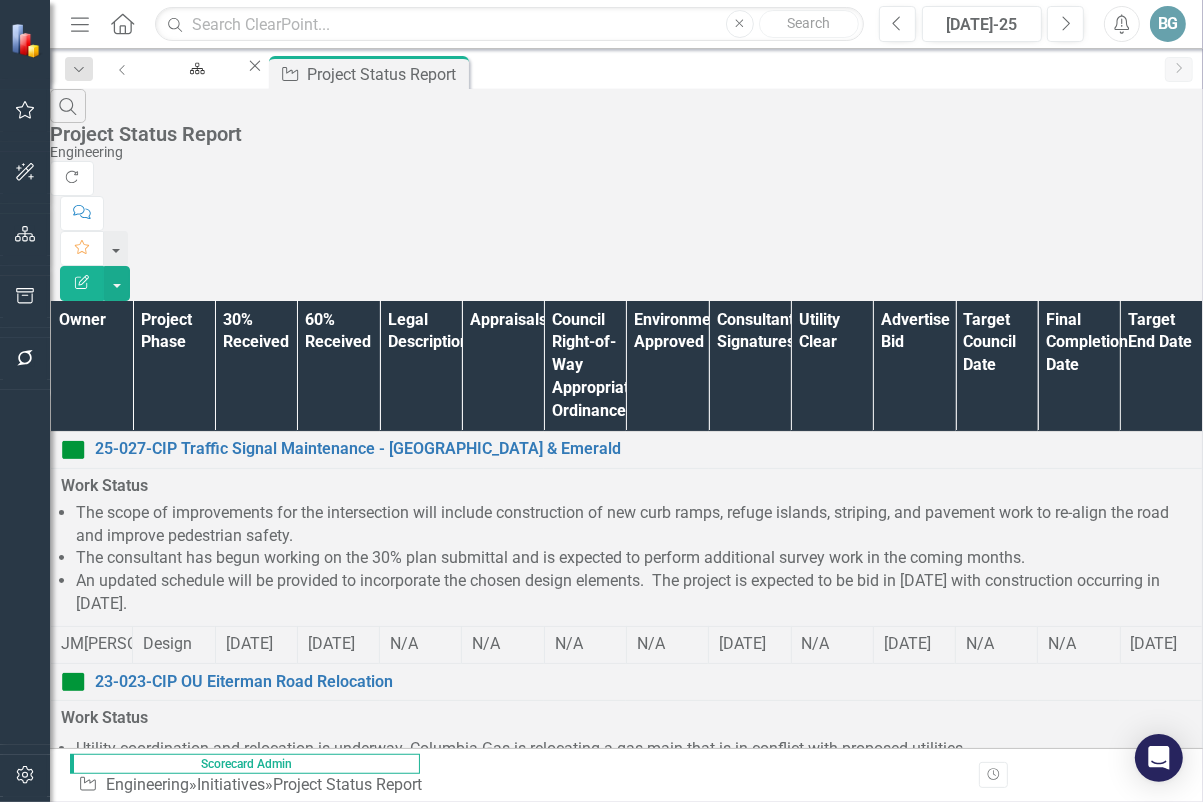 click on "Owner" at bounding box center (92, 366) 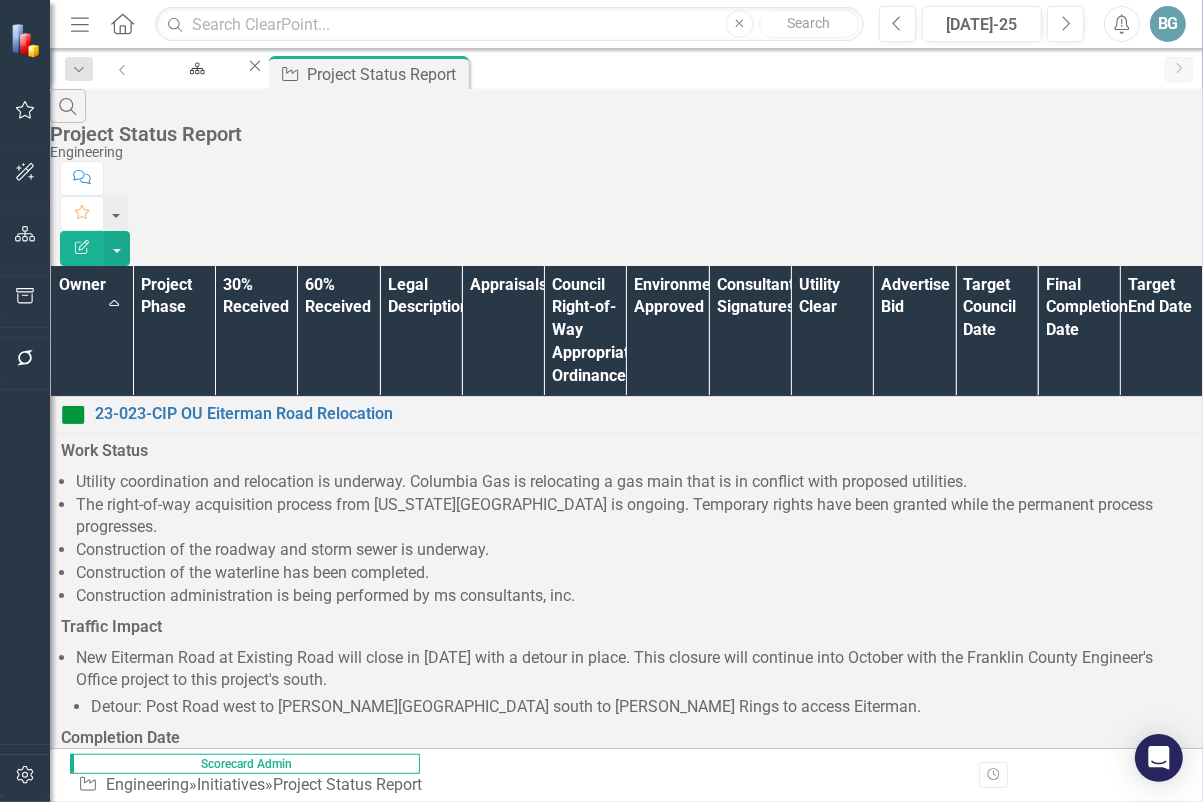 scroll, scrollTop: 1528, scrollLeft: 0, axis: vertical 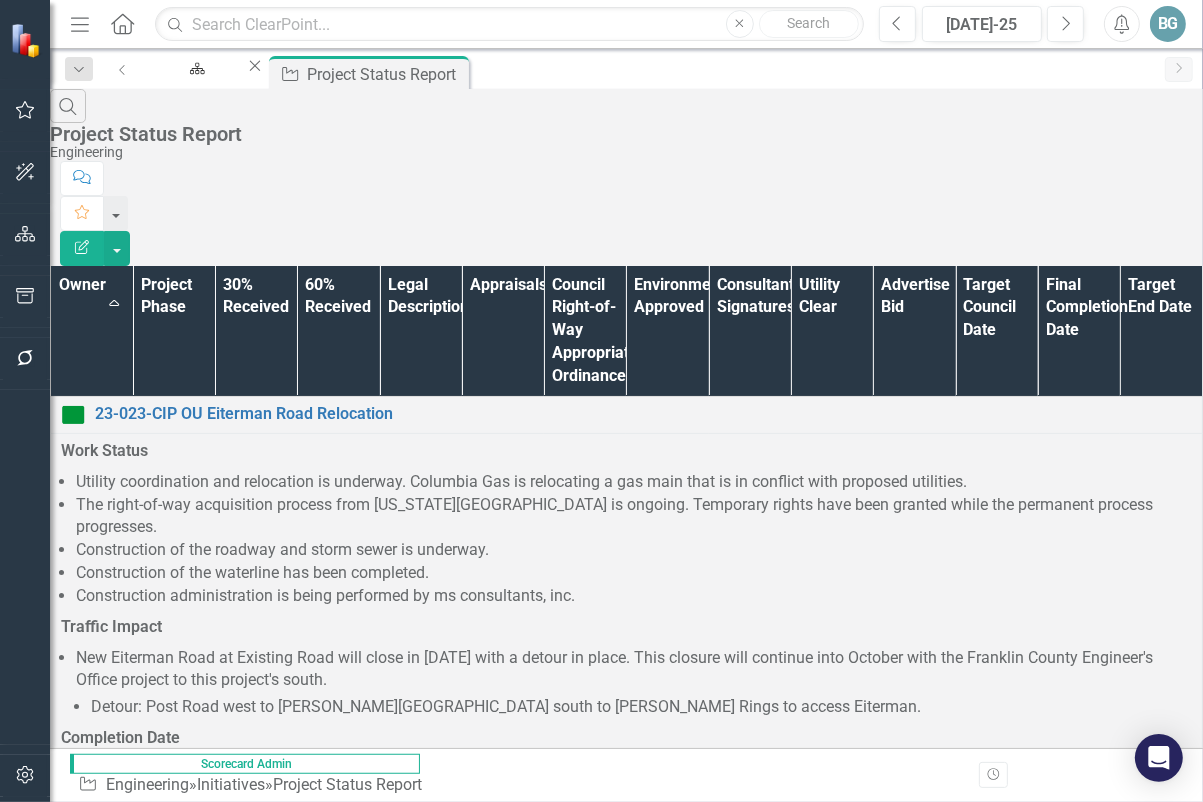 drag, startPoint x: 111, startPoint y: 554, endPoint x: 938, endPoint y: 548, distance: 827.0218 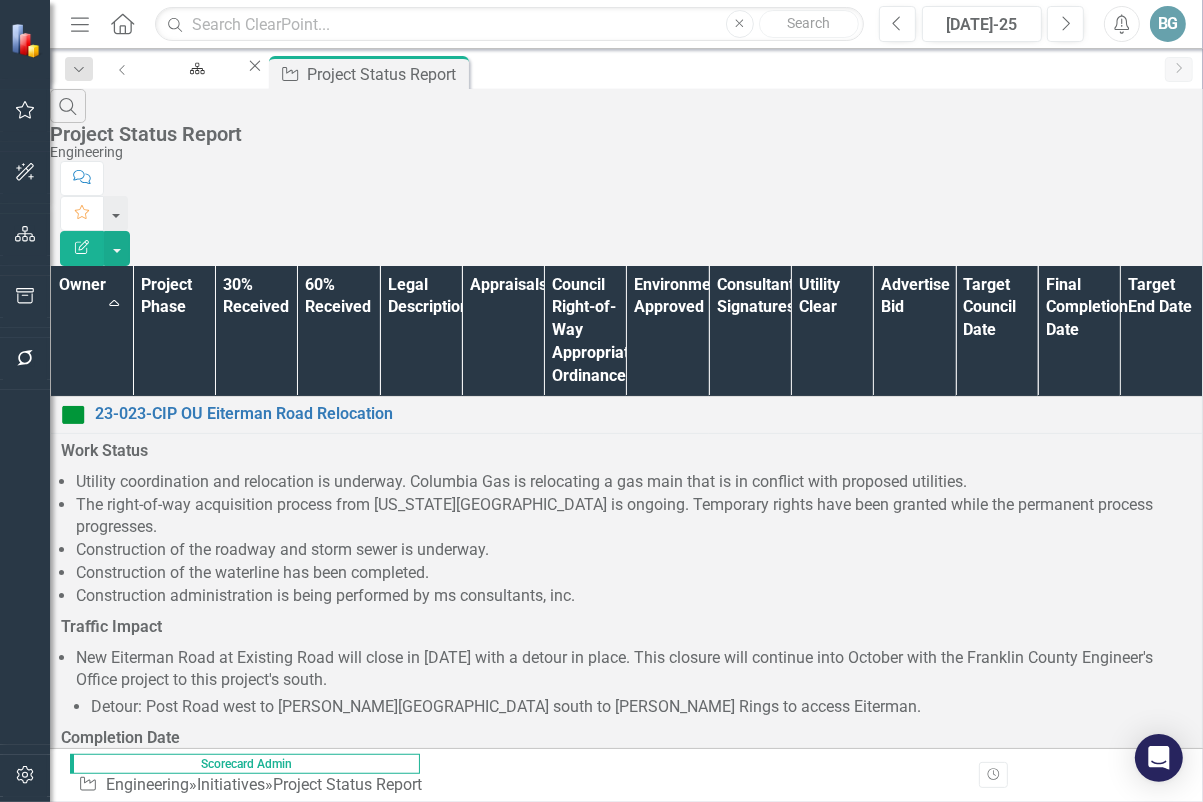 click on "There is a temporary road installed to access [GEOGRAPHIC_DATA], [GEOGRAPHIC_DATA], and [PERSON_NAME][GEOGRAPHIC_DATA] from the north on [PERSON_NAME][GEOGRAPHIC_DATA]." at bounding box center (634, 3546) 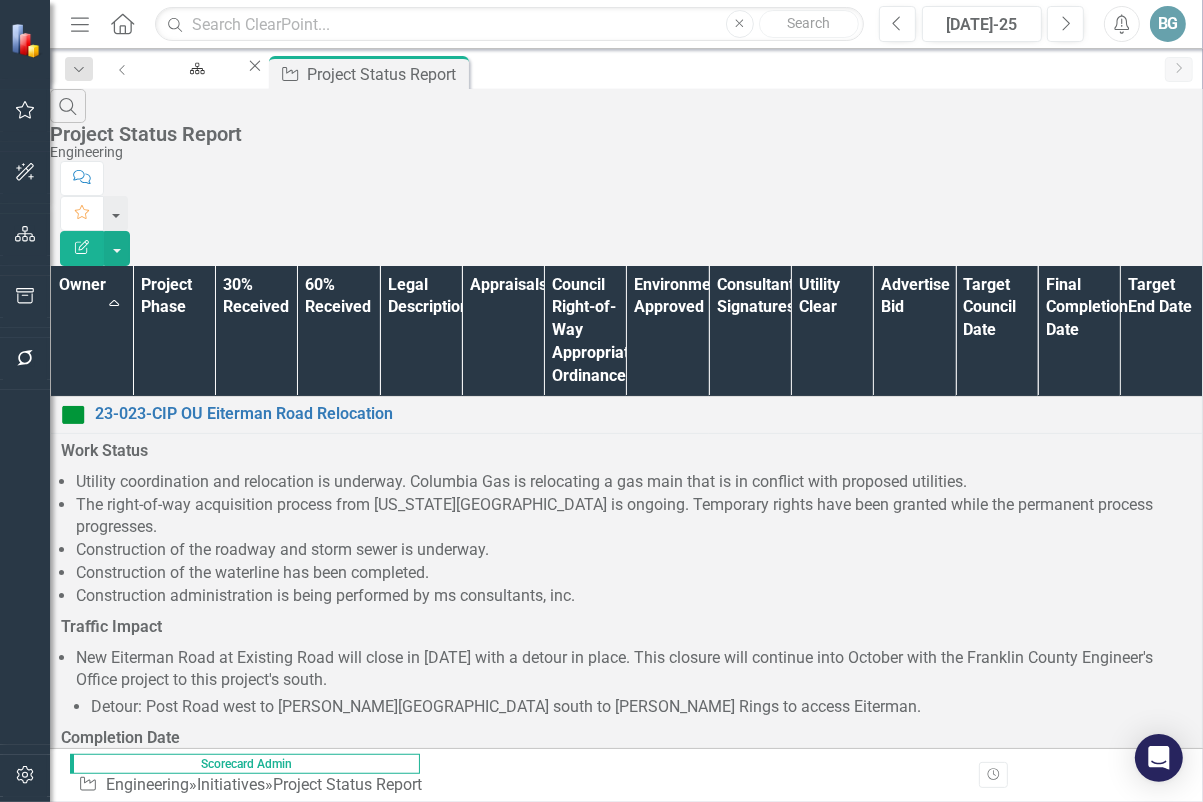 scroll, scrollTop: 2806, scrollLeft: 0, axis: vertical 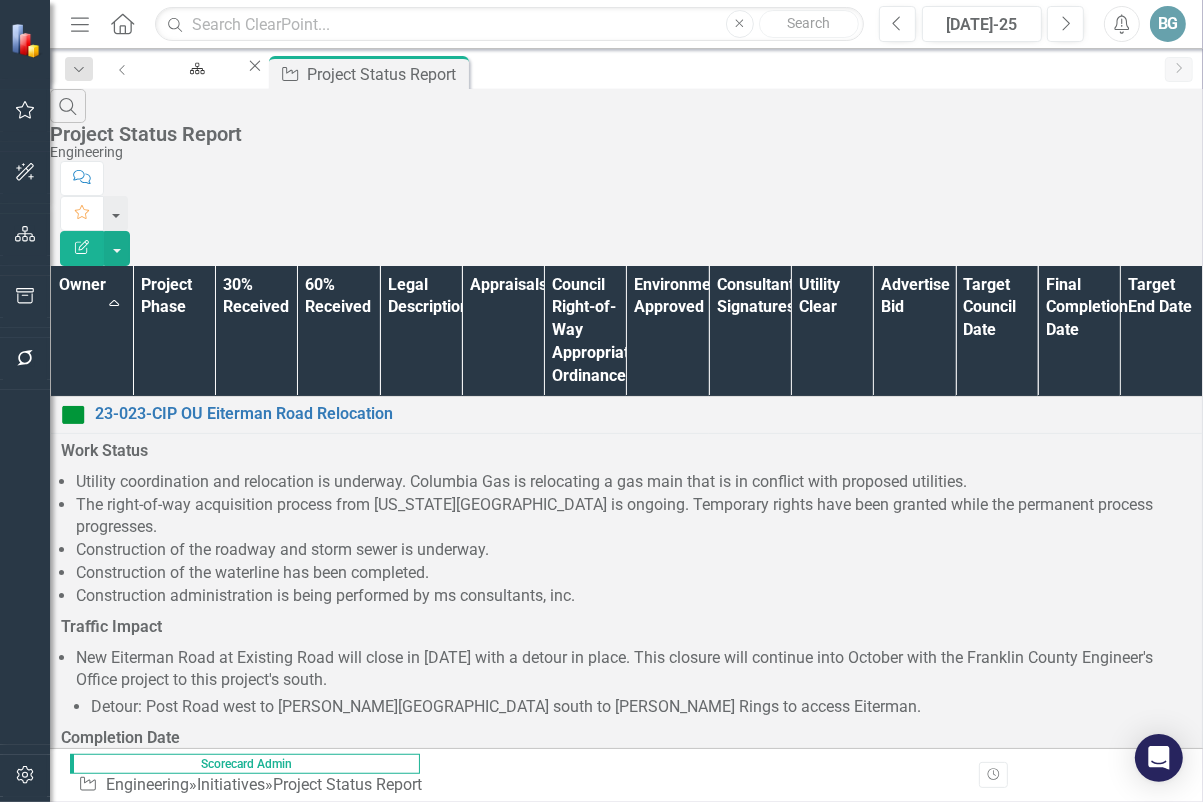 click on "5" at bounding box center (538, 3743) 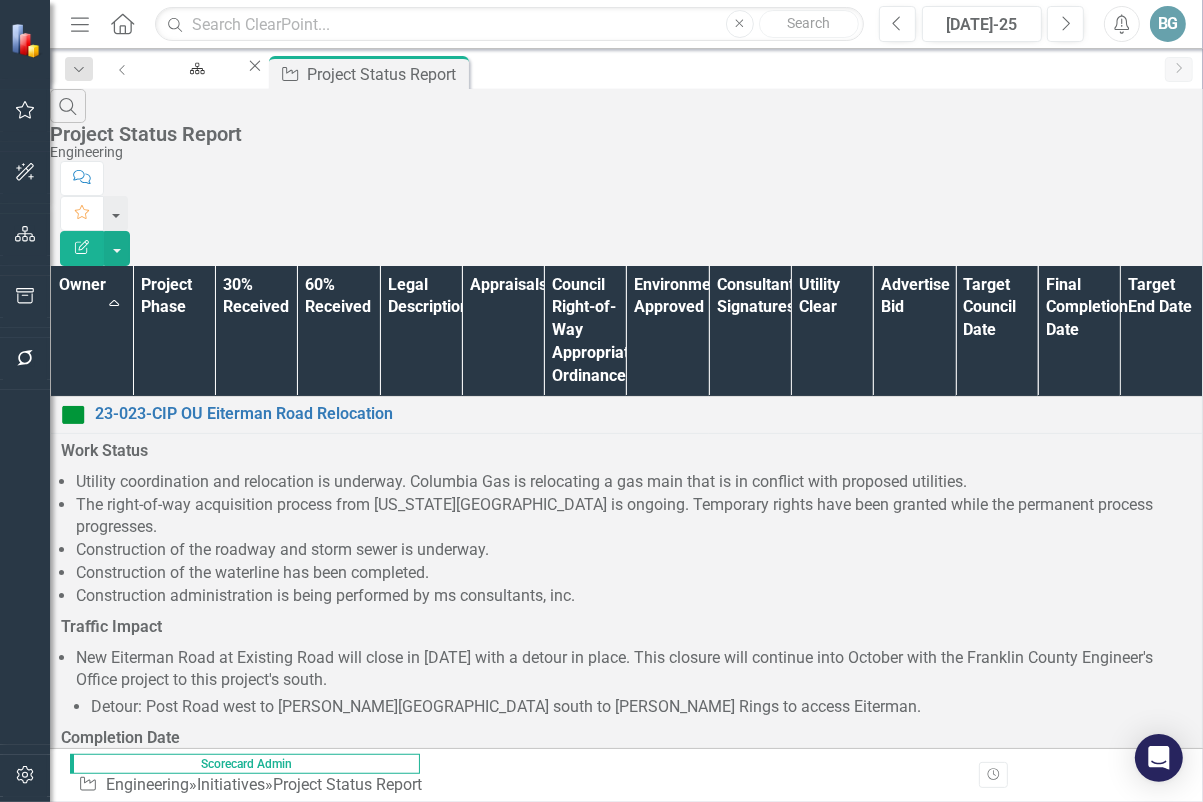 scroll, scrollTop: 0, scrollLeft: 0, axis: both 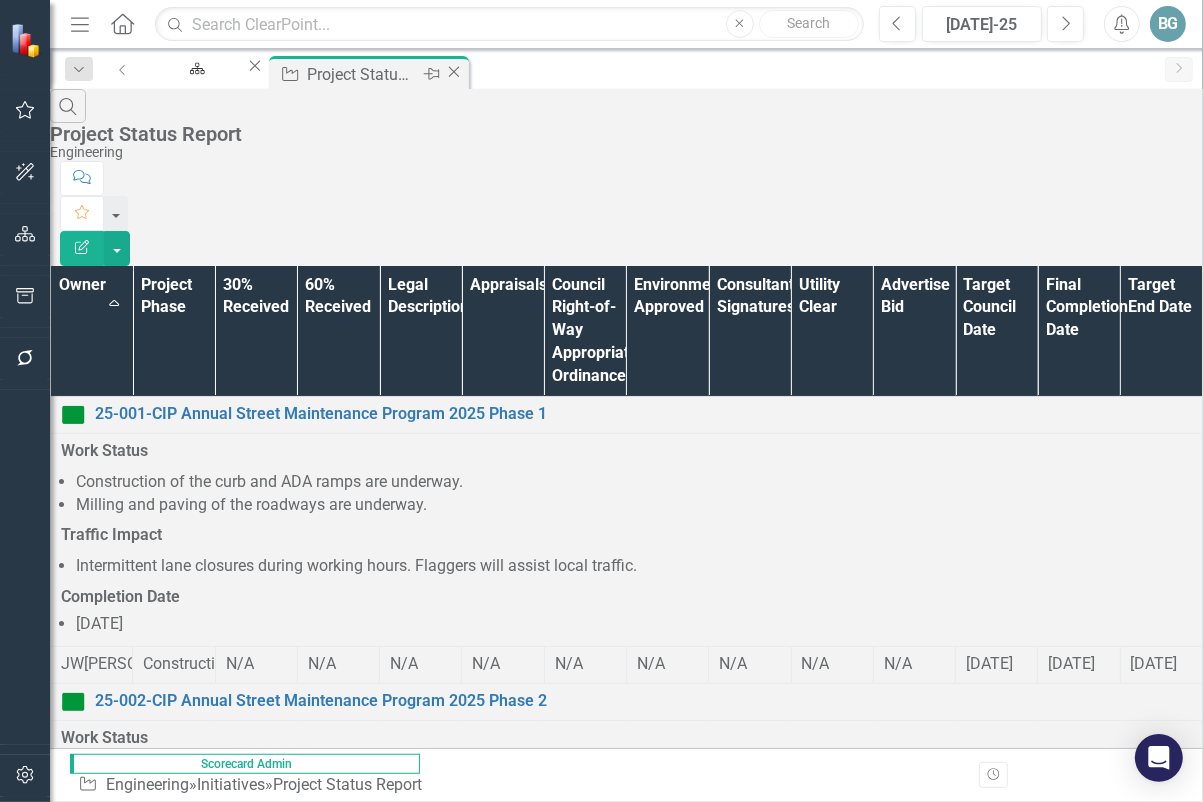 click 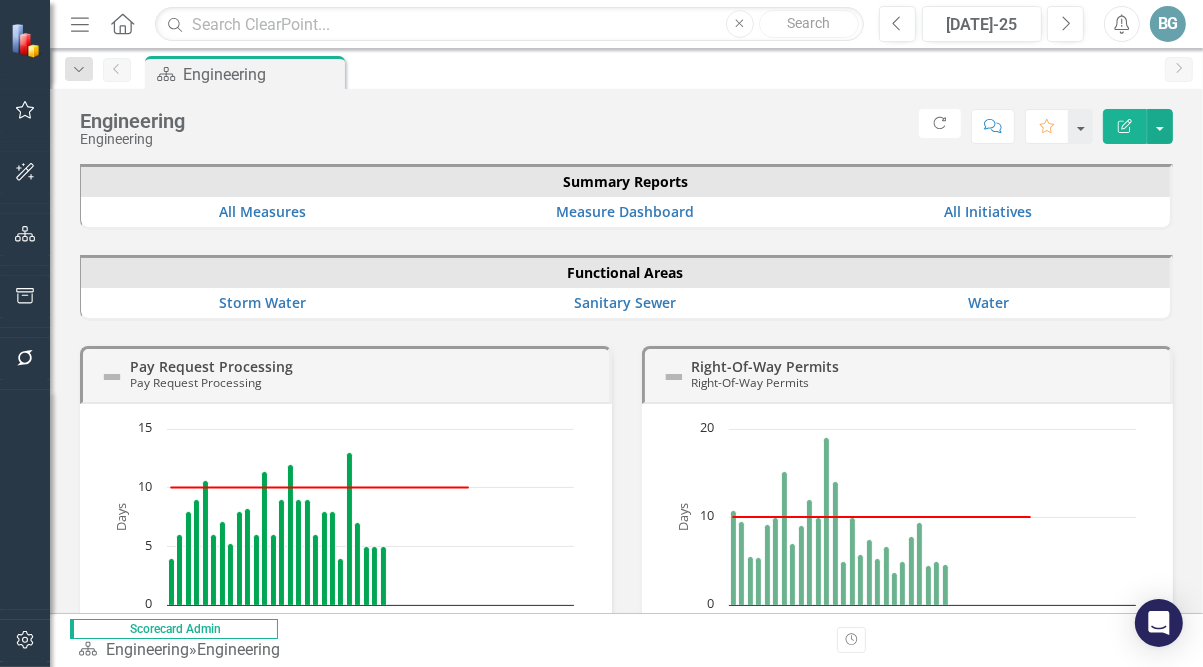 click on "Menu" 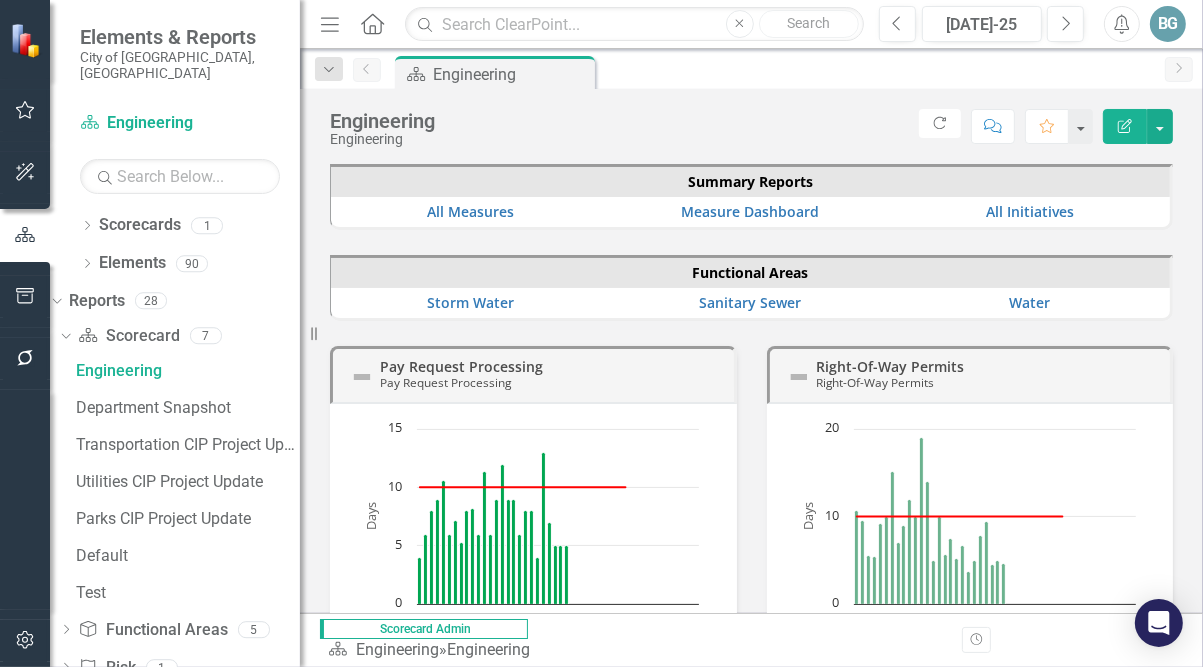 click on "Elements & Reports" at bounding box center (180, 37) 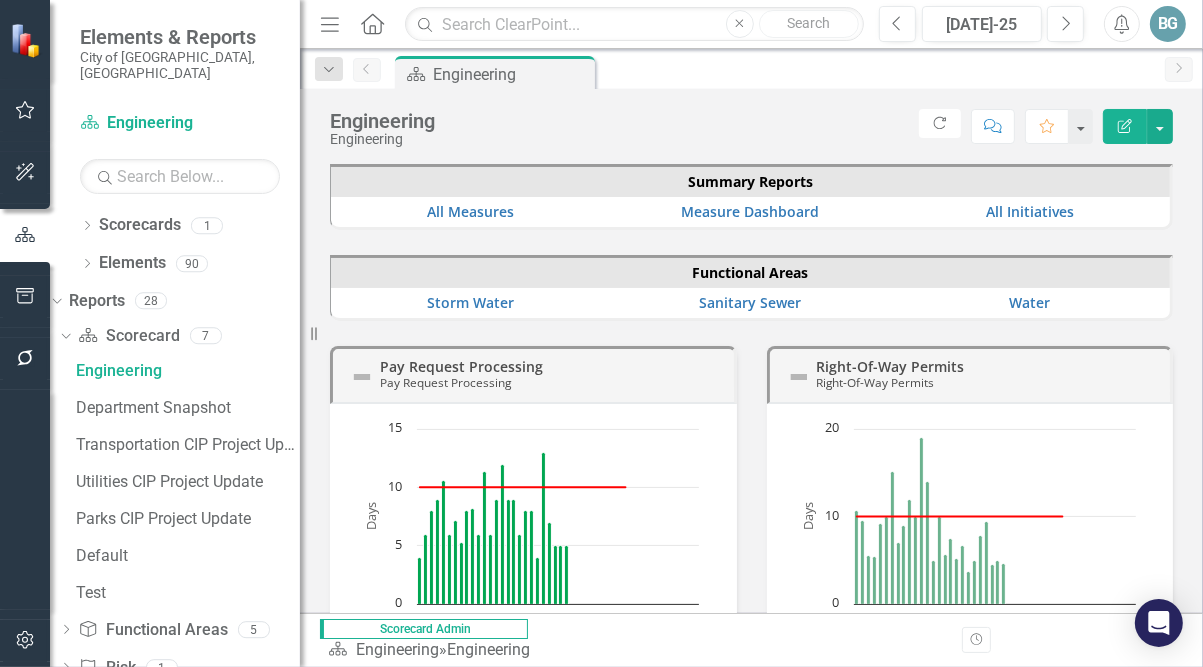 scroll, scrollTop: 181, scrollLeft: 0, axis: vertical 